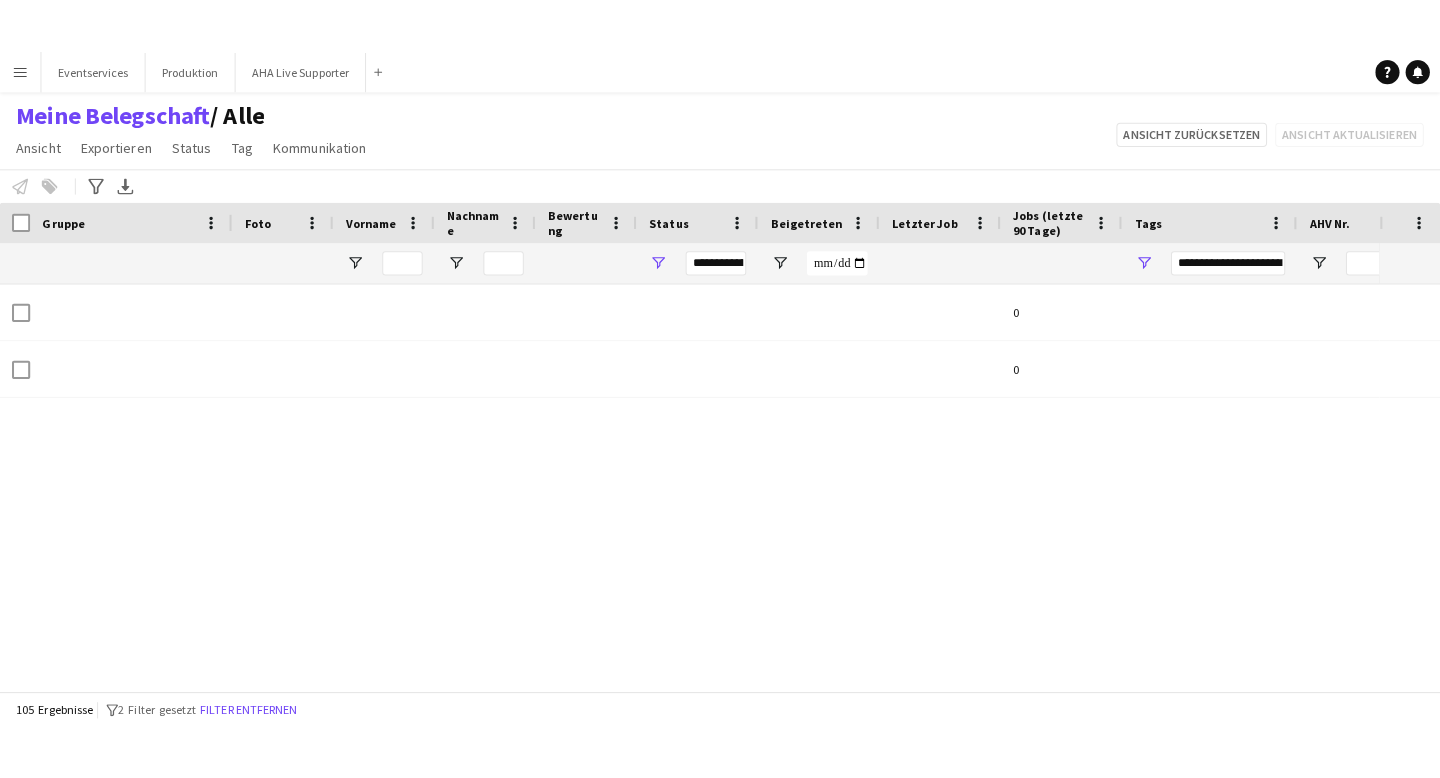 scroll, scrollTop: 0, scrollLeft: 0, axis: both 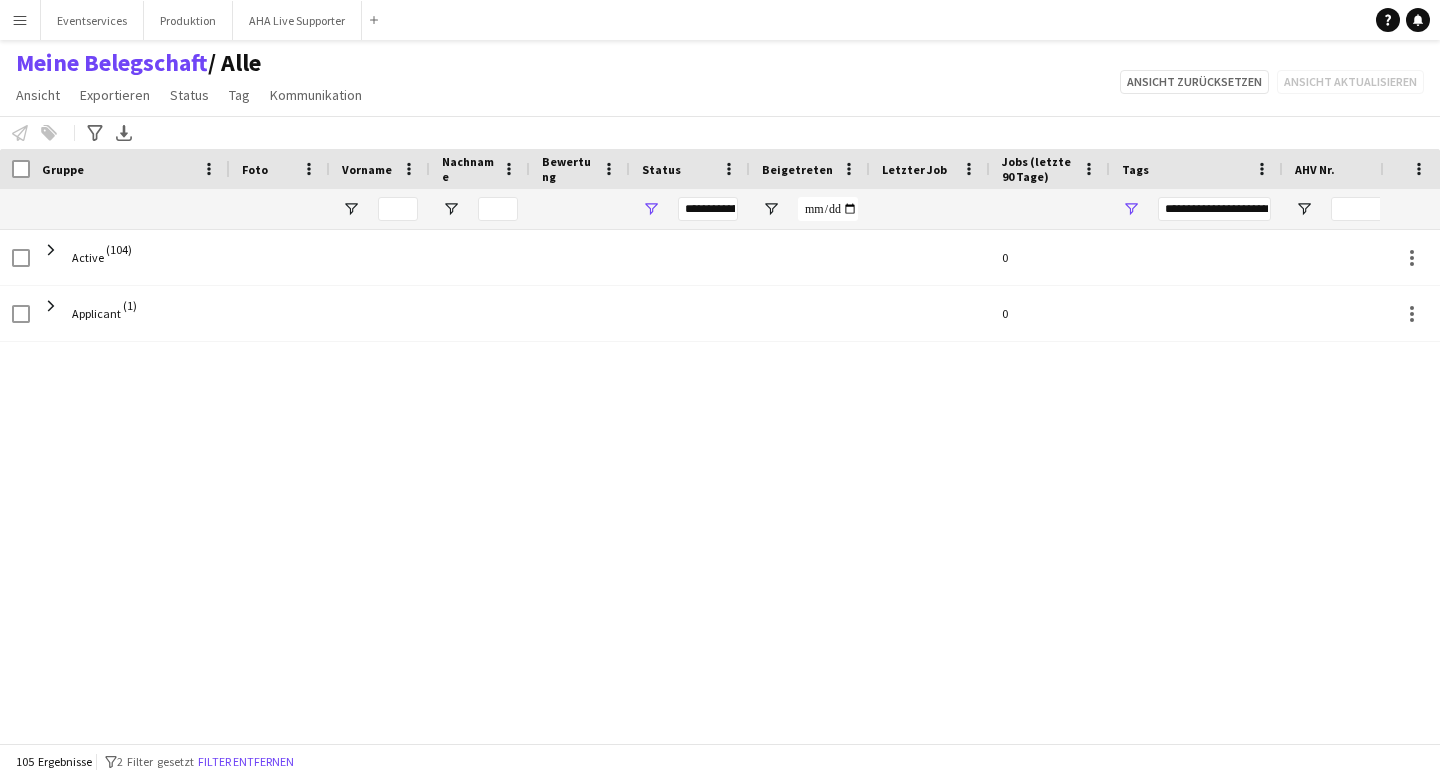 click on "Menü" at bounding box center (20, 20) 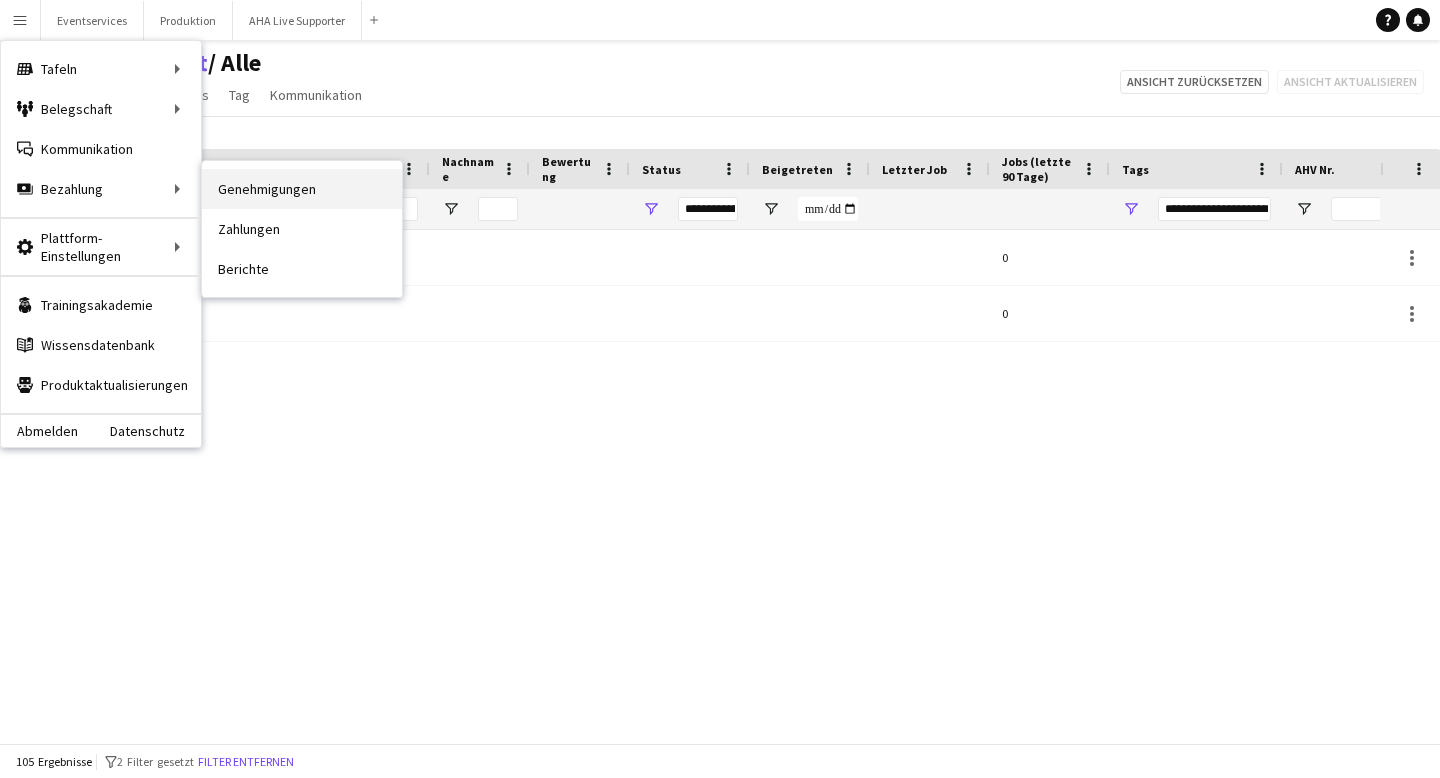 click on "Genehmigungen" at bounding box center (302, 189) 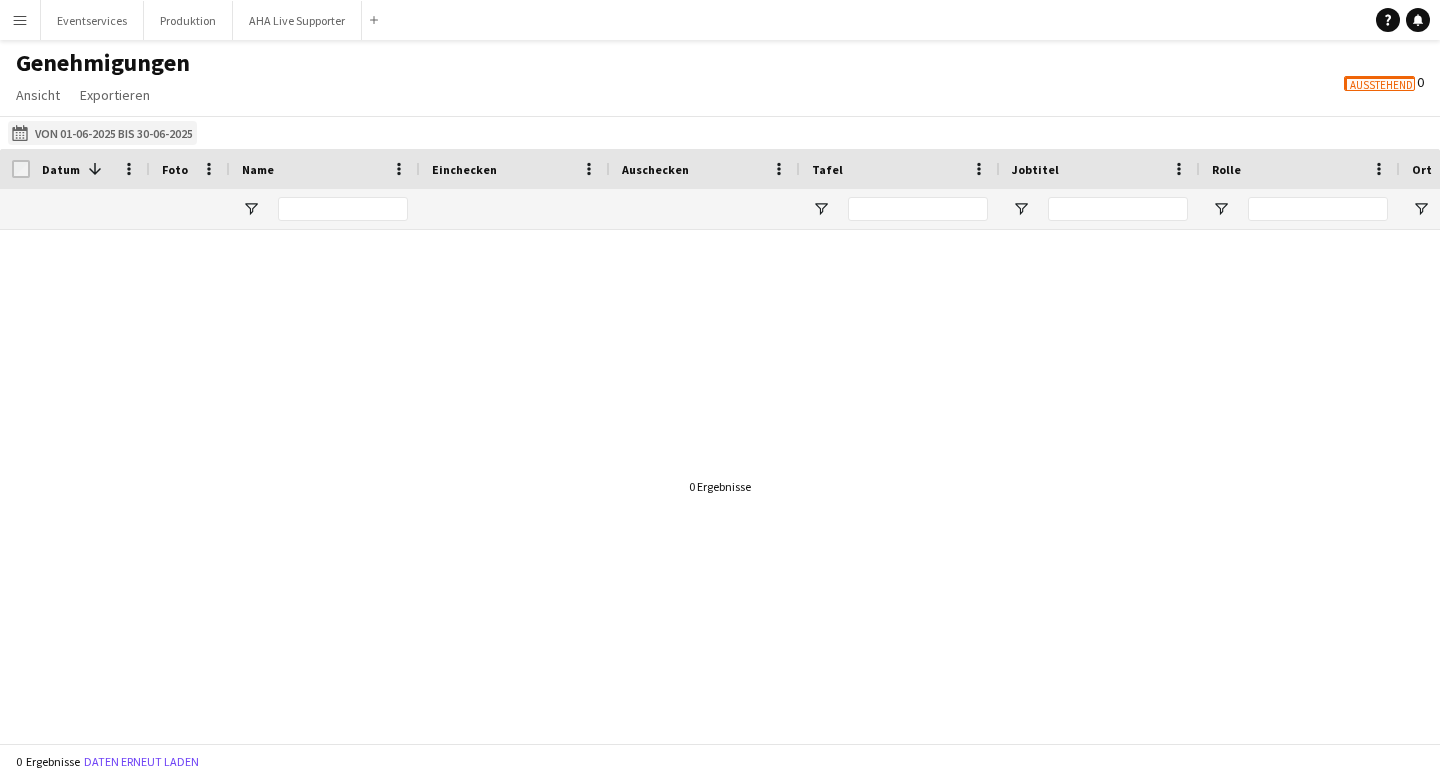 click on "Von 01-06-2025 bis 30-06-2025
Von 01-06-2025 bis 30-06-2025" 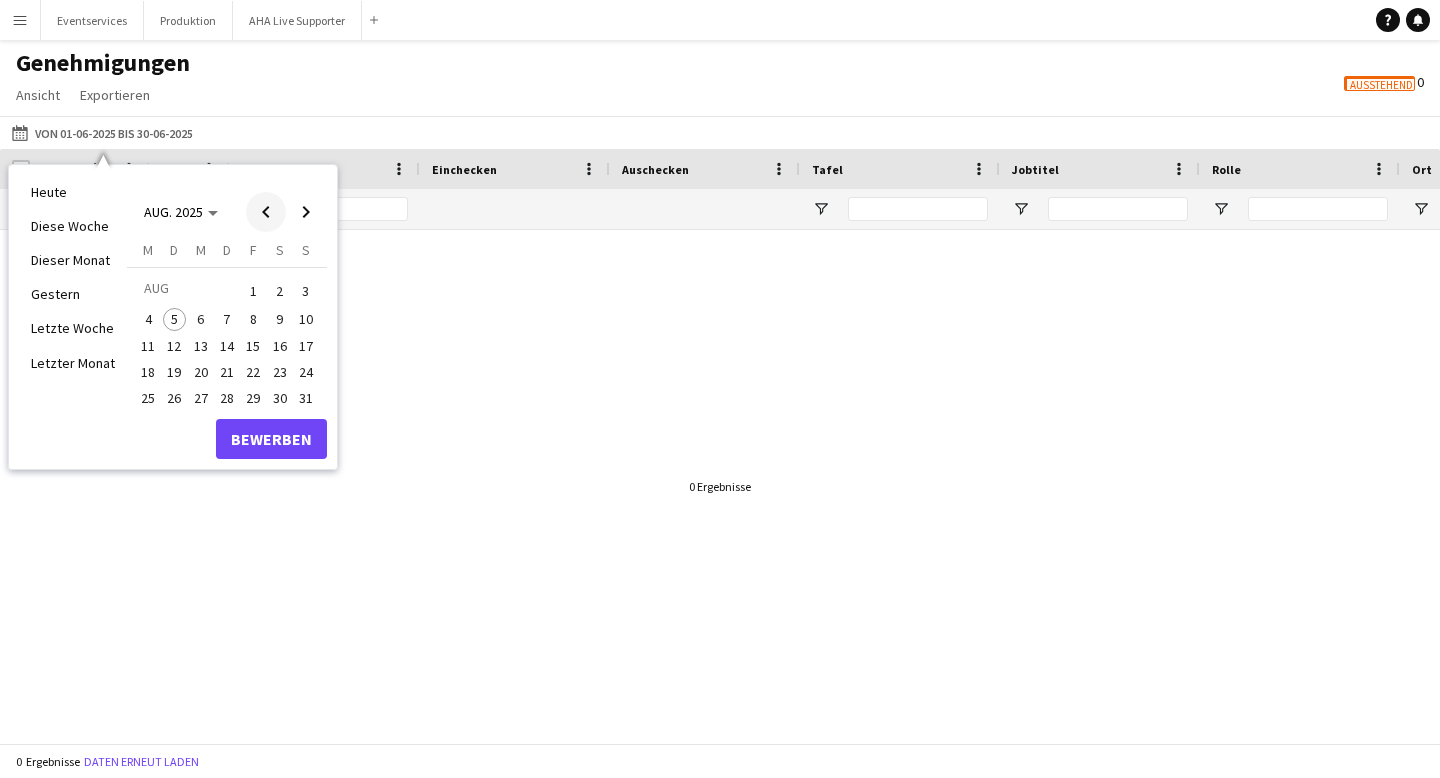 click at bounding box center (266, 212) 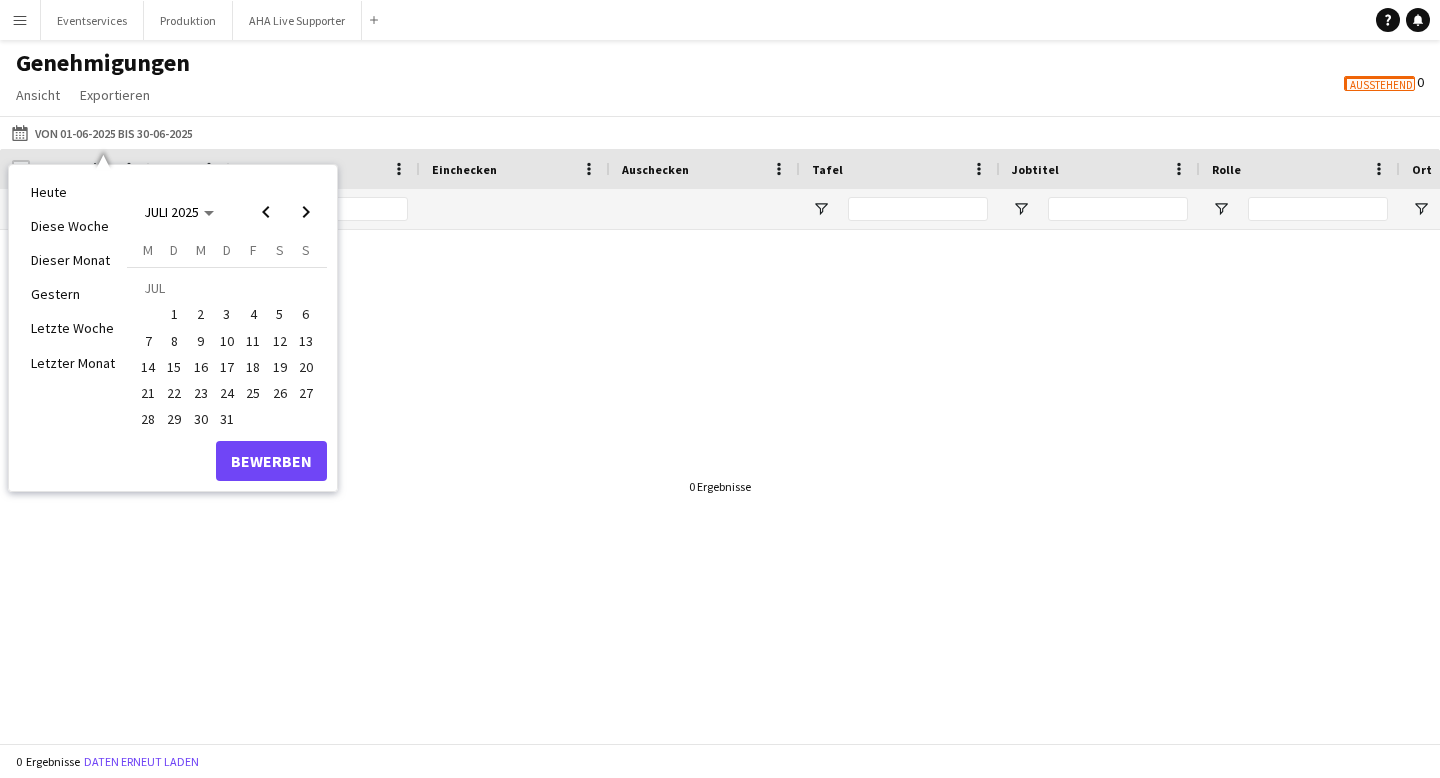 click on "1" at bounding box center (175, 315) 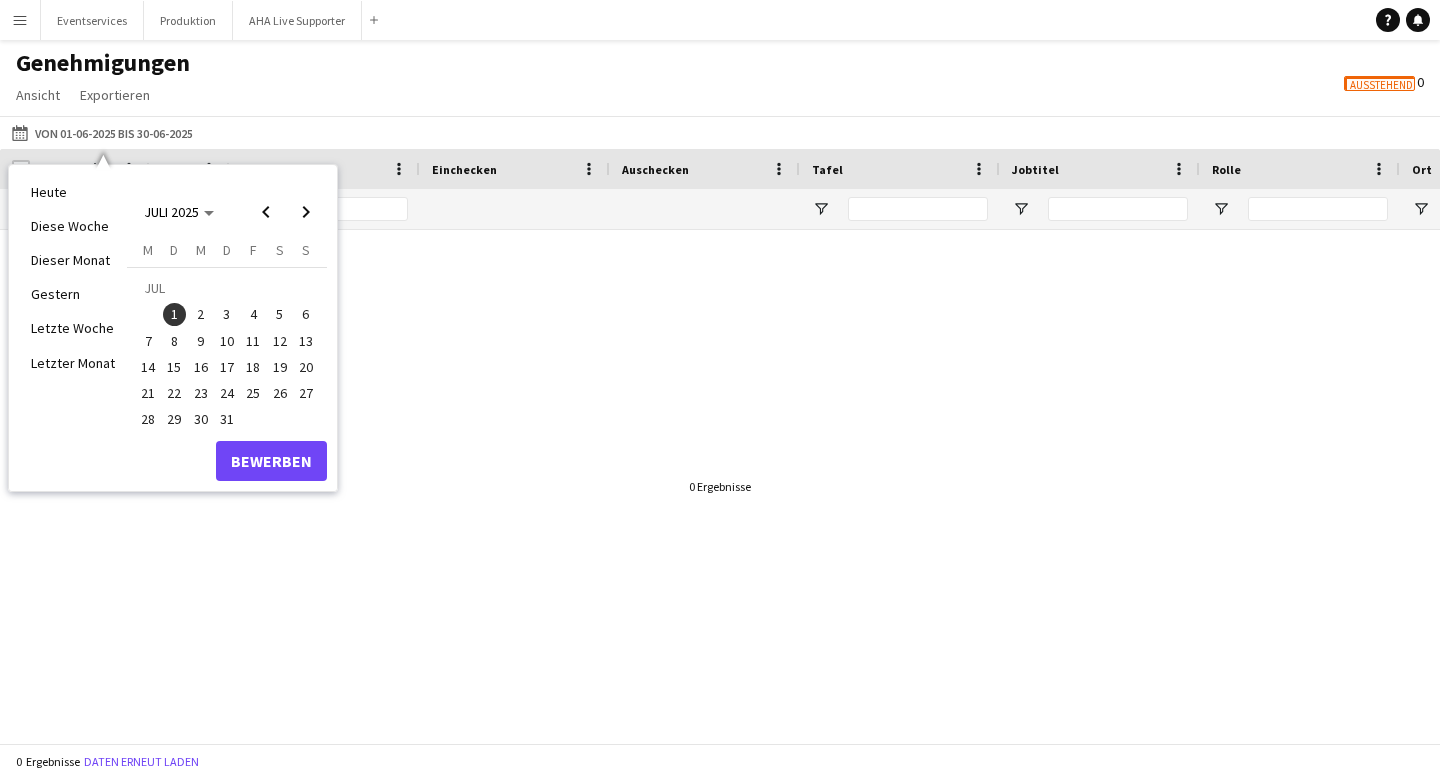 click on "Montag M Dienstag D Mittwoch M Donnerstag D Freitag F Samstag S Sonntag S  JUL      1   2   3   4   5   6   7   8   9   10   11   12   13   14   15   16   17   18   19   20   21   22   23   24   25   26   27   28   29   30   31
Comparison range
Comparison range" at bounding box center (227, 341) 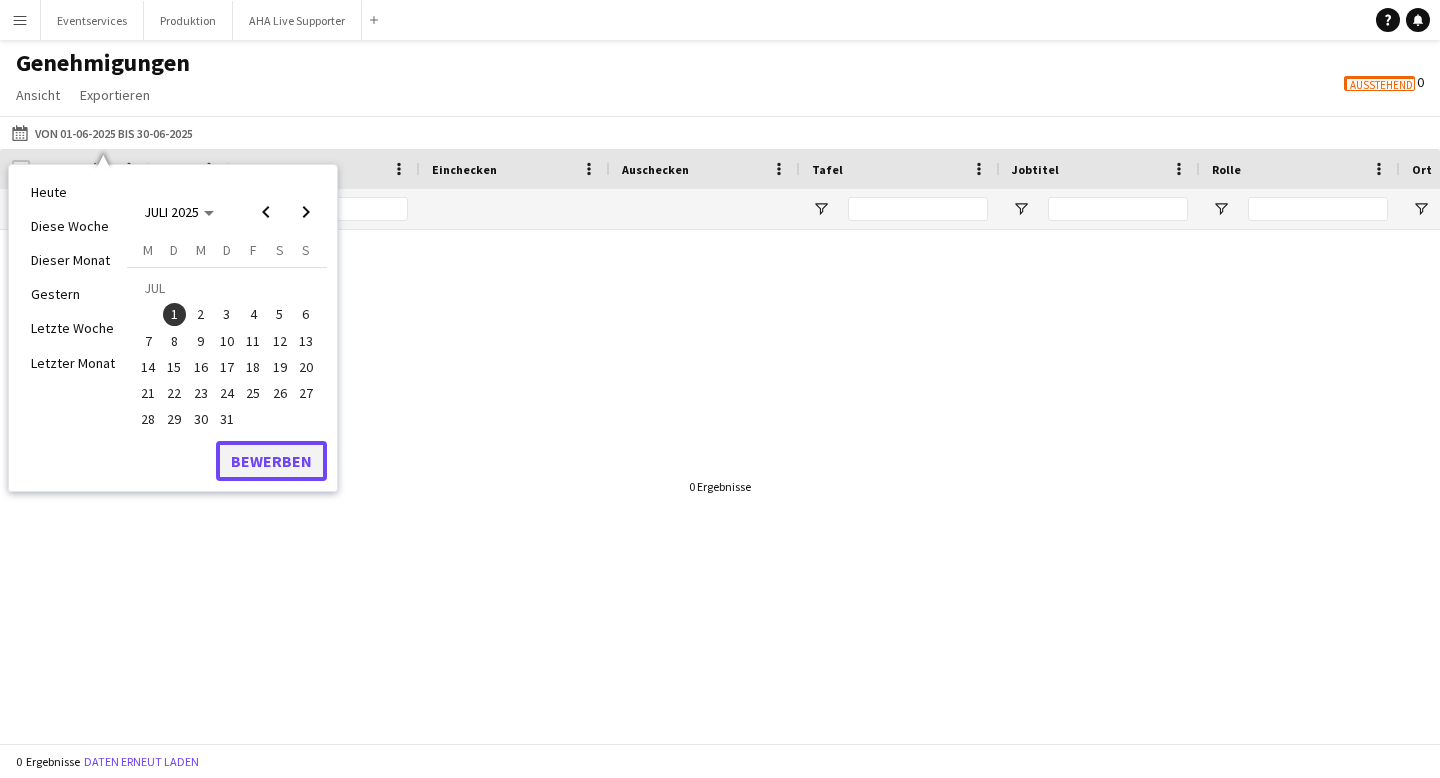 click on "Bewerben" at bounding box center (271, 461) 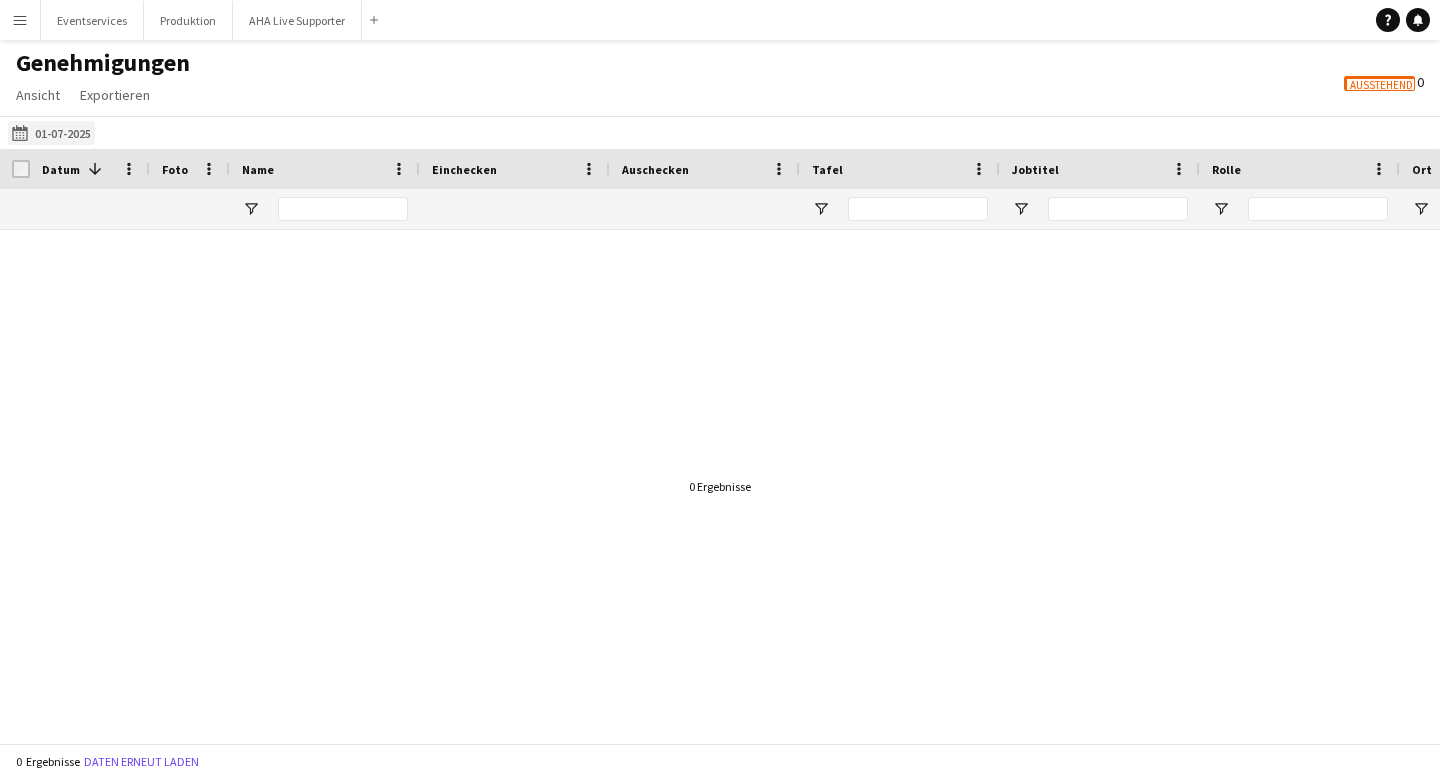 click on "Von 01-06-2025 bis 30-06-2025
01-07-2025" 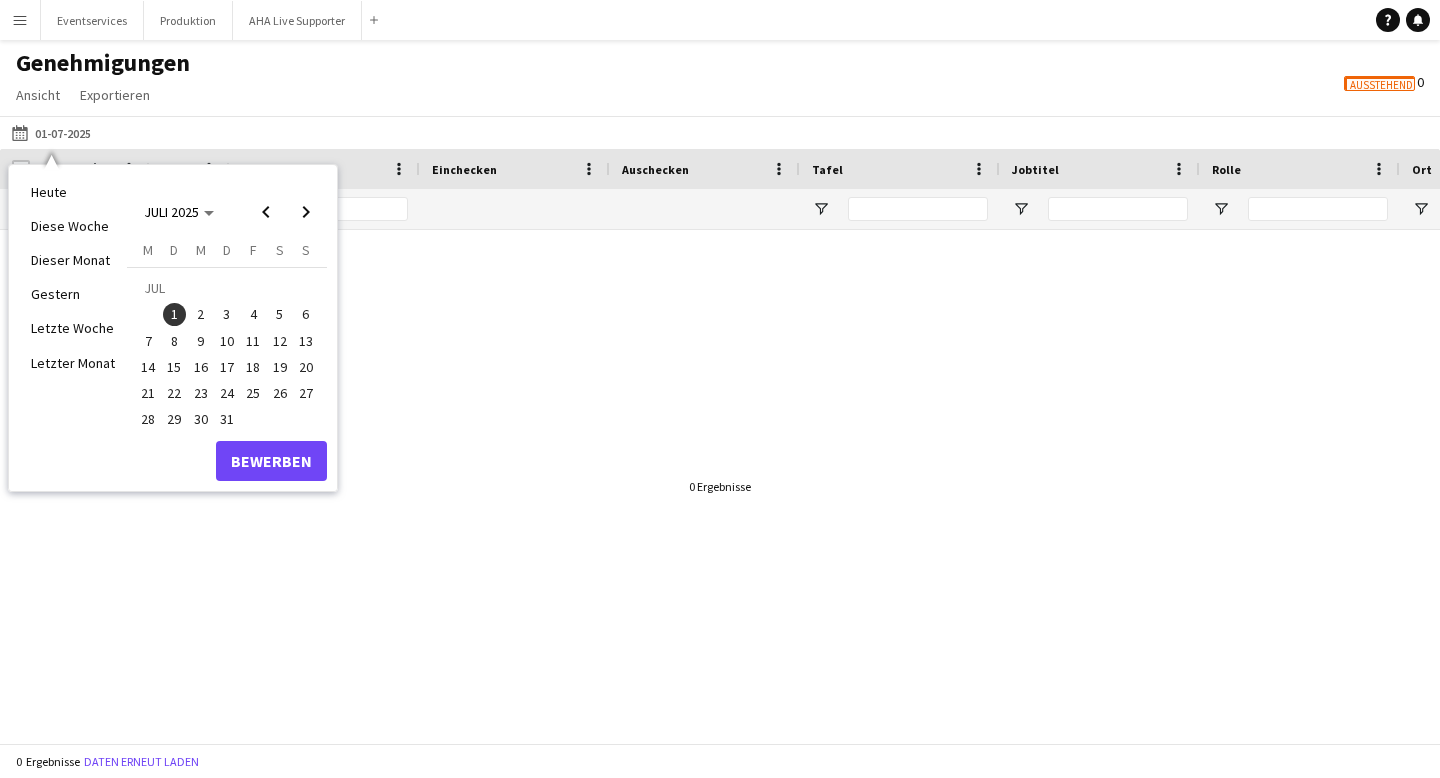 click on "31" at bounding box center [227, 419] 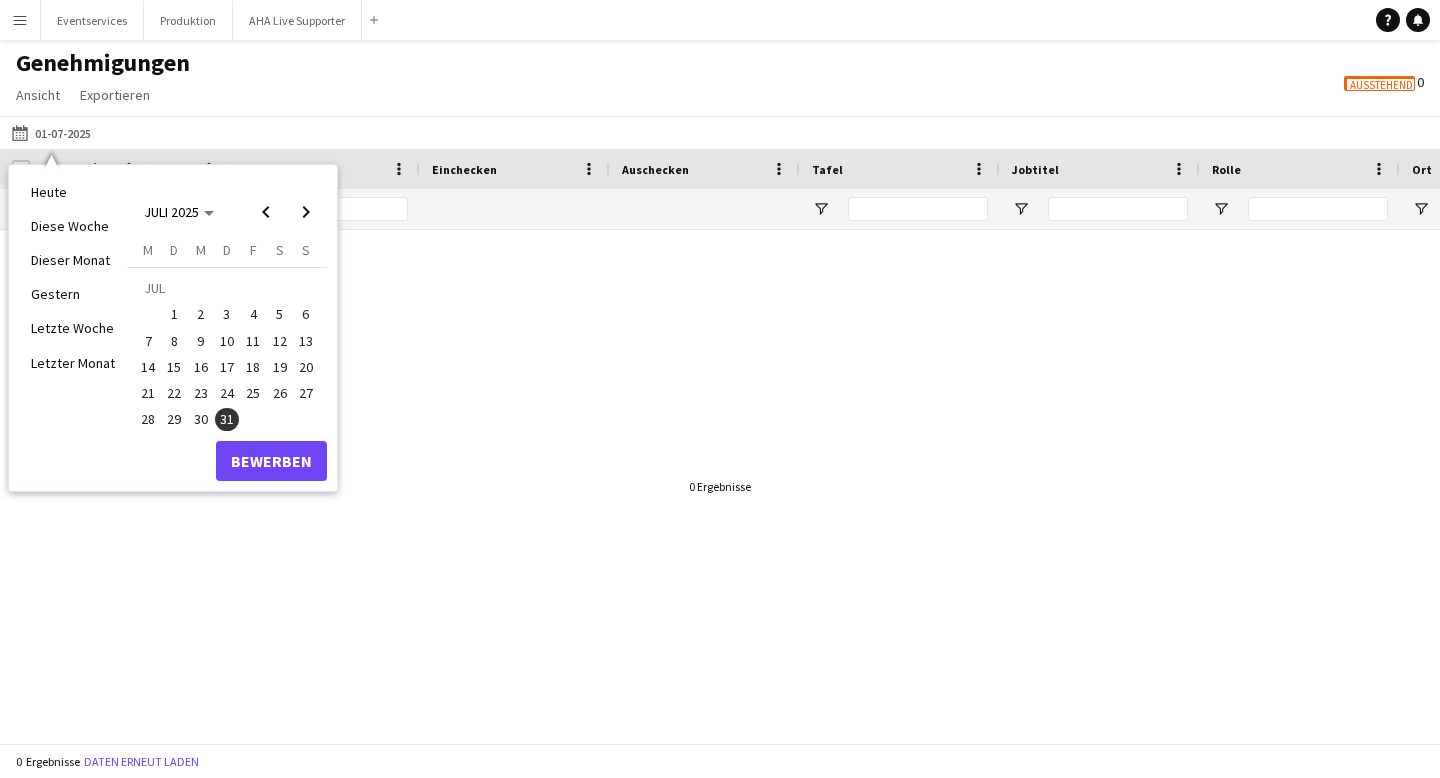 click on "1" at bounding box center [175, 315] 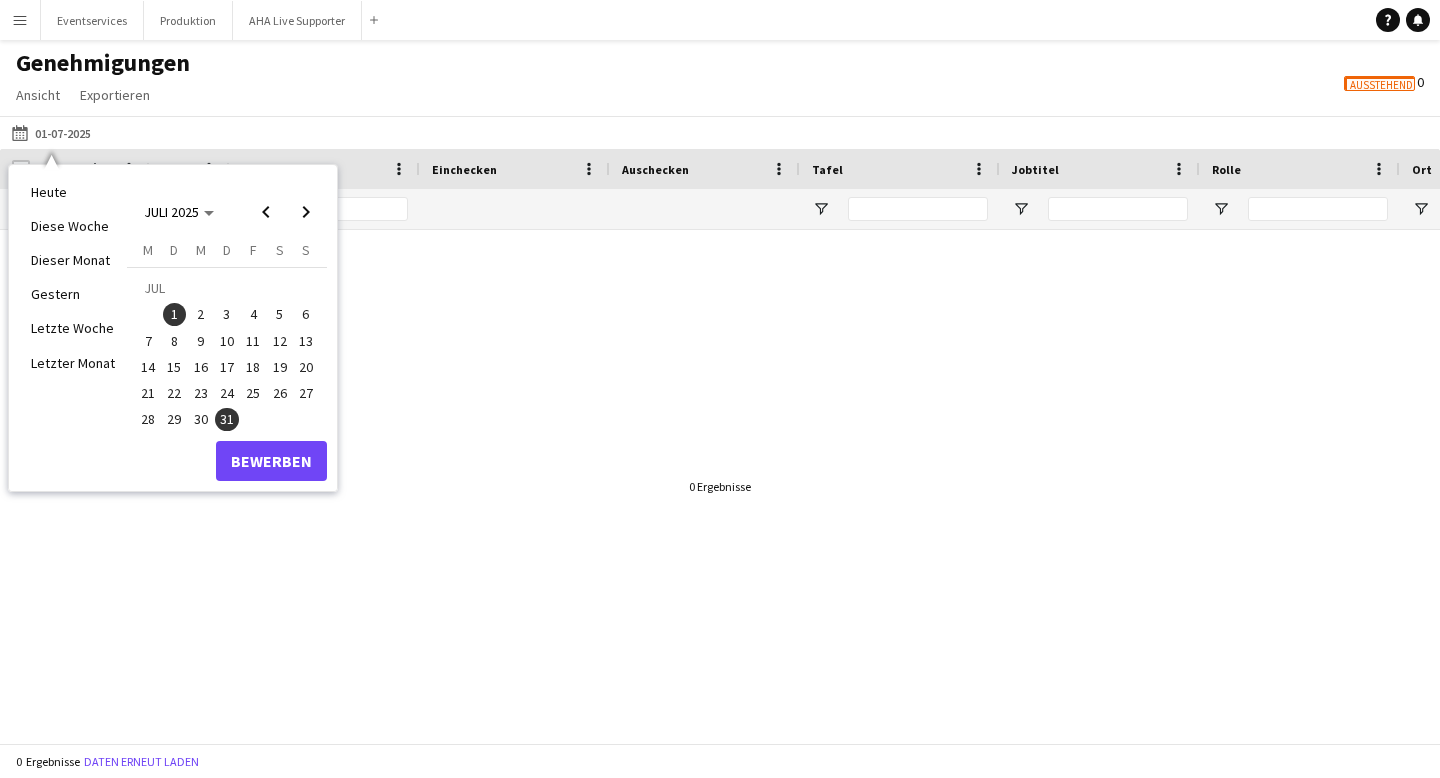 click on "31" at bounding box center (227, 420) 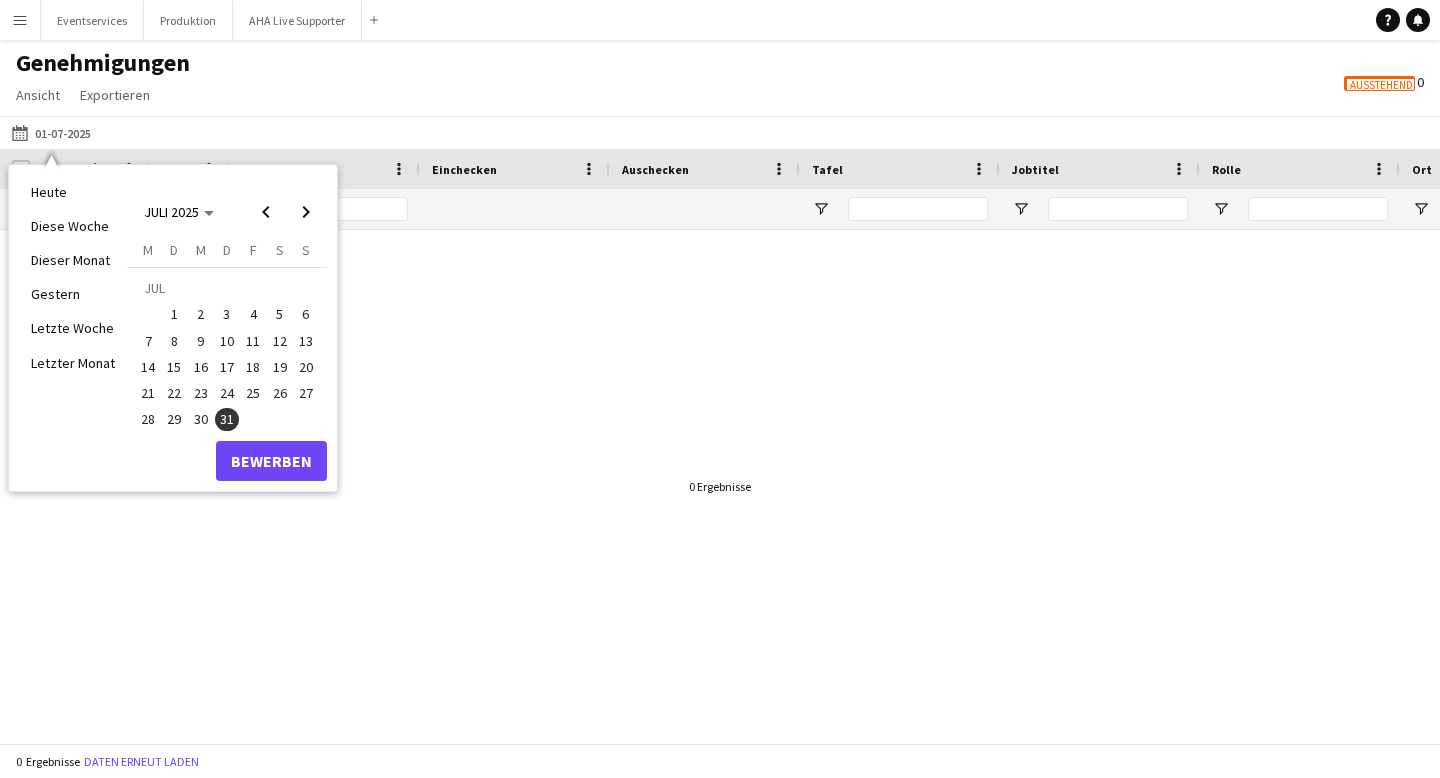 click on "1" at bounding box center (175, 315) 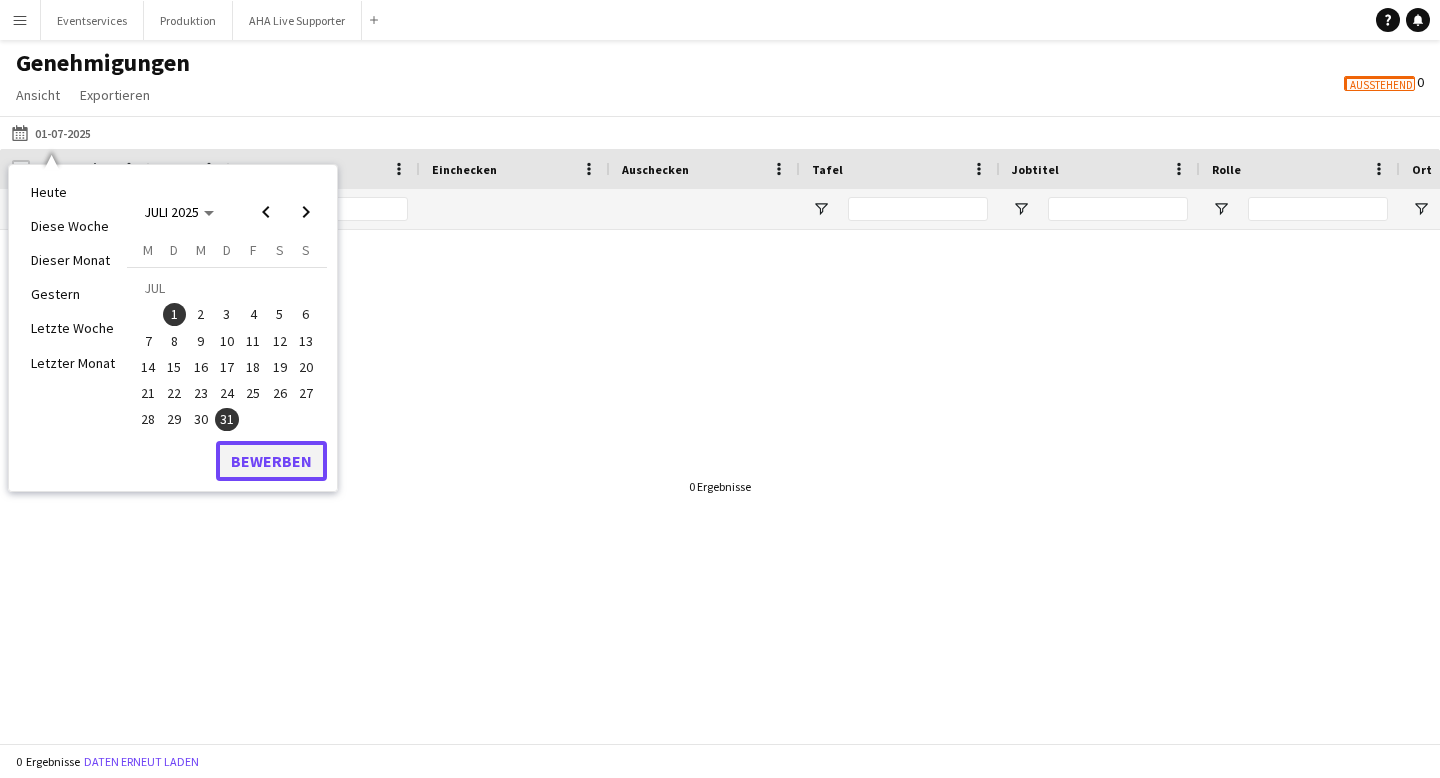 click on "Bewerben" at bounding box center (271, 461) 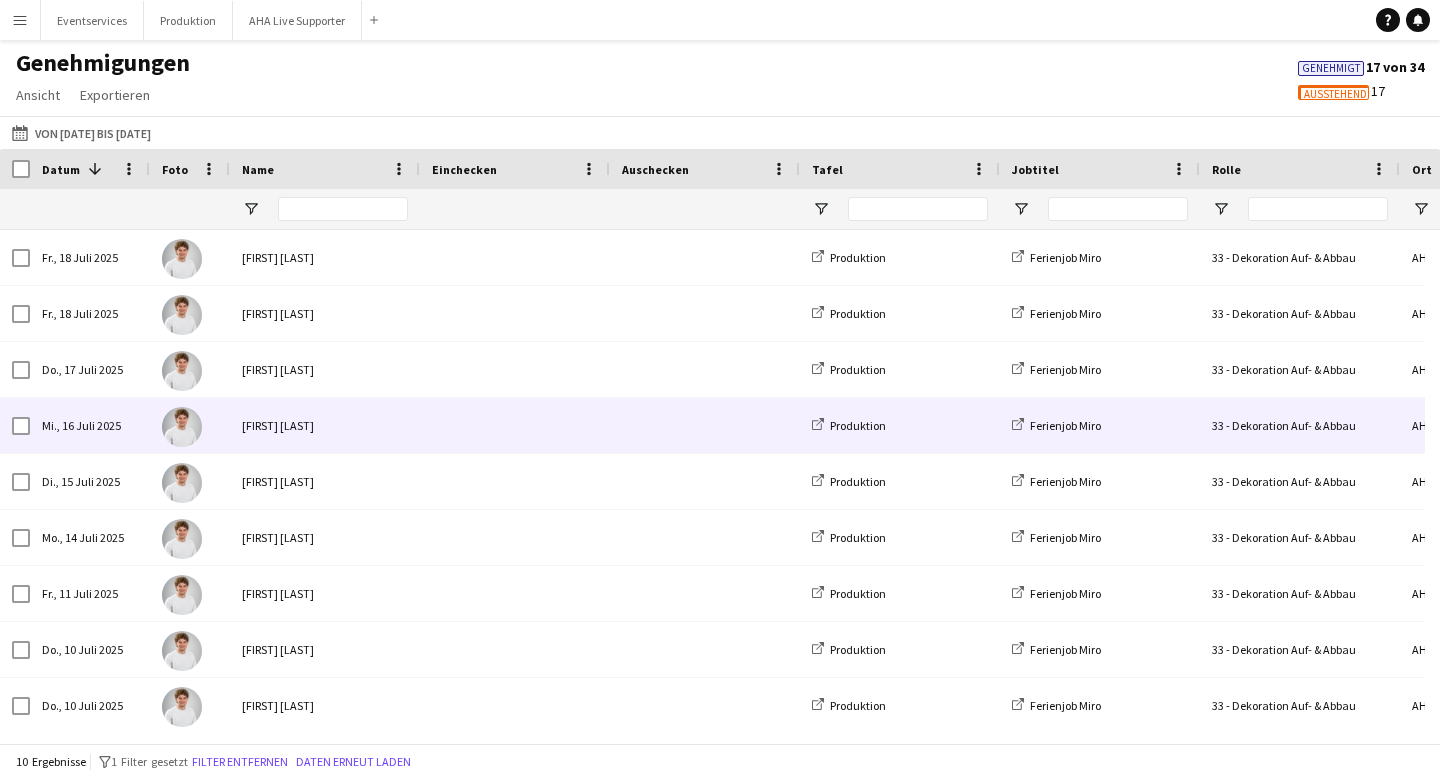 scroll, scrollTop: 33, scrollLeft: 0, axis: vertical 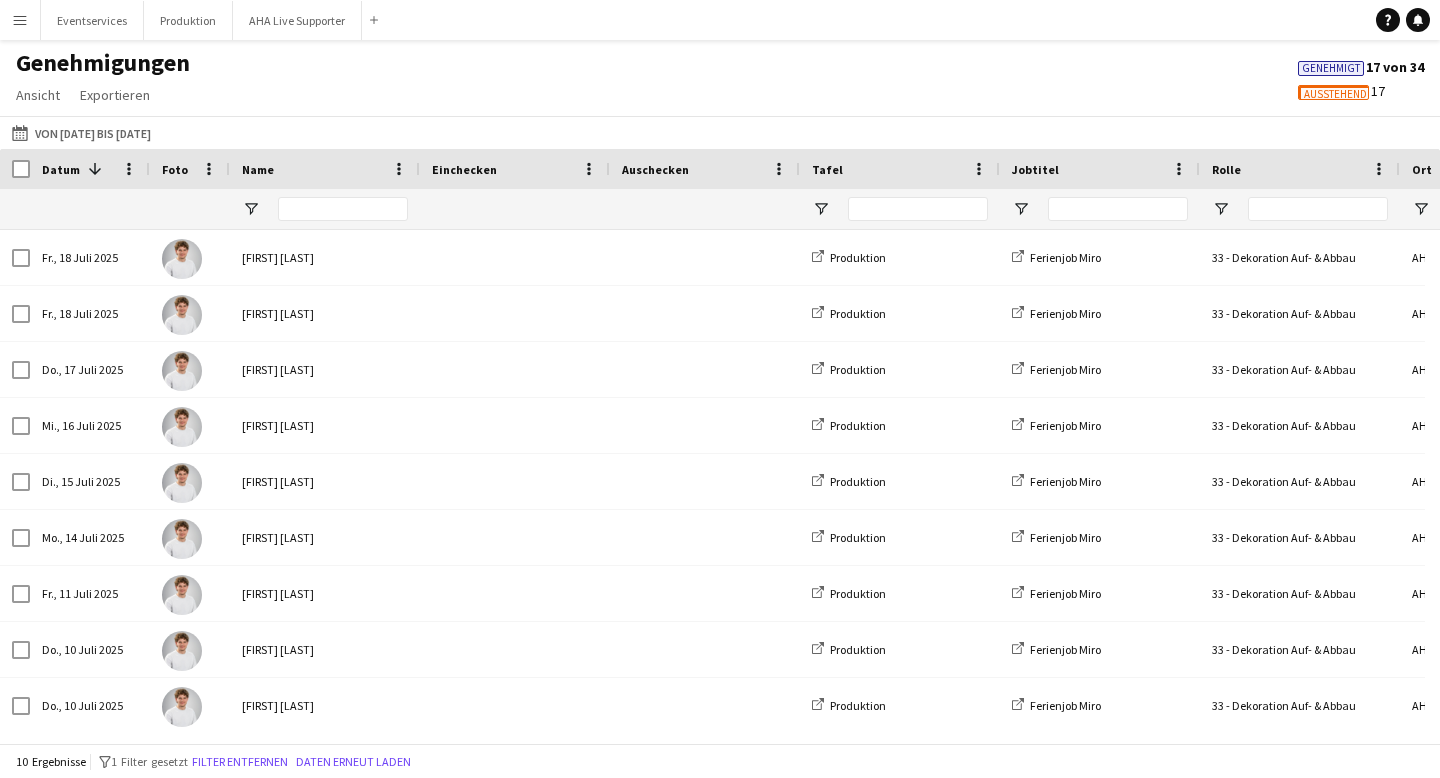click on "Menü" at bounding box center [20, 20] 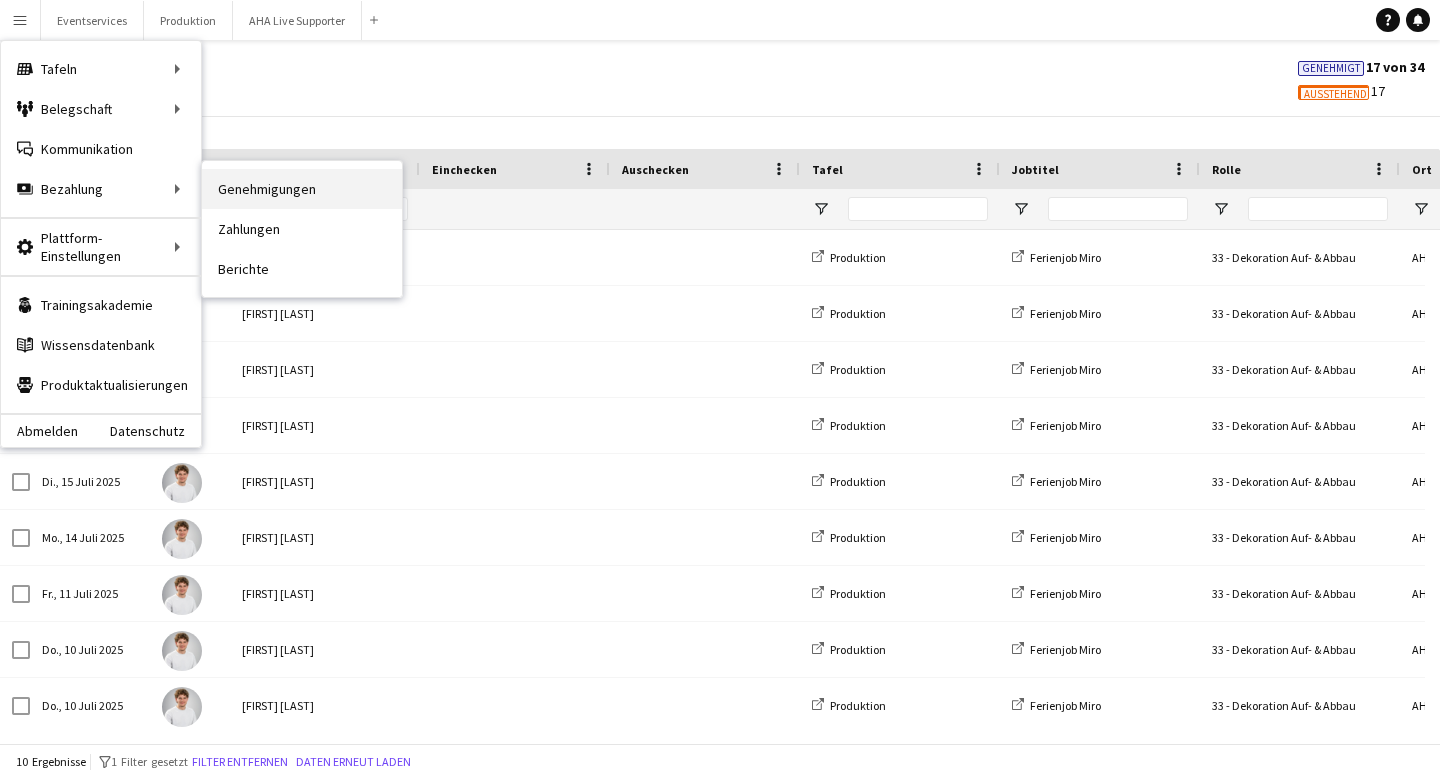 click on "Genehmigungen" at bounding box center [302, 189] 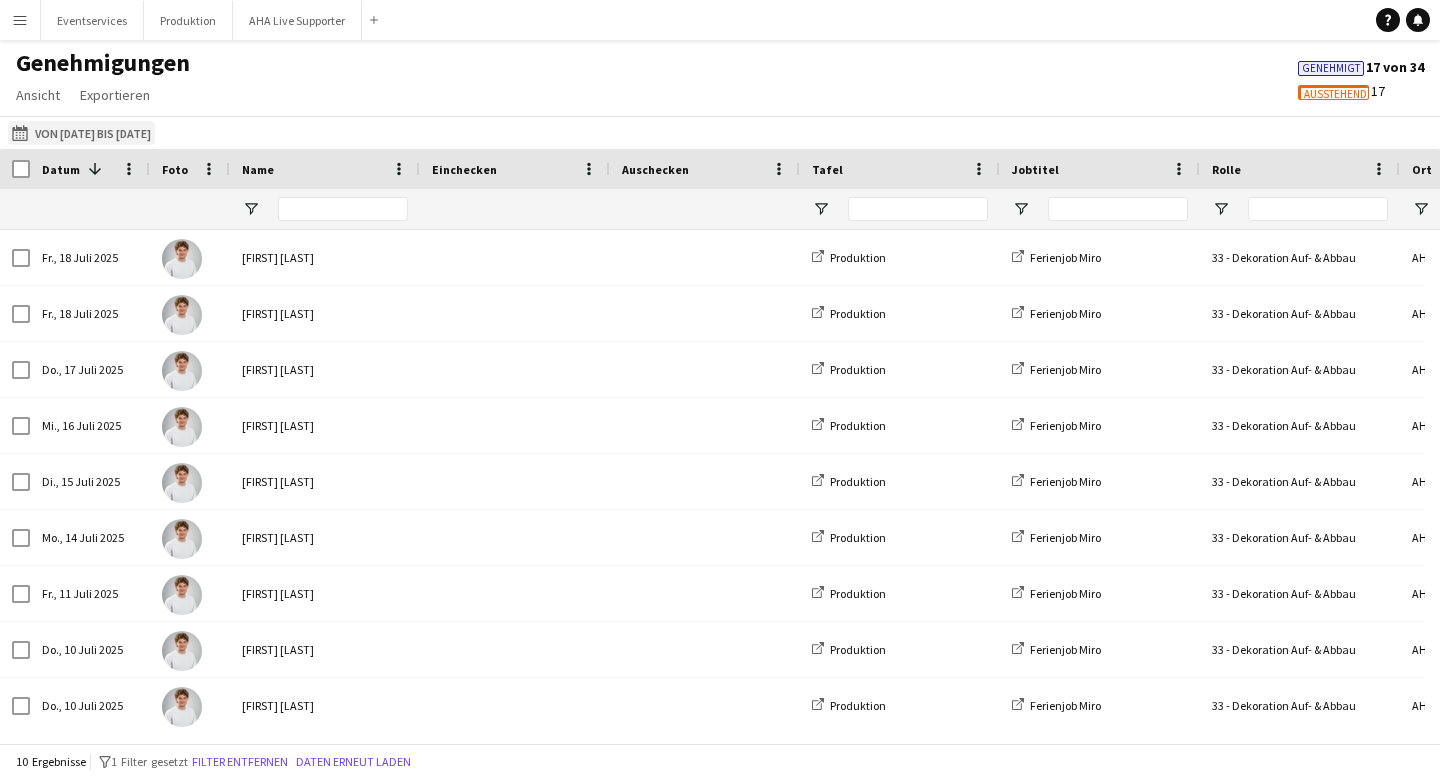 click on "Von 01-06-2025 bis 30-06-2025
Von 31-07-2025 bis 01-07-2025" 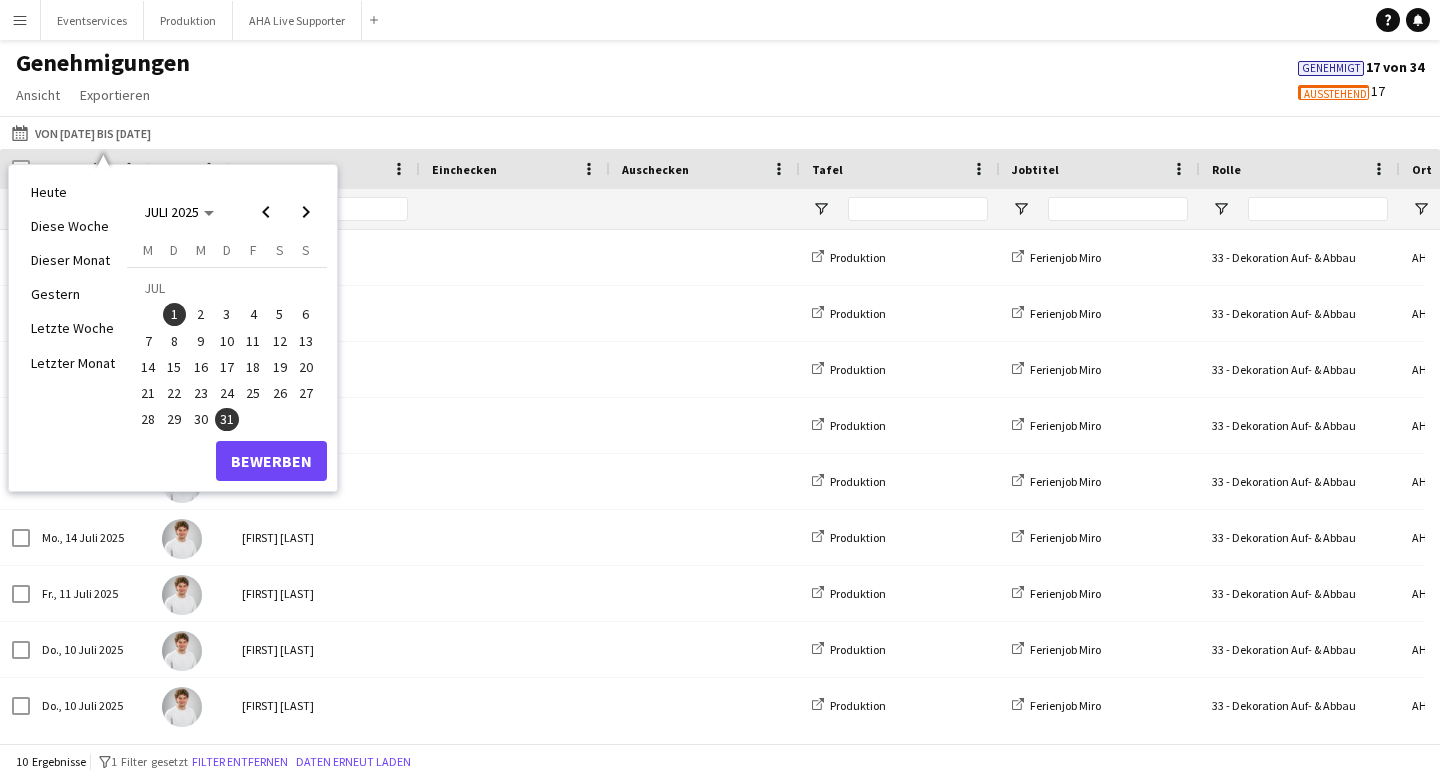 click on "1" at bounding box center (175, 315) 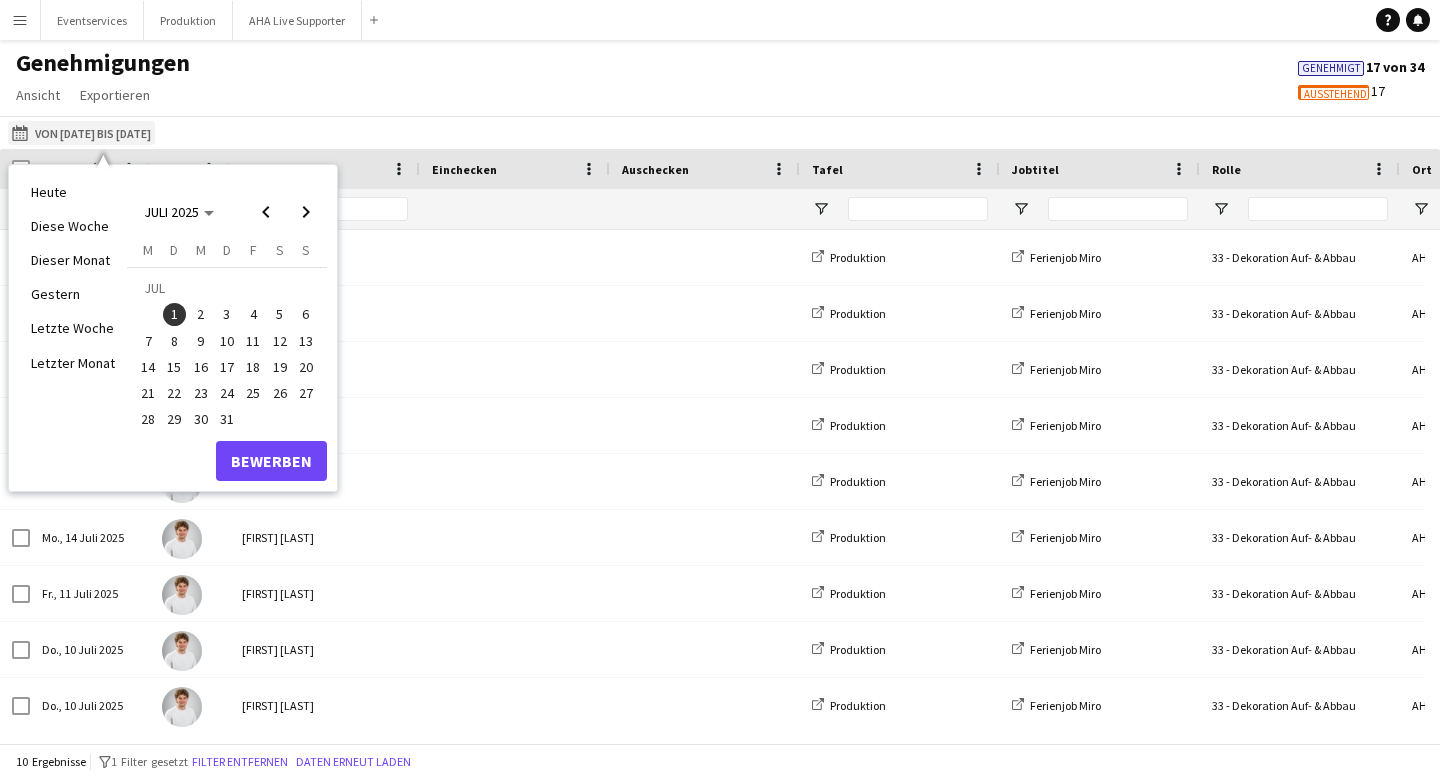 click on "Von 01-06-2025 bis 30-06-2025
Von 31-07-2025 bis 01-07-2025" 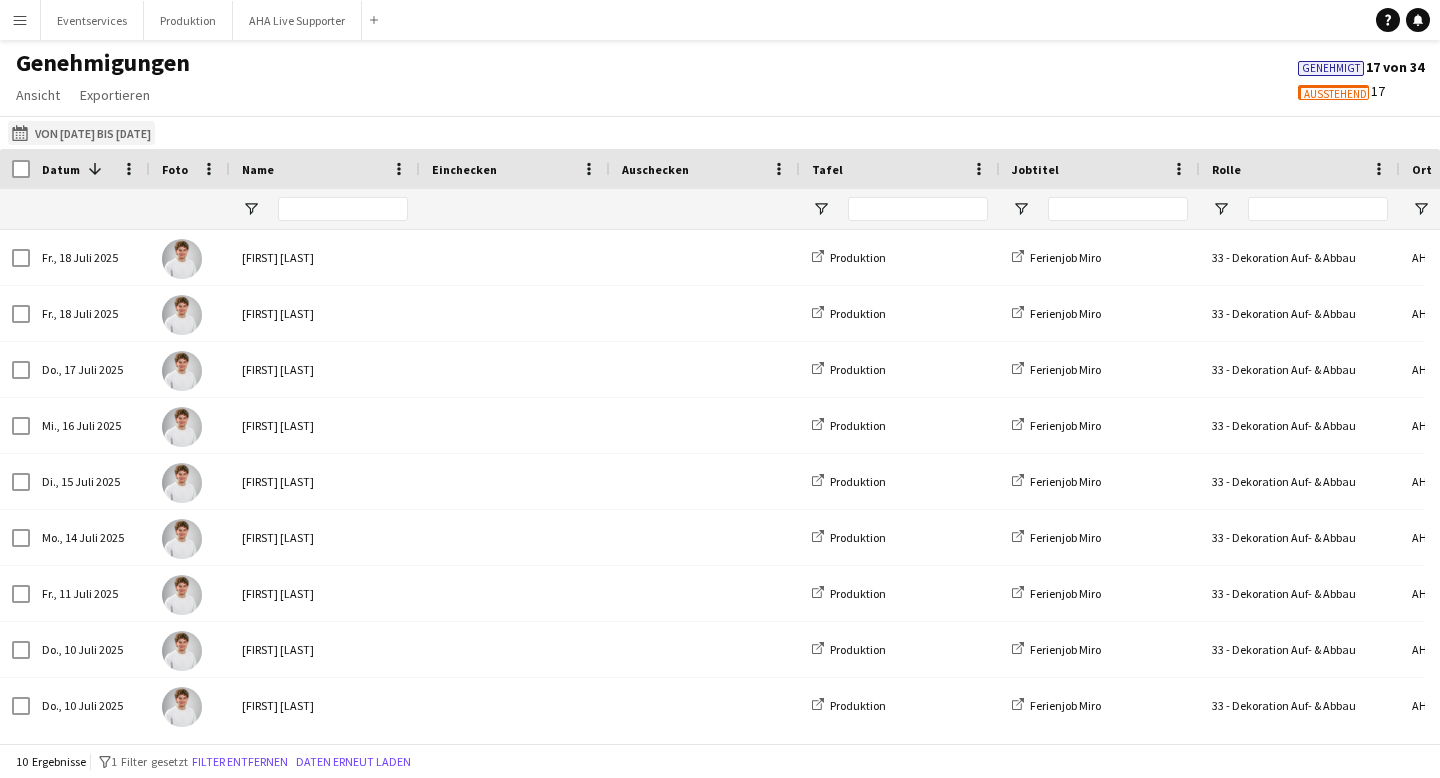 click on "Von 01-06-2025 bis 30-06-2025
Von 31-07-2025 bis 01-07-2025" 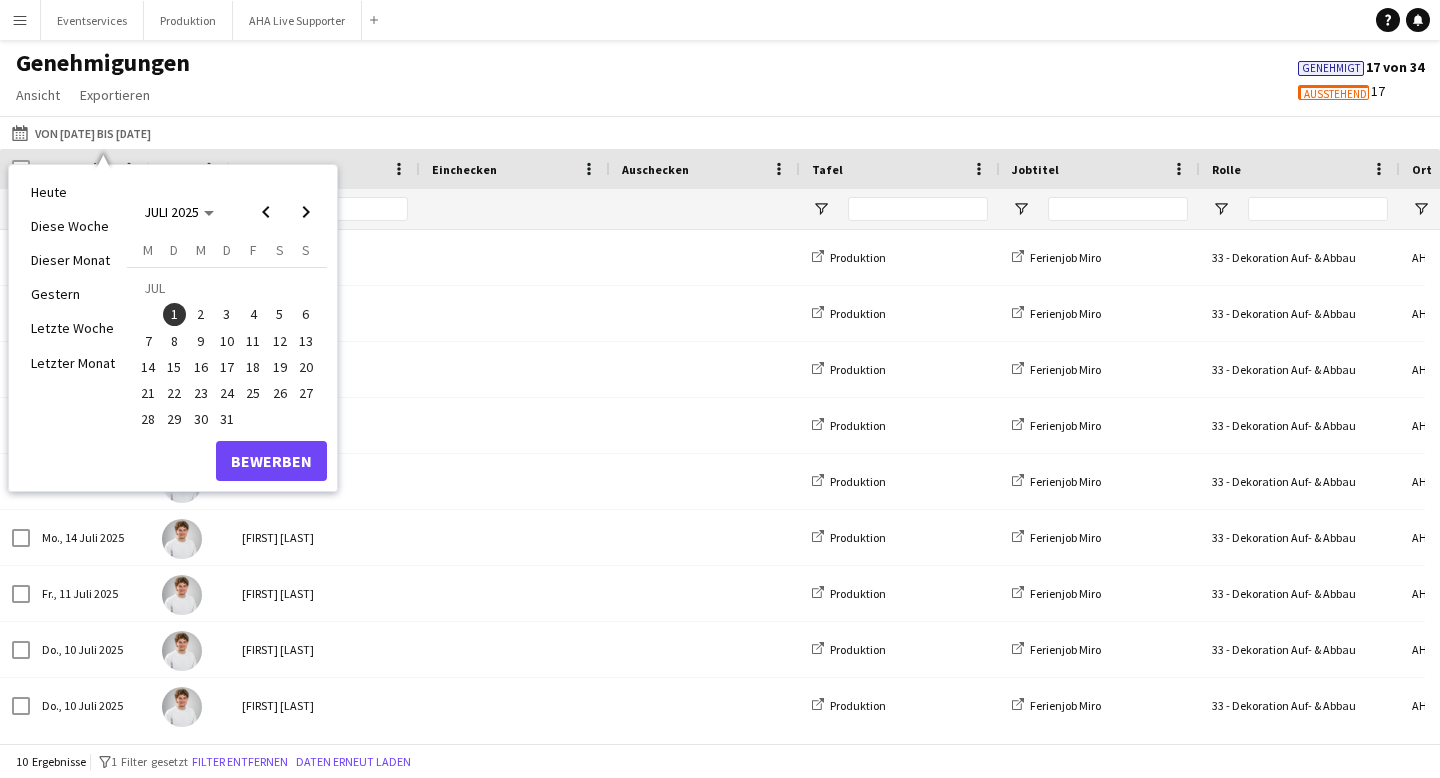 click on "1" at bounding box center (175, 315) 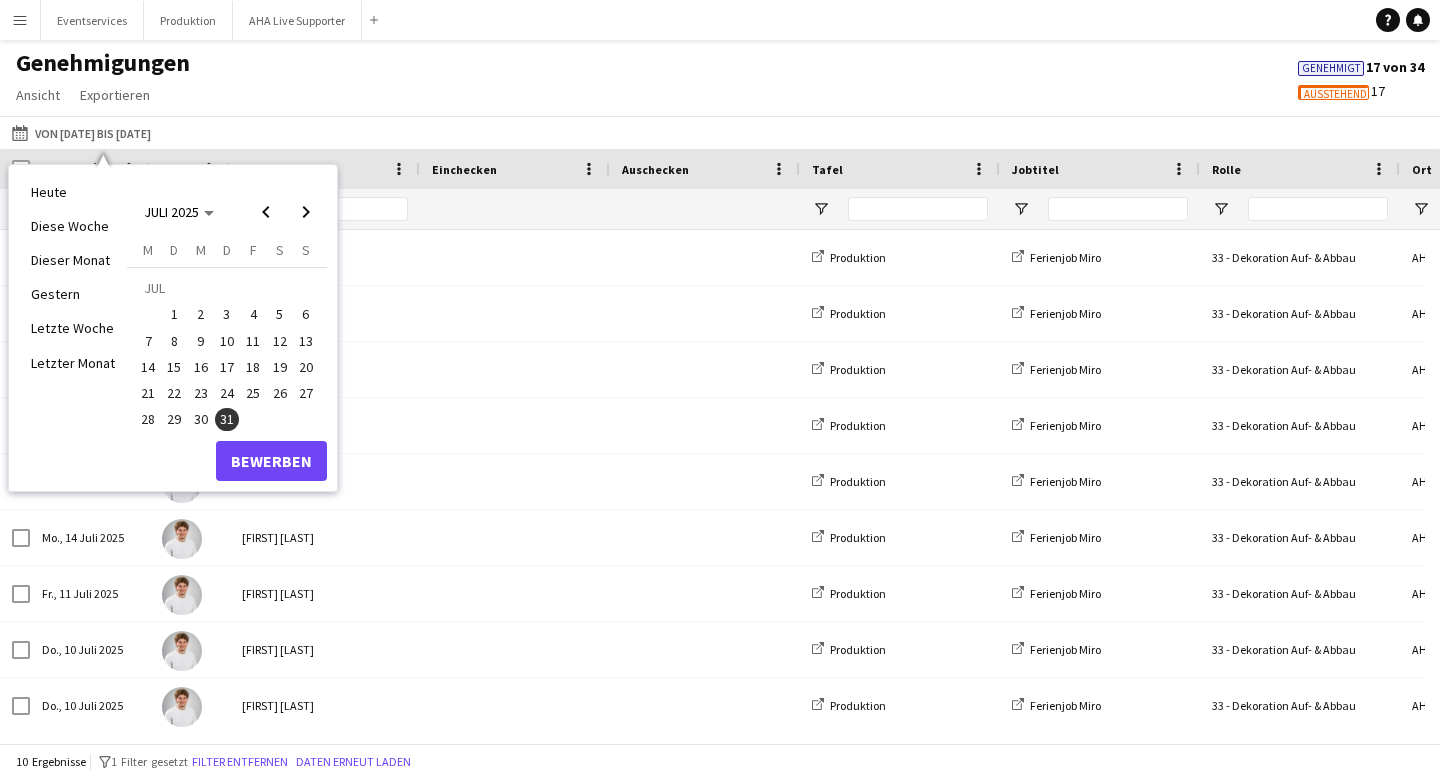 click on "1" at bounding box center (175, 315) 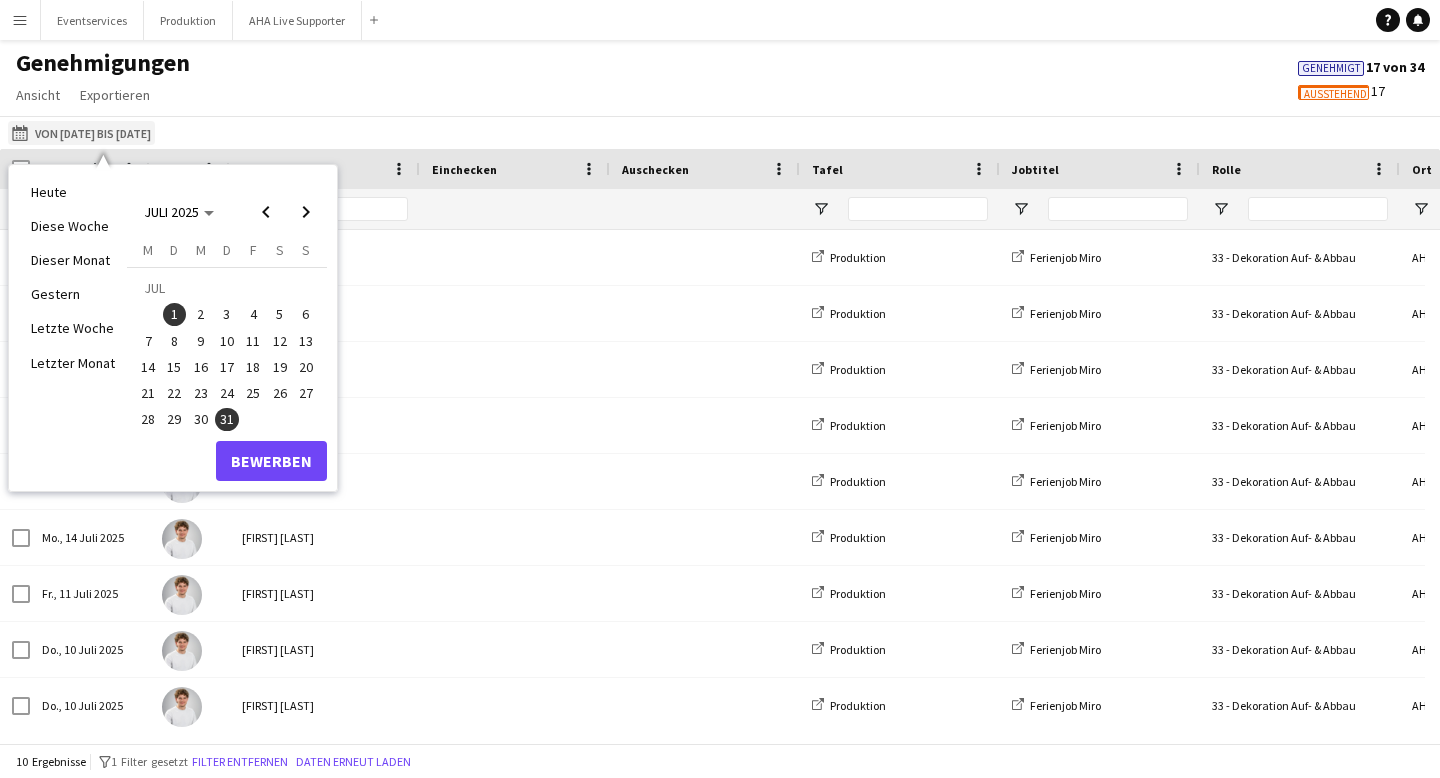 click on "Von 01-06-2025 bis 30-06-2025
Von 31-07-2025 bis 01-07-2025" 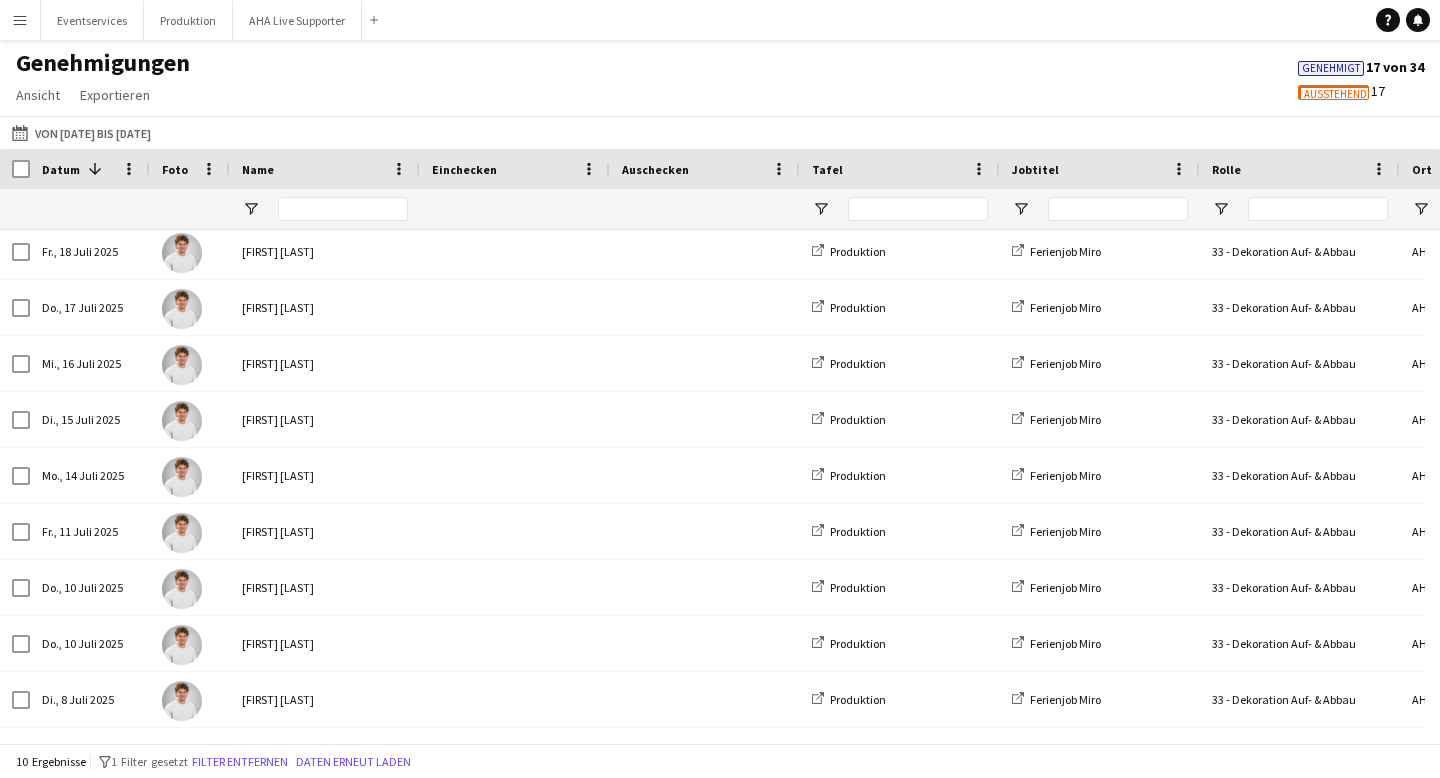 click on "Menü" at bounding box center (20, 20) 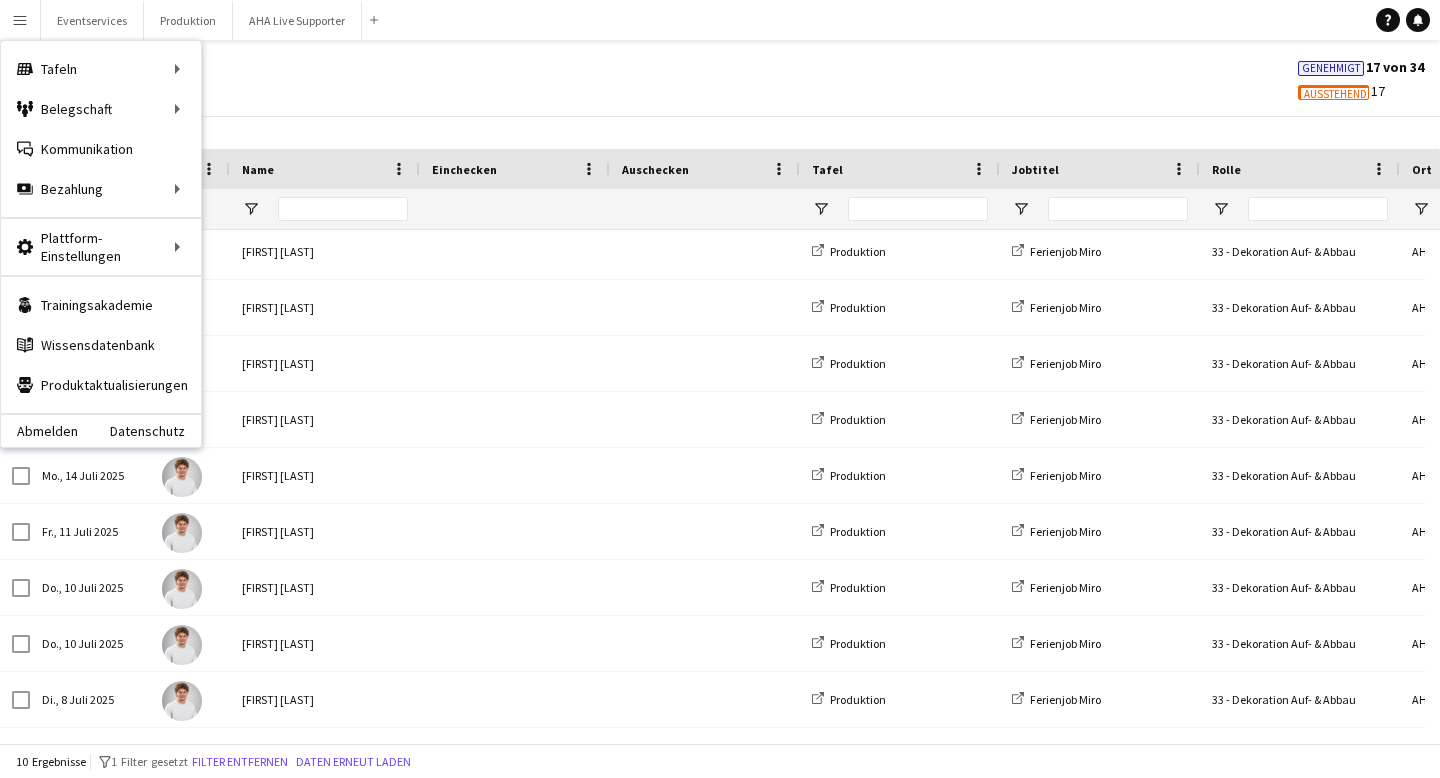 click on "Genehmigungen   Ansicht  Ansicht anpassen Filter anpassen Filter zurücksetzen Ansicht zurücksetzen Alles zurücksetzen  Exportieren  Exportieren als XLSX Exportieren als CSV Exportieren als PDF Genehmigt  17 von 34   Ausstehend   17" 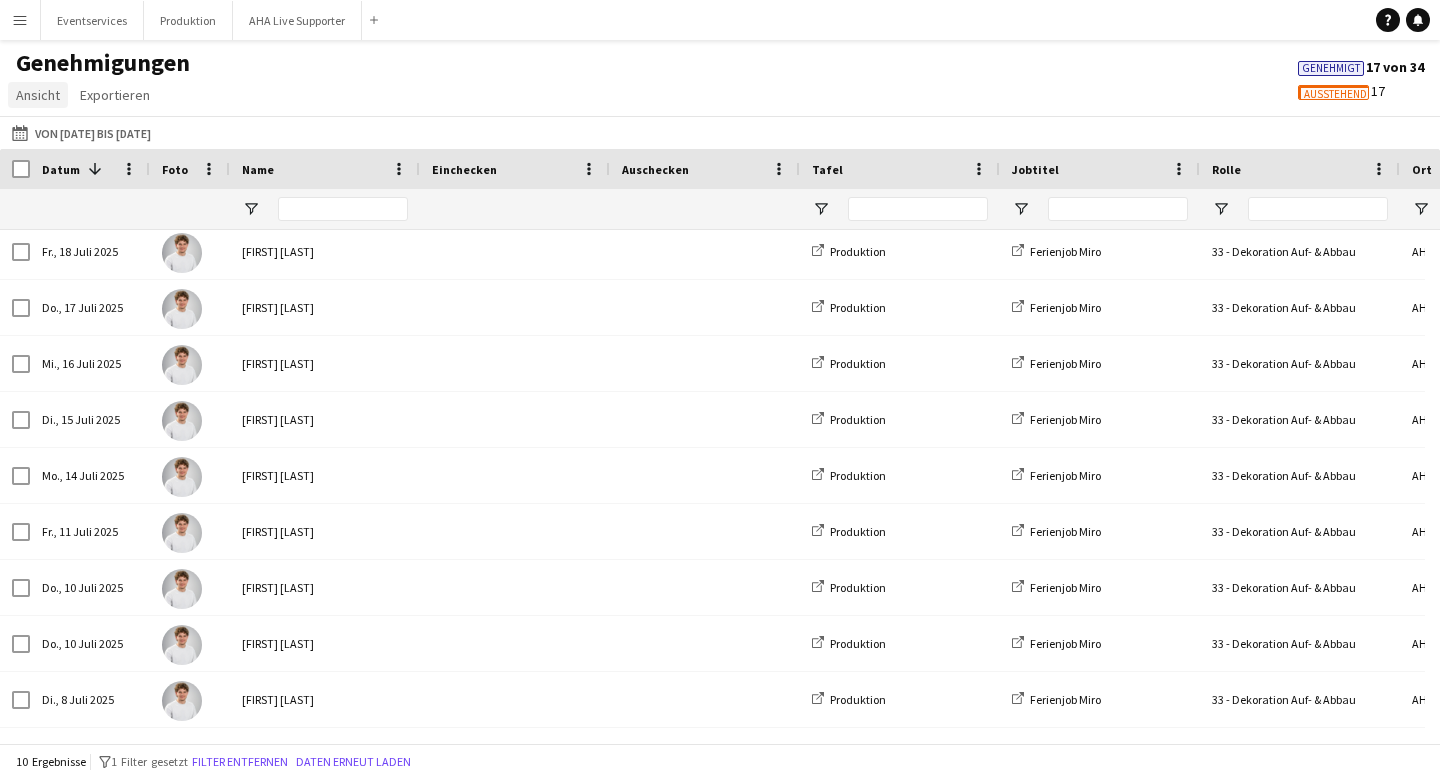 click on "Ansicht" 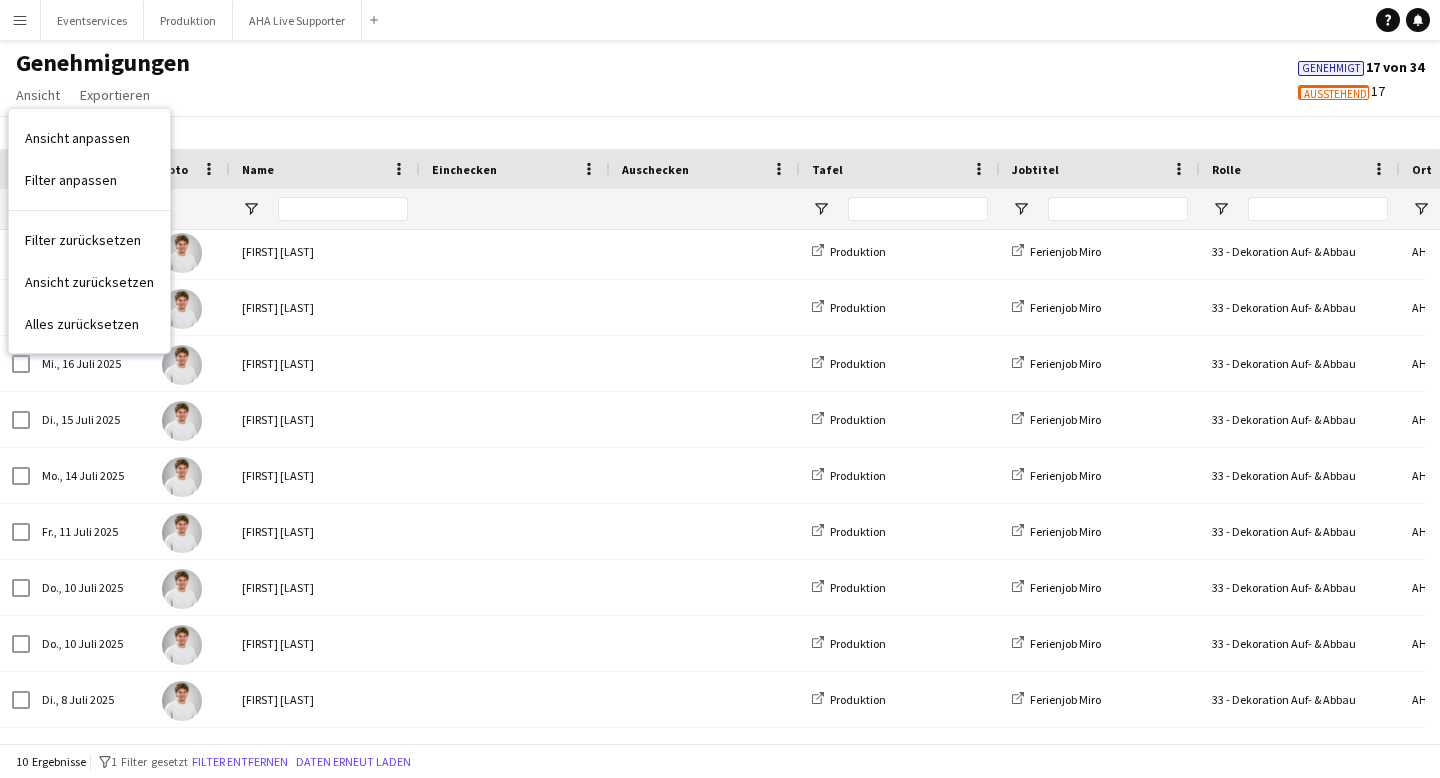 click on "Filter anpassen" at bounding box center [71, 180] 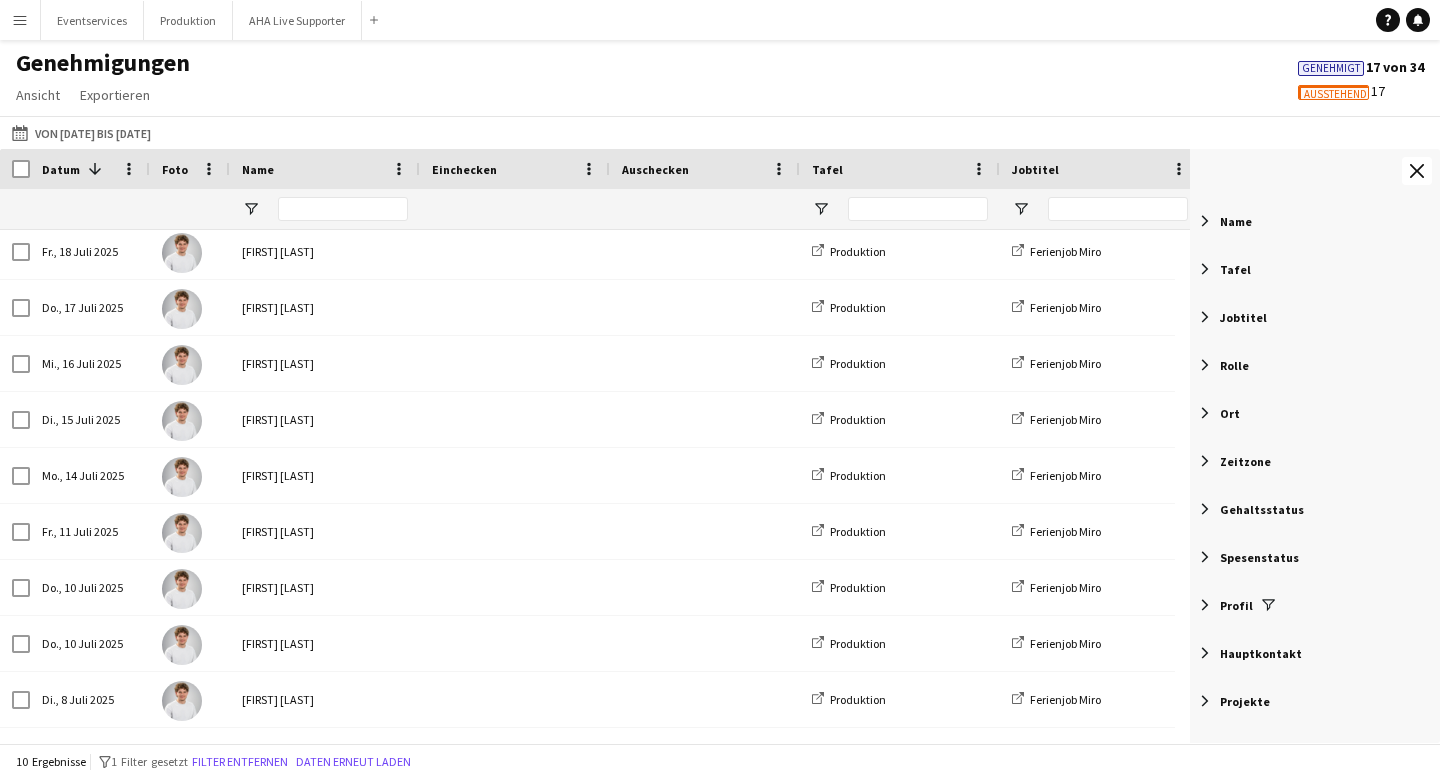 click on "Name" at bounding box center (1236, 221) 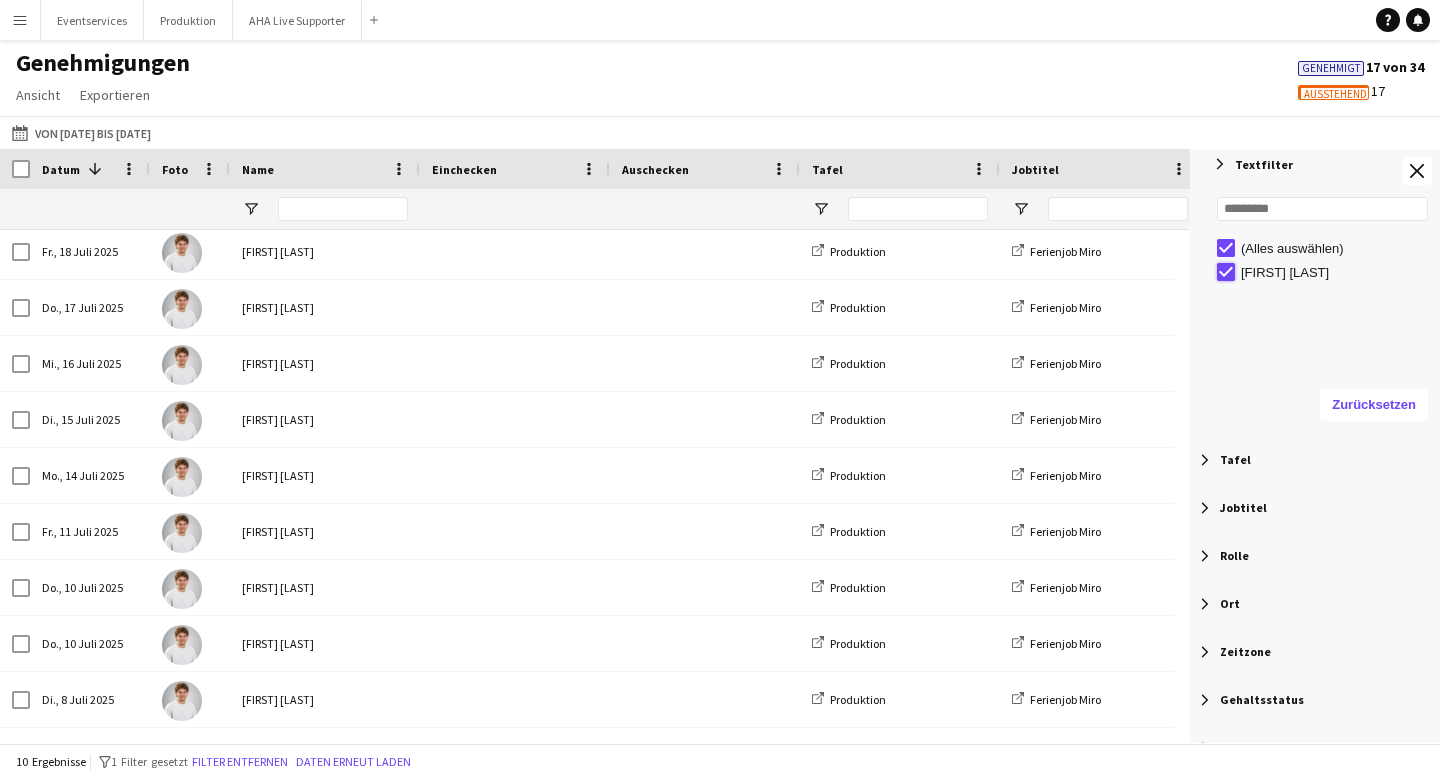 type on "***" 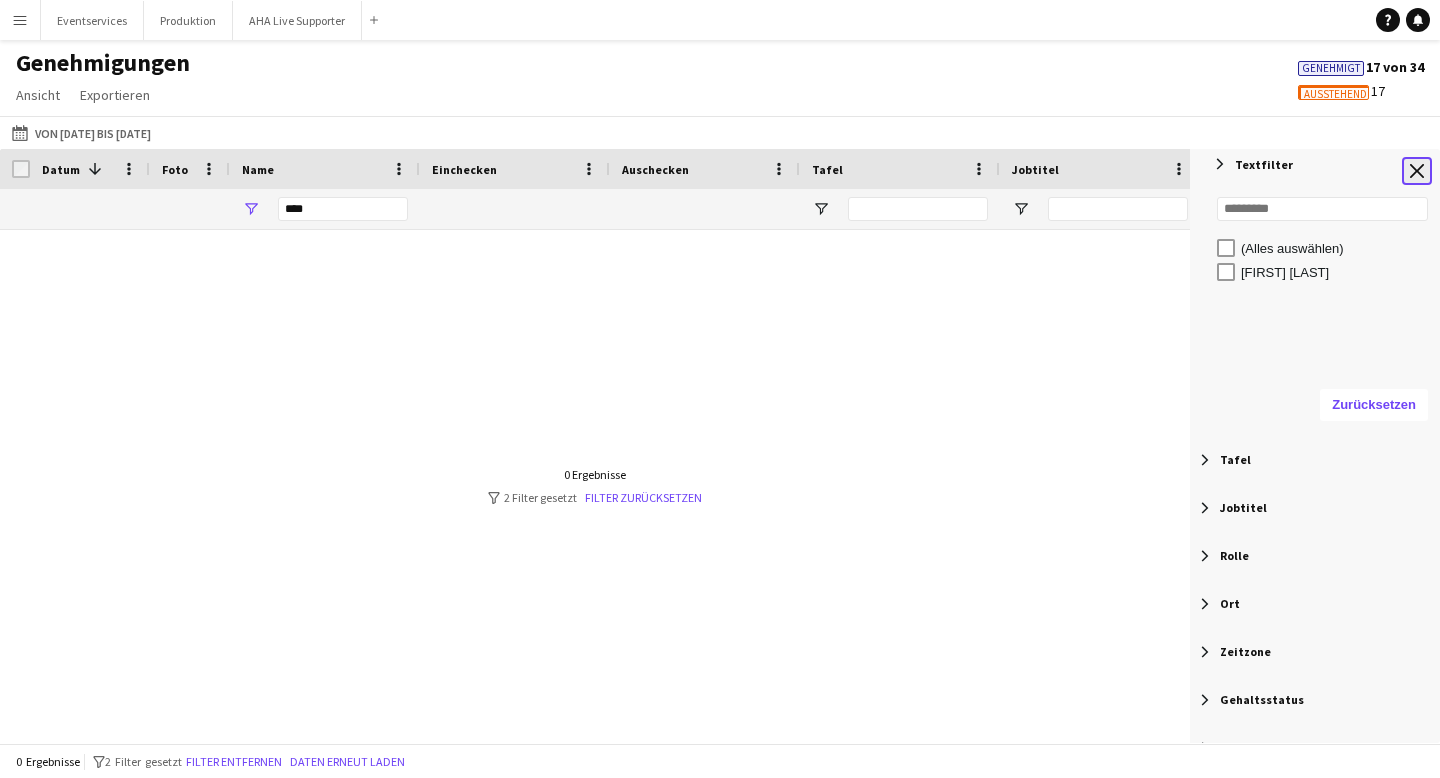 click on "Werkzeugleiste schließen" 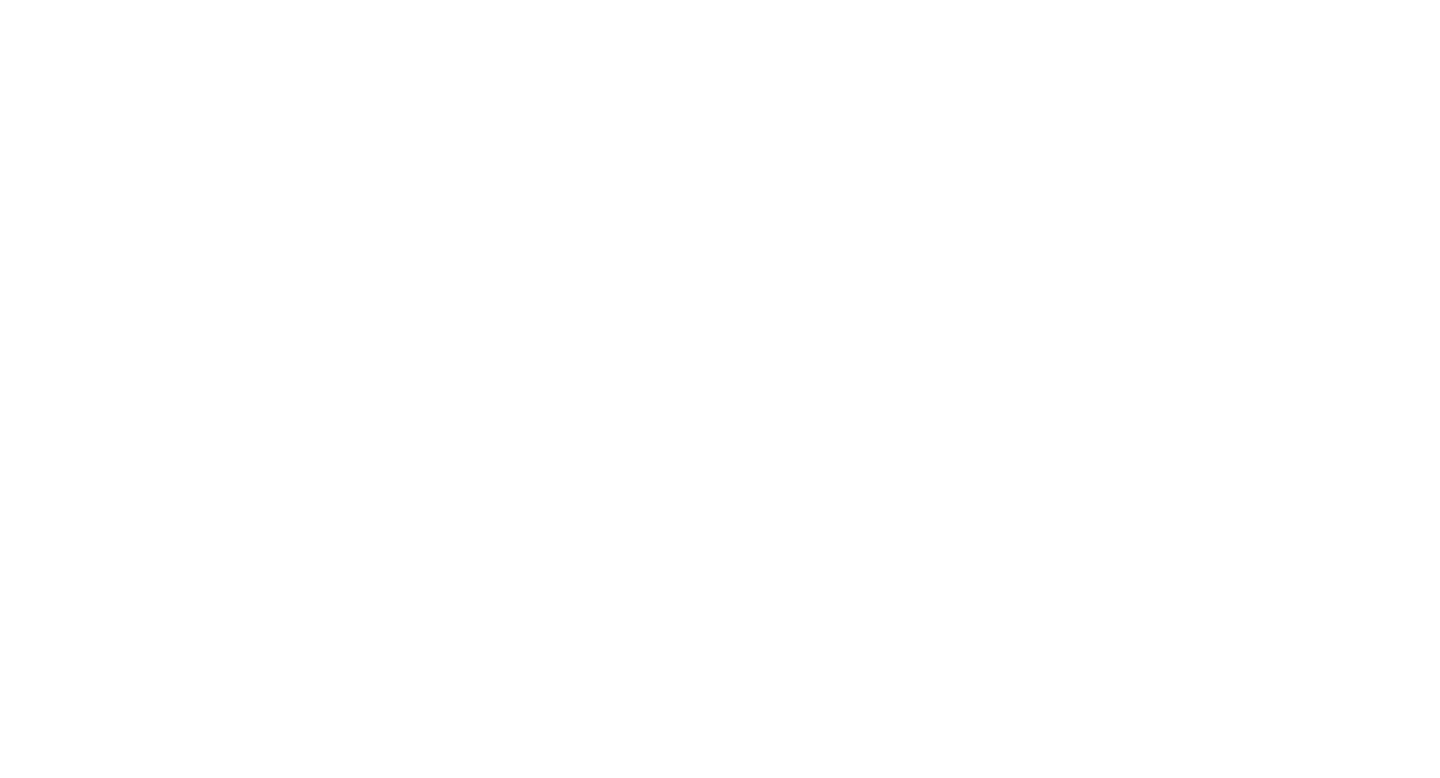 scroll, scrollTop: 0, scrollLeft: 0, axis: both 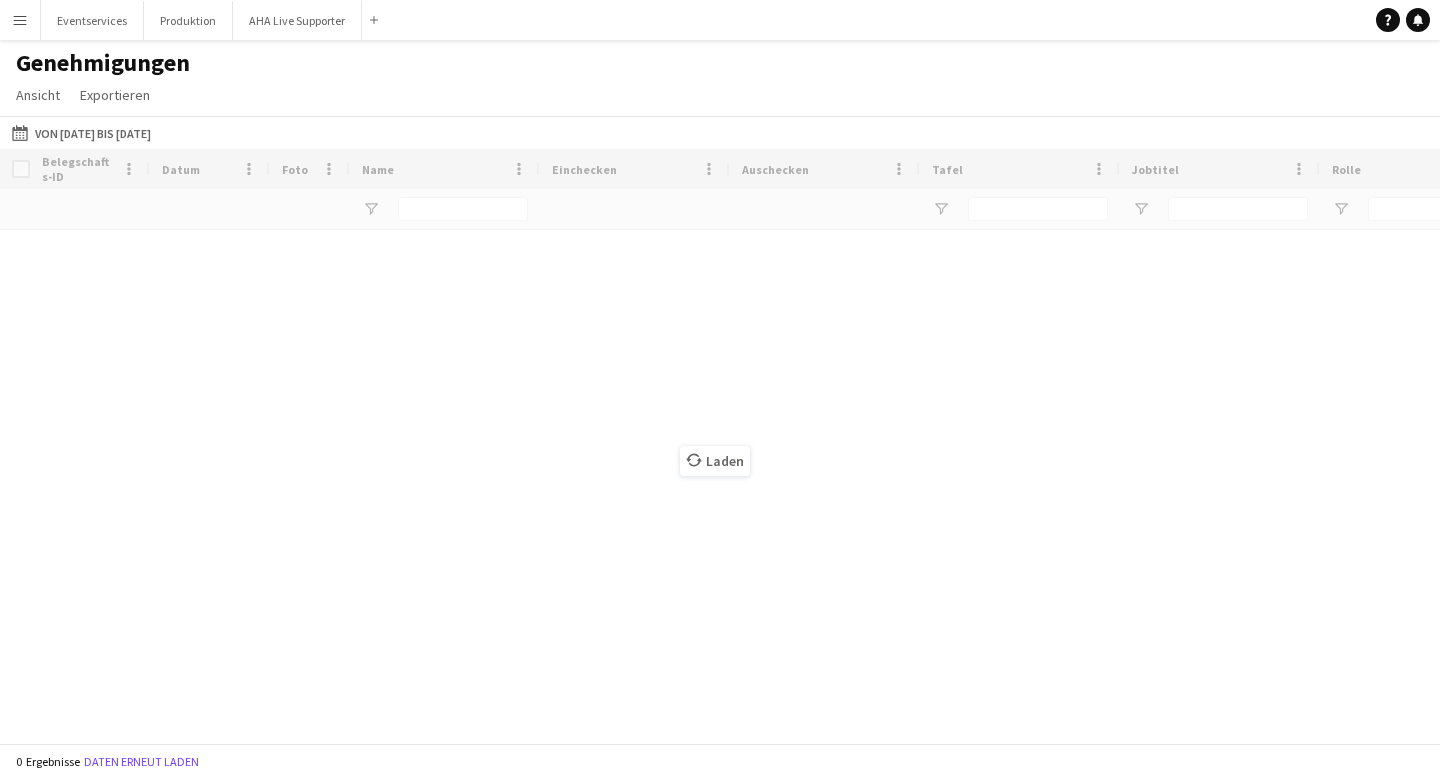 type on "***" 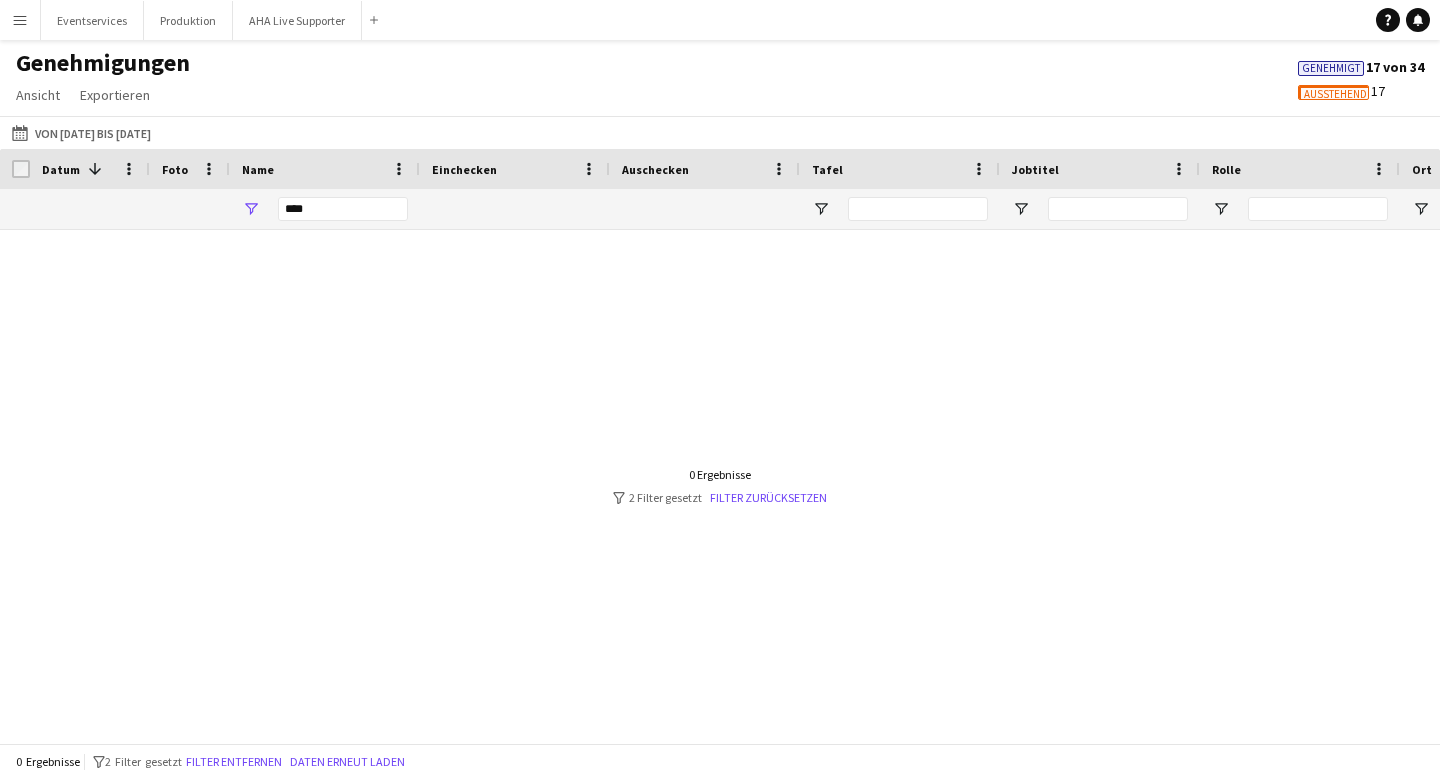 scroll, scrollTop: 0, scrollLeft: 0, axis: both 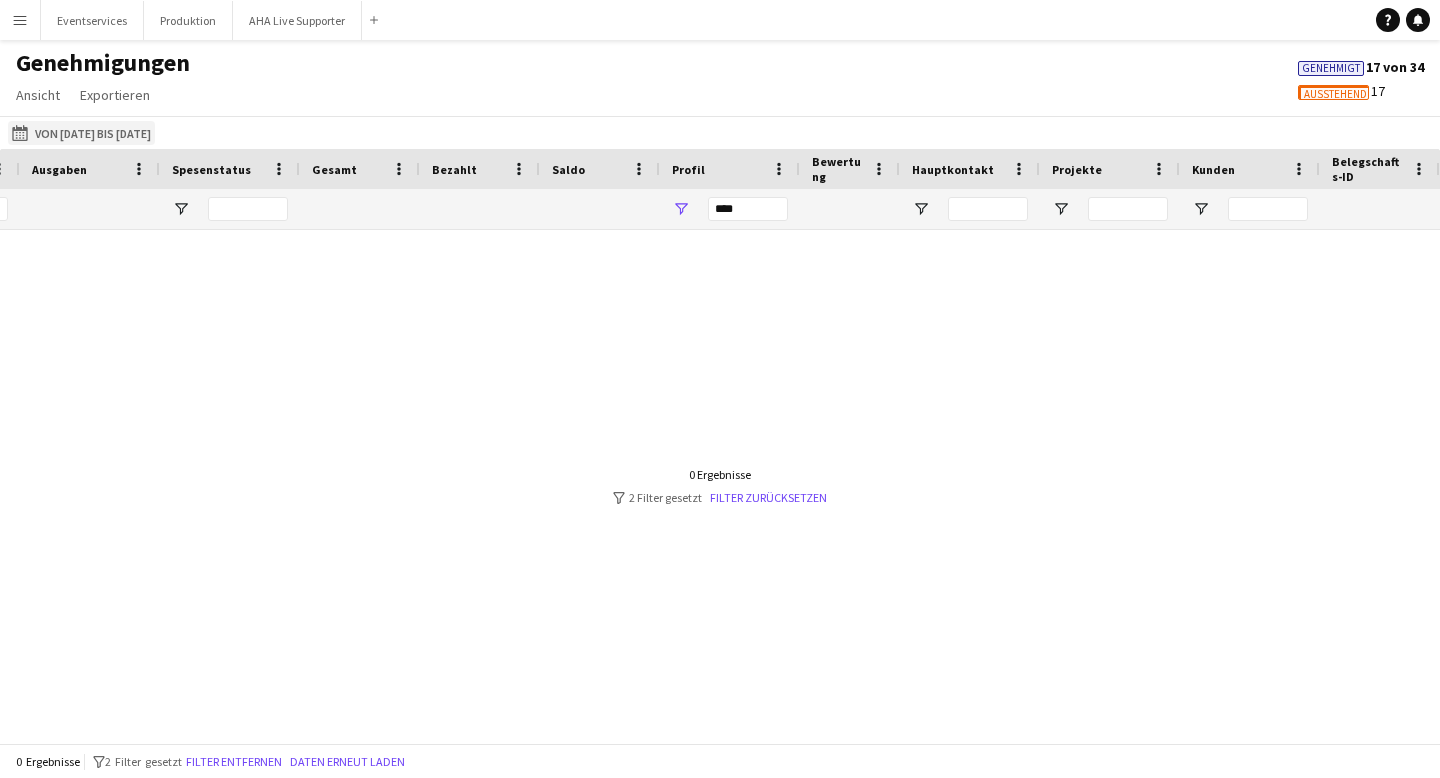 click on "Von [DATE] bis [DATE]
Von [DATE] bis [DATE]" 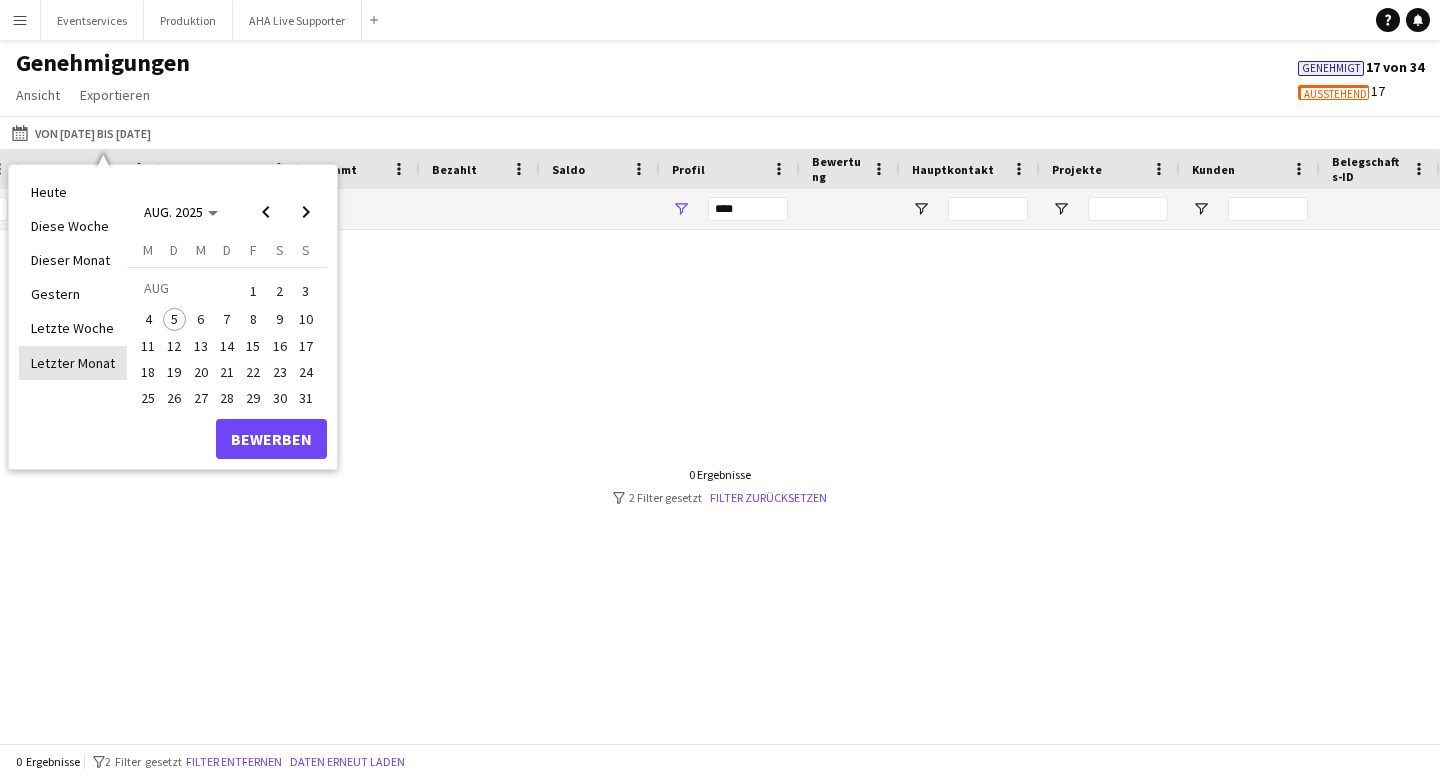 click on "Letzter Monat" at bounding box center [73, 363] 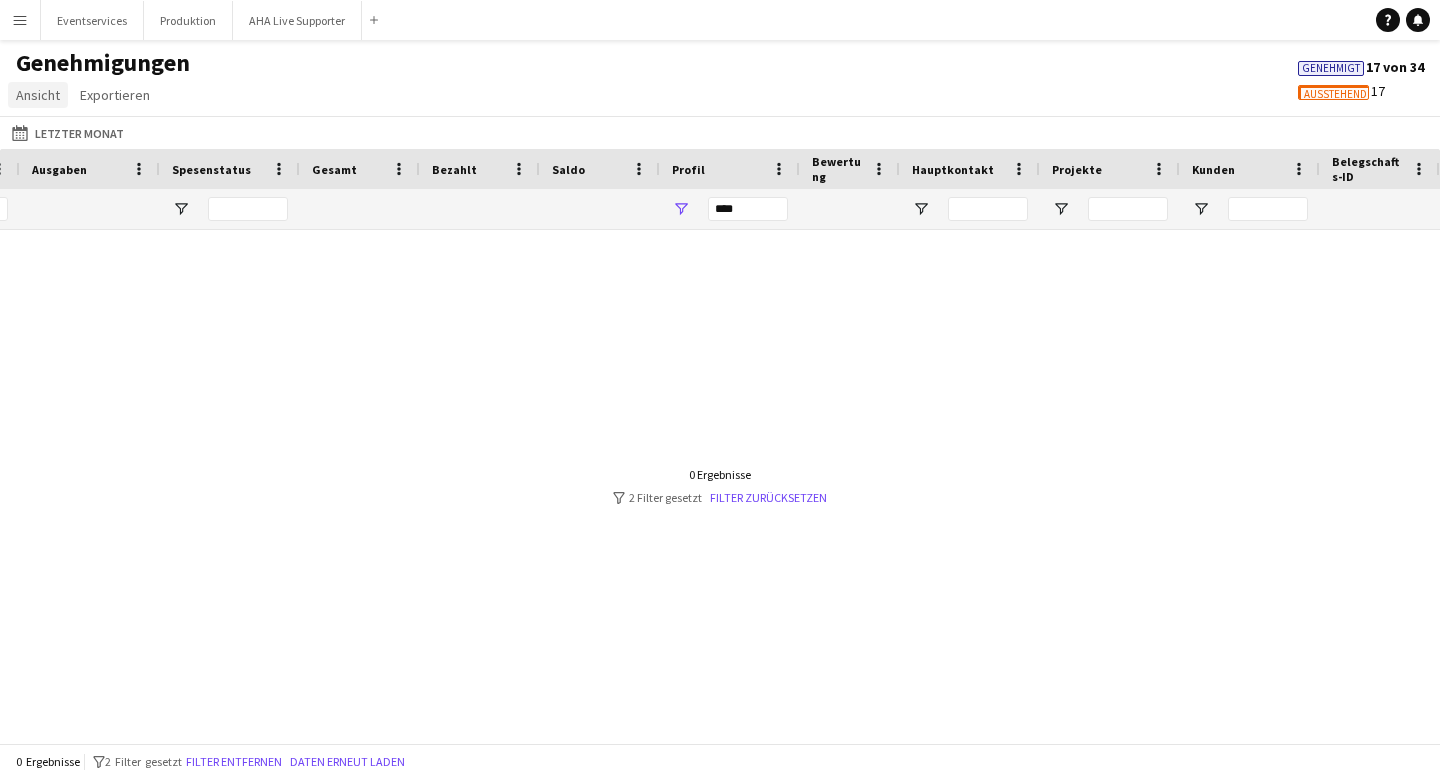 click on "Ansicht" 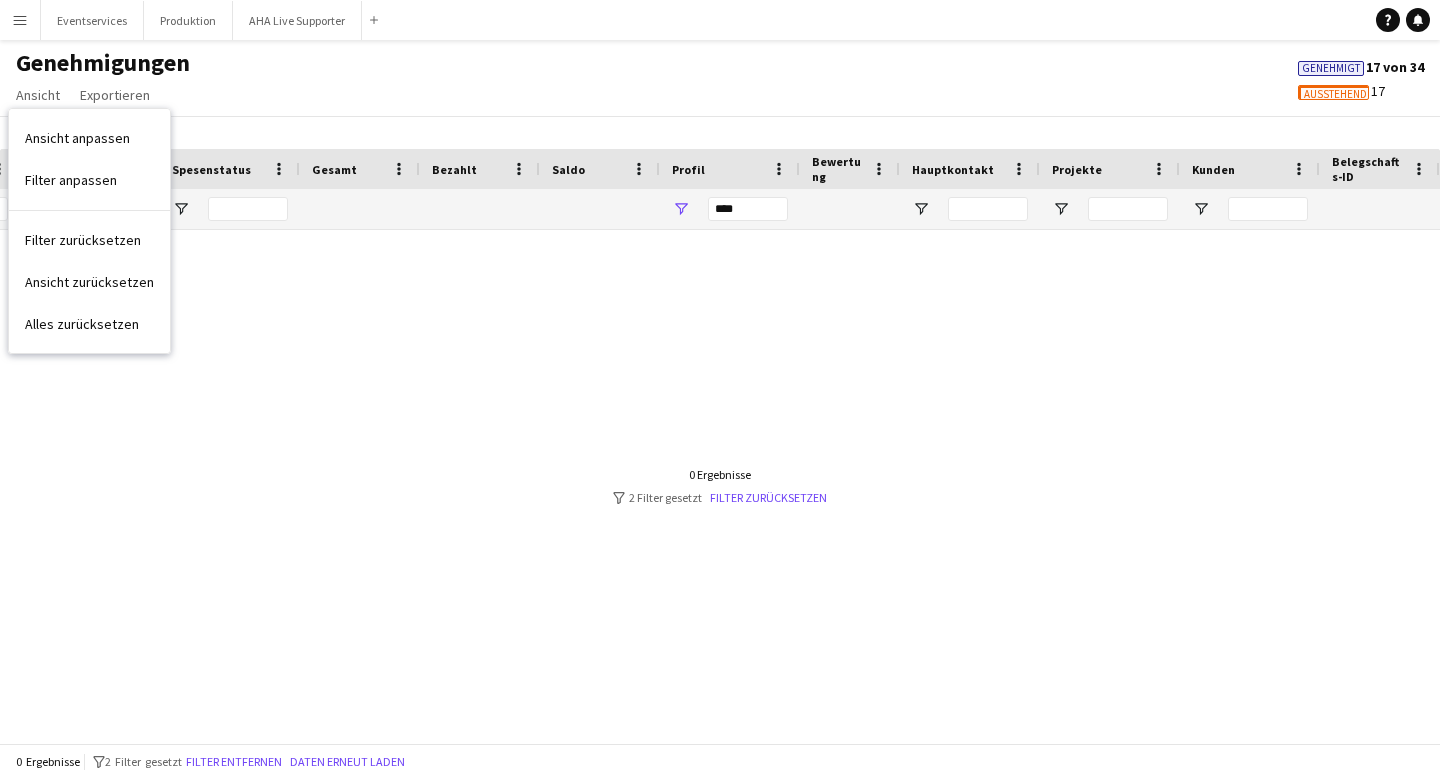 click on "Menü" at bounding box center [20, 20] 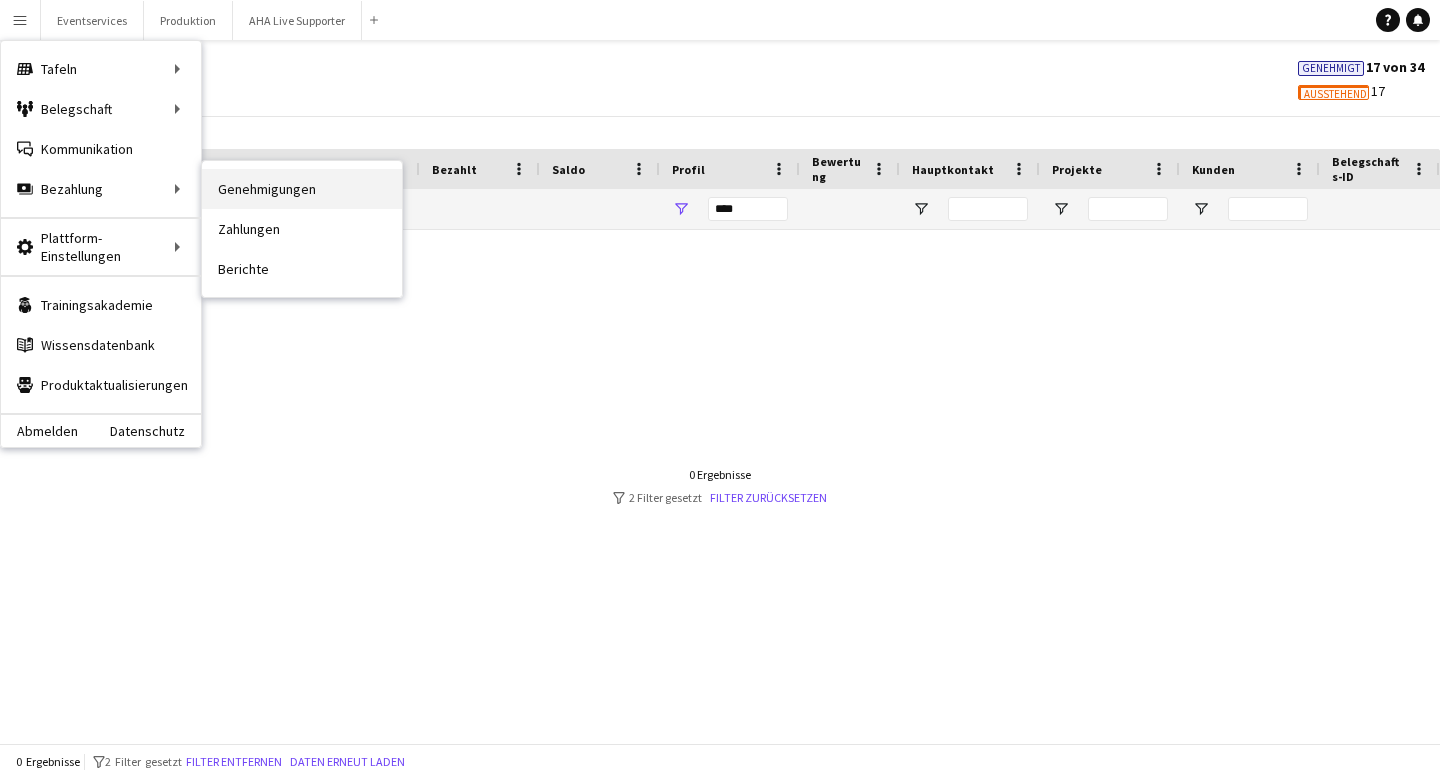 click on "Genehmigungen" at bounding box center (302, 189) 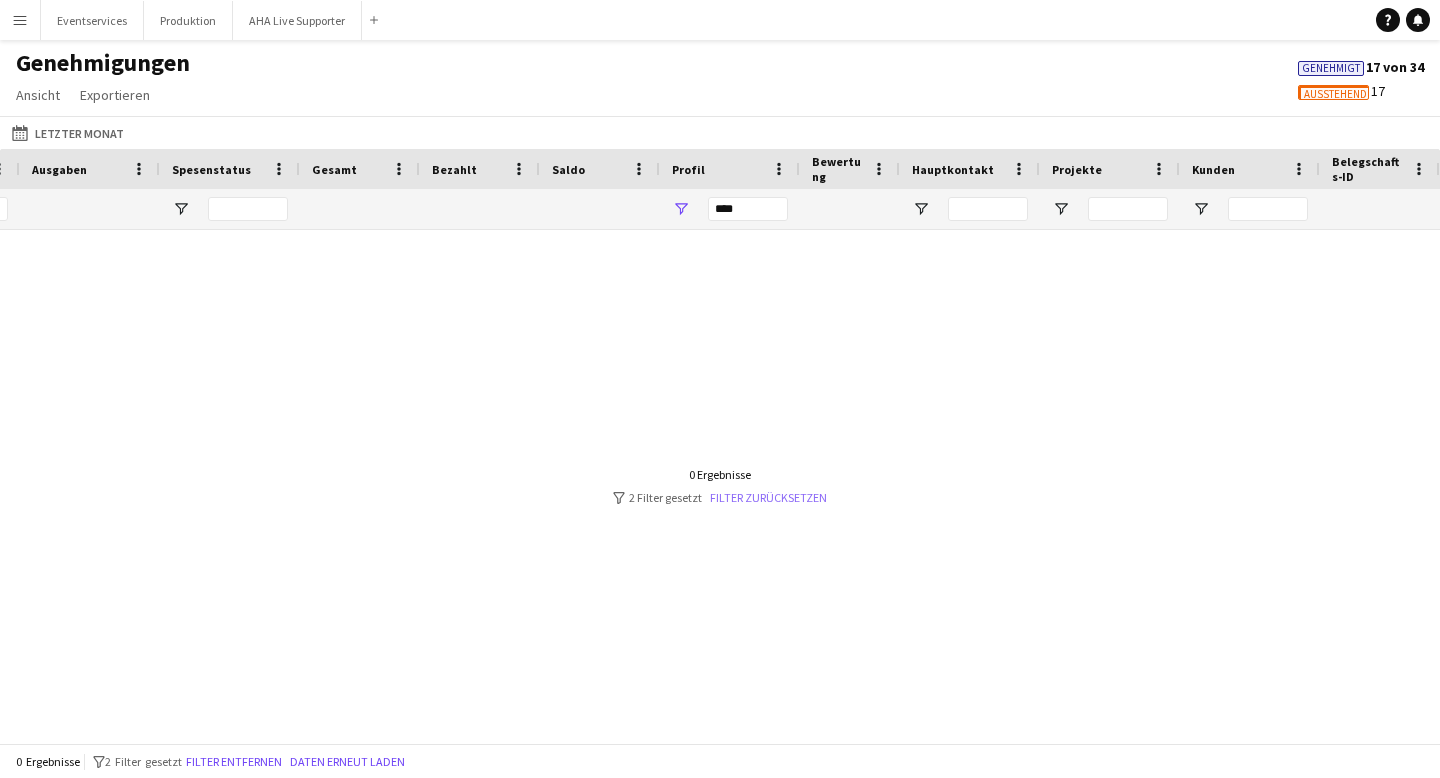 click on "Filter zurücksetzen" at bounding box center [768, 497] 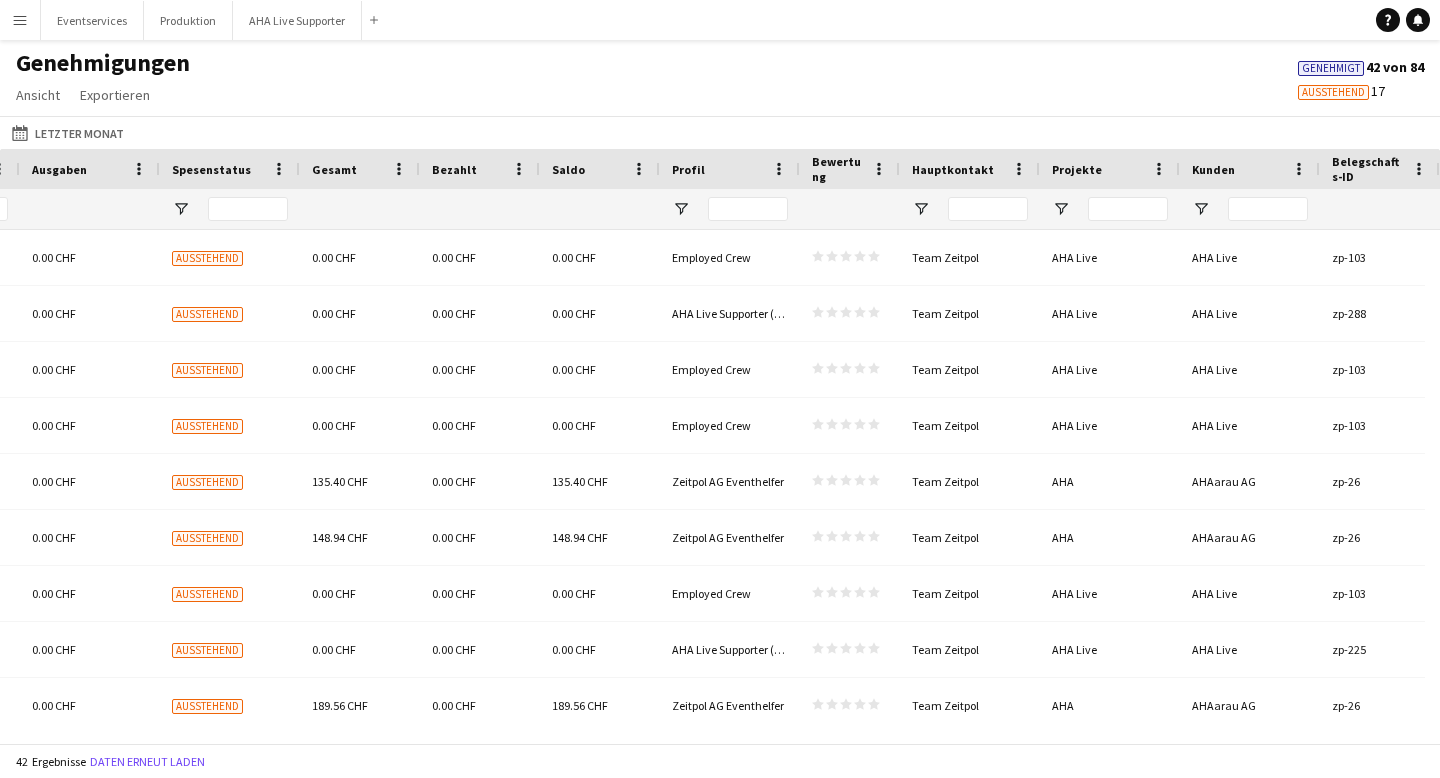 scroll, scrollTop: 0, scrollLeft: 1700, axis: horizontal 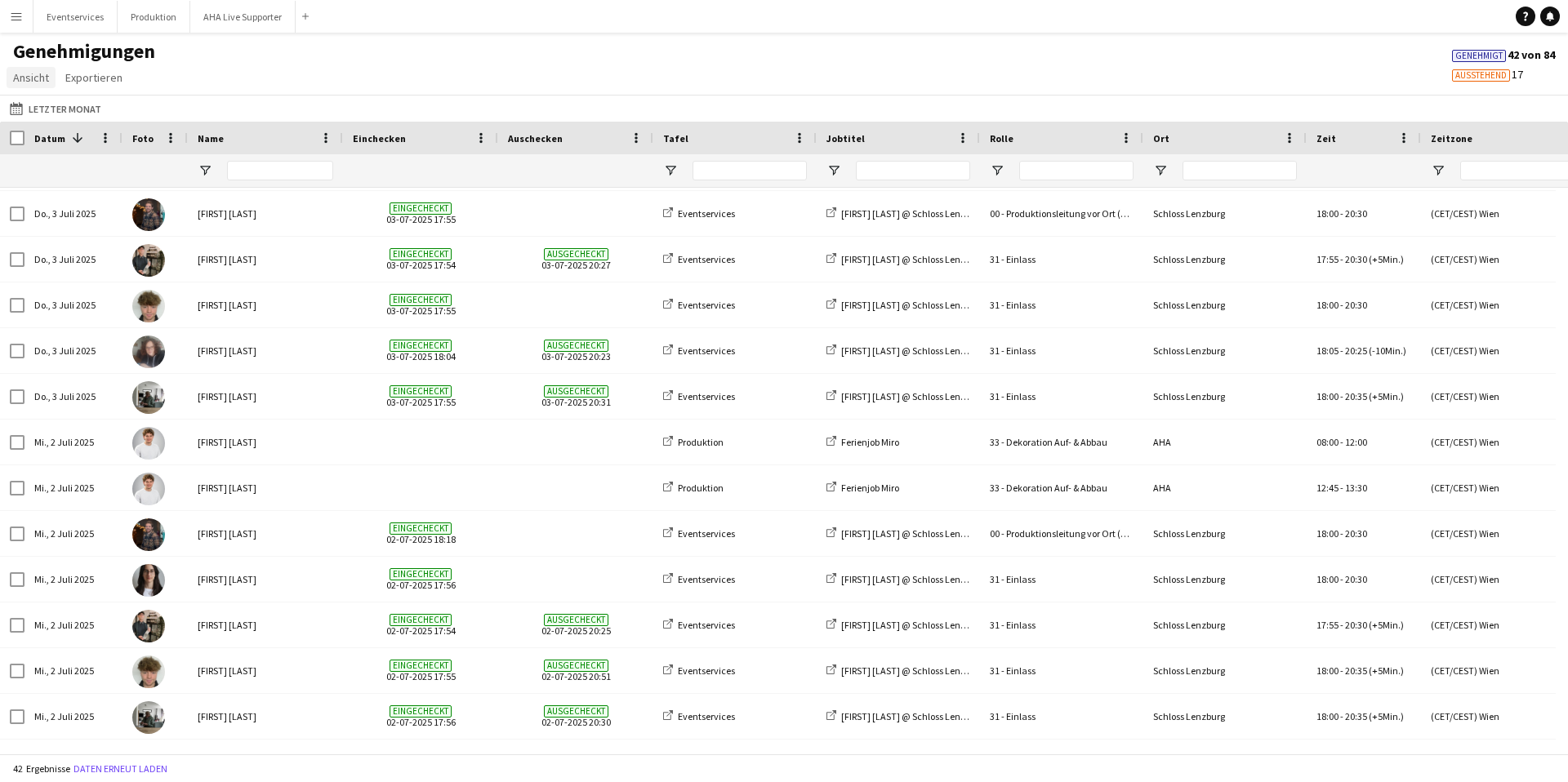 click on "Ansicht" 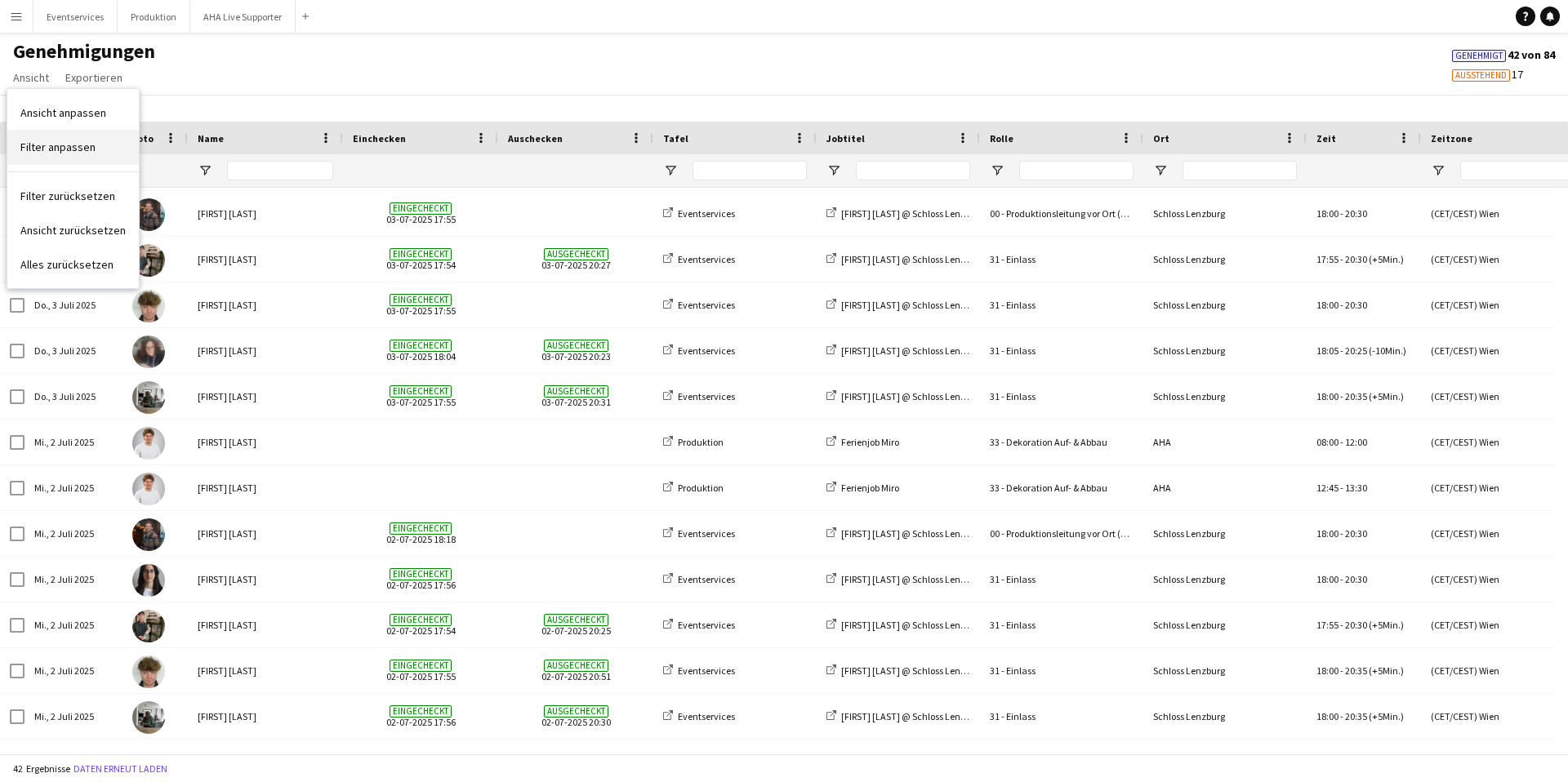click on "Filter anpassen" at bounding box center [58, 147] 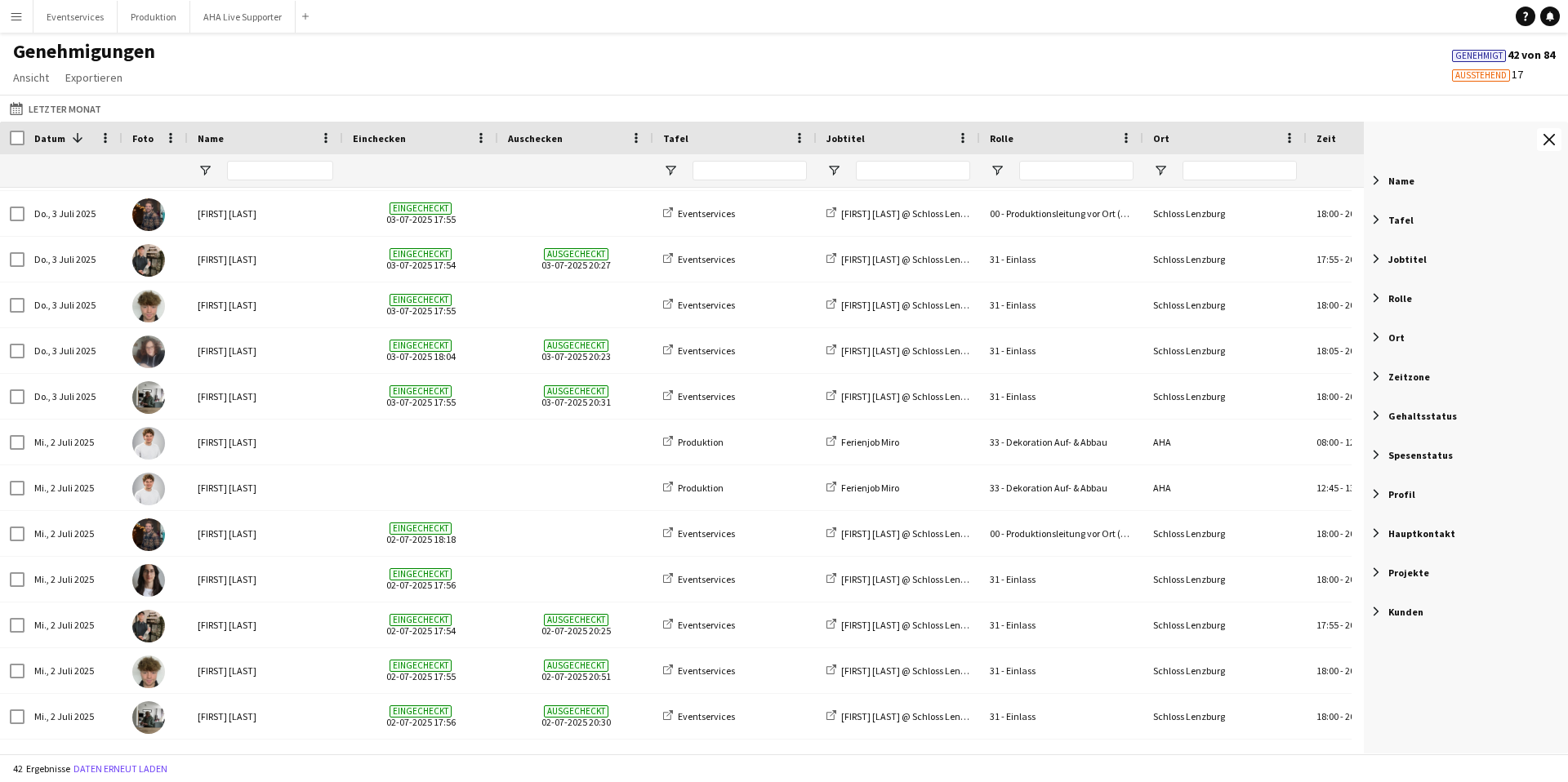 click on "Jobtitel" at bounding box center [1466, 259] 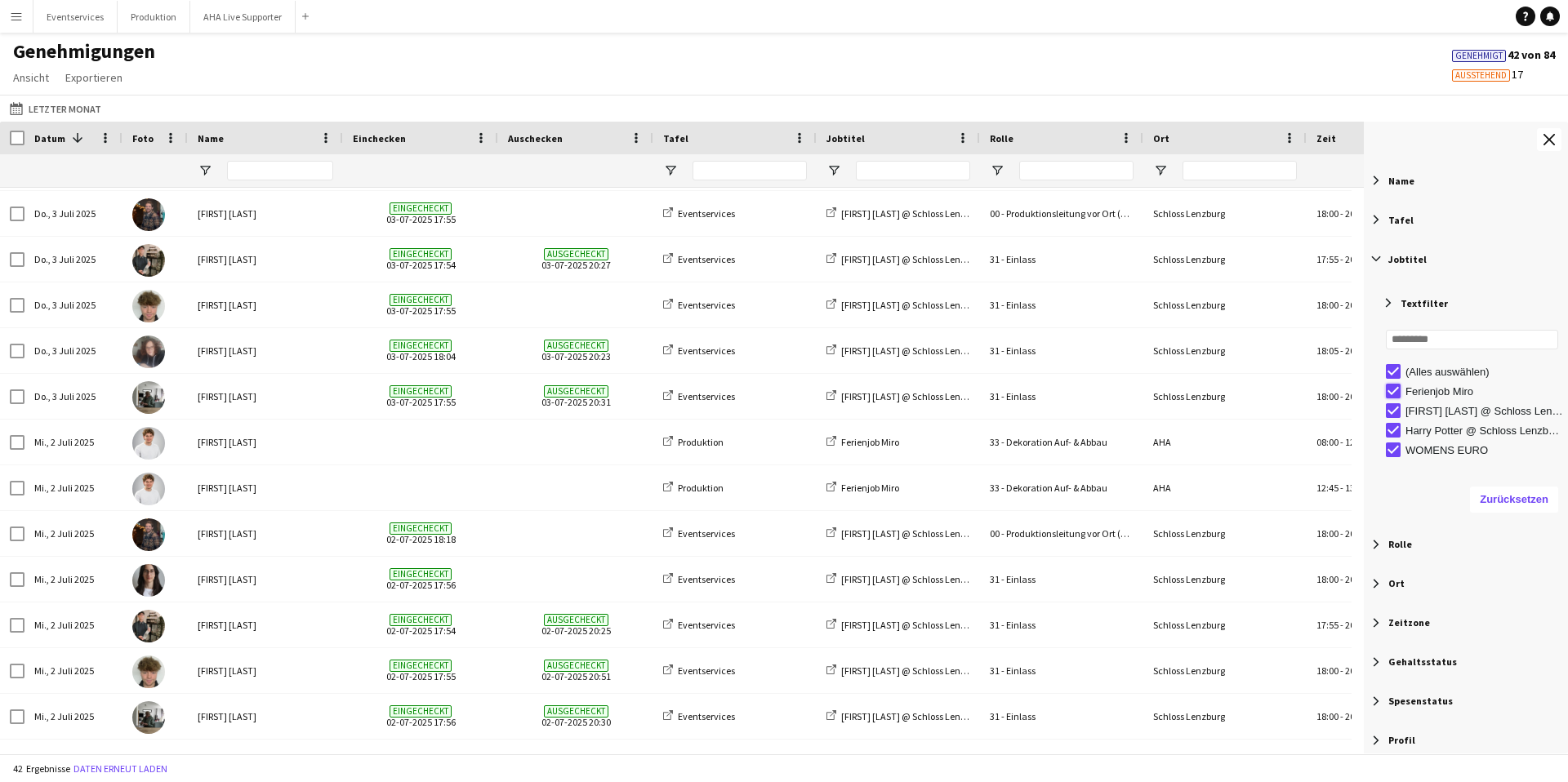 type on "**********" 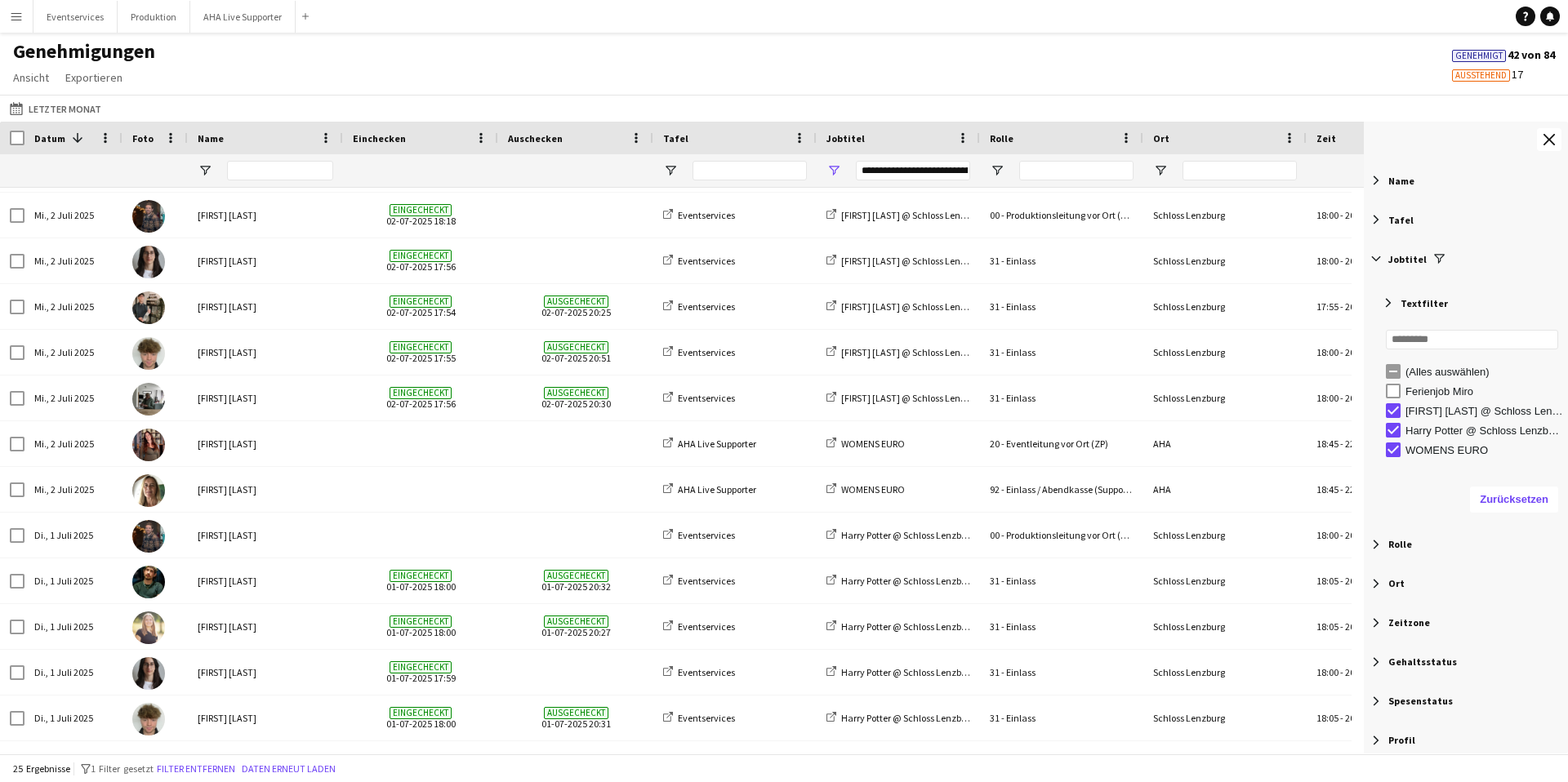 click at bounding box center [1376, 544] 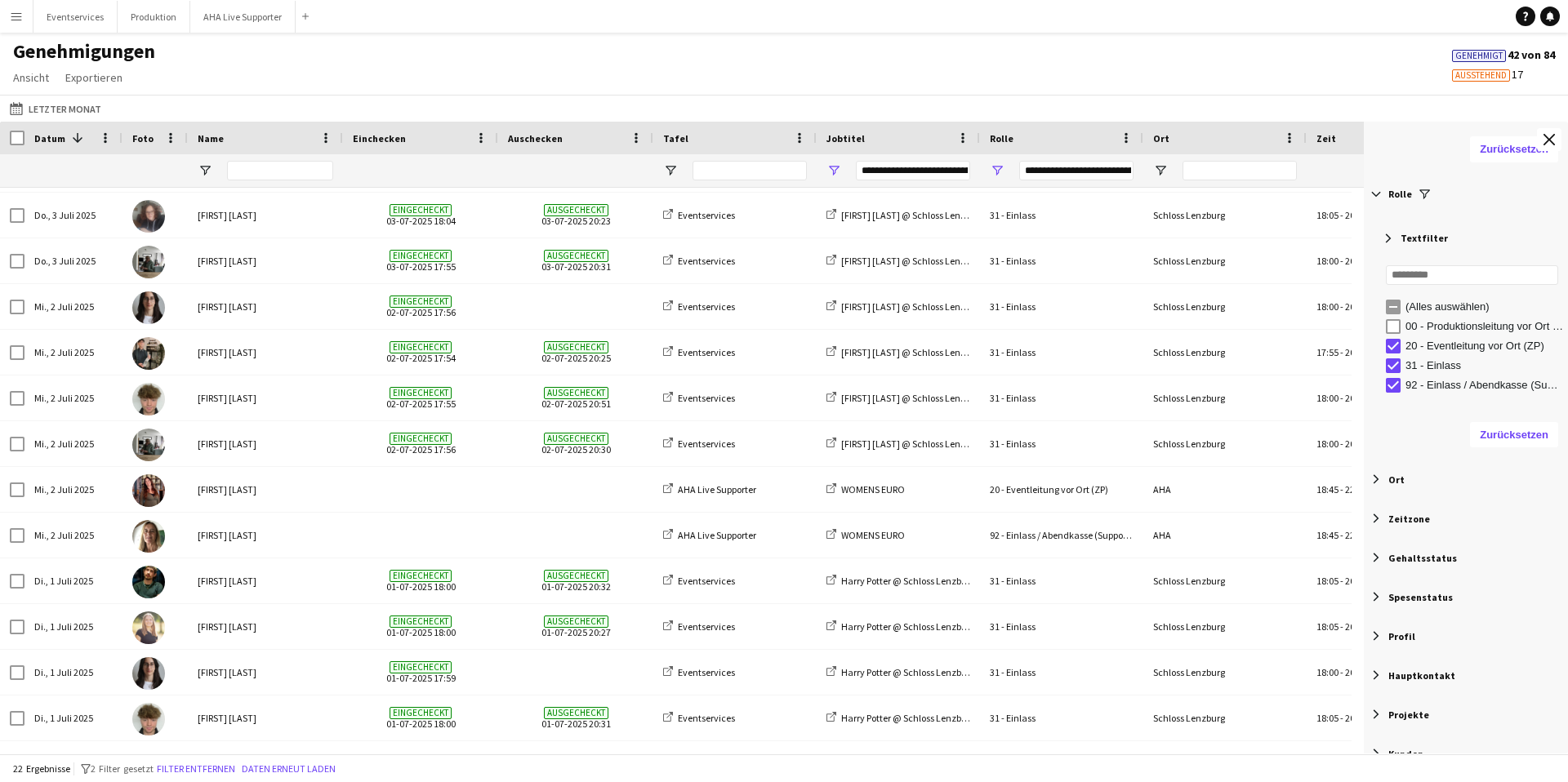 click on "Ort" at bounding box center (1466, 479) 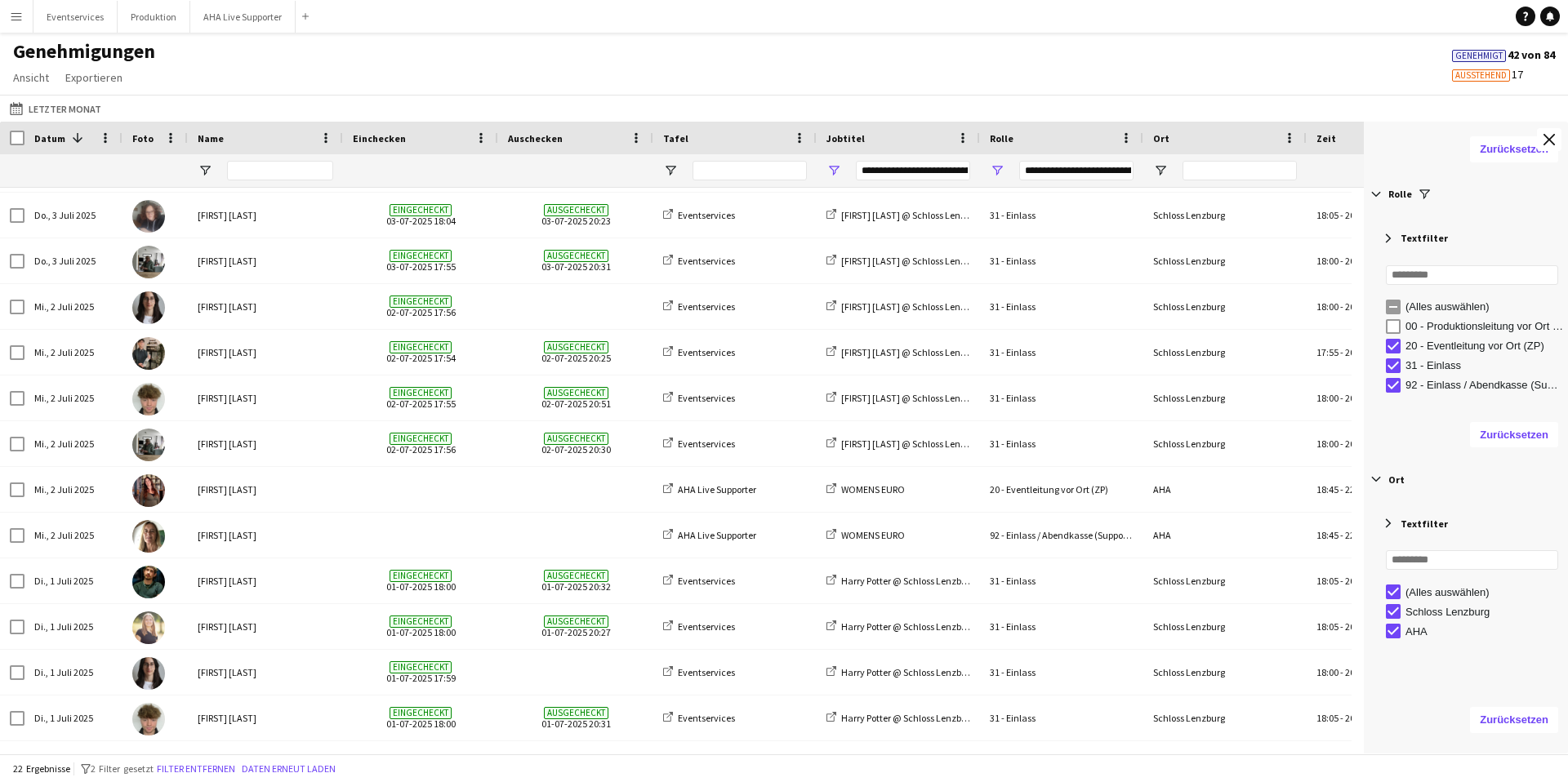 click on "Ort" at bounding box center (1466, 479) 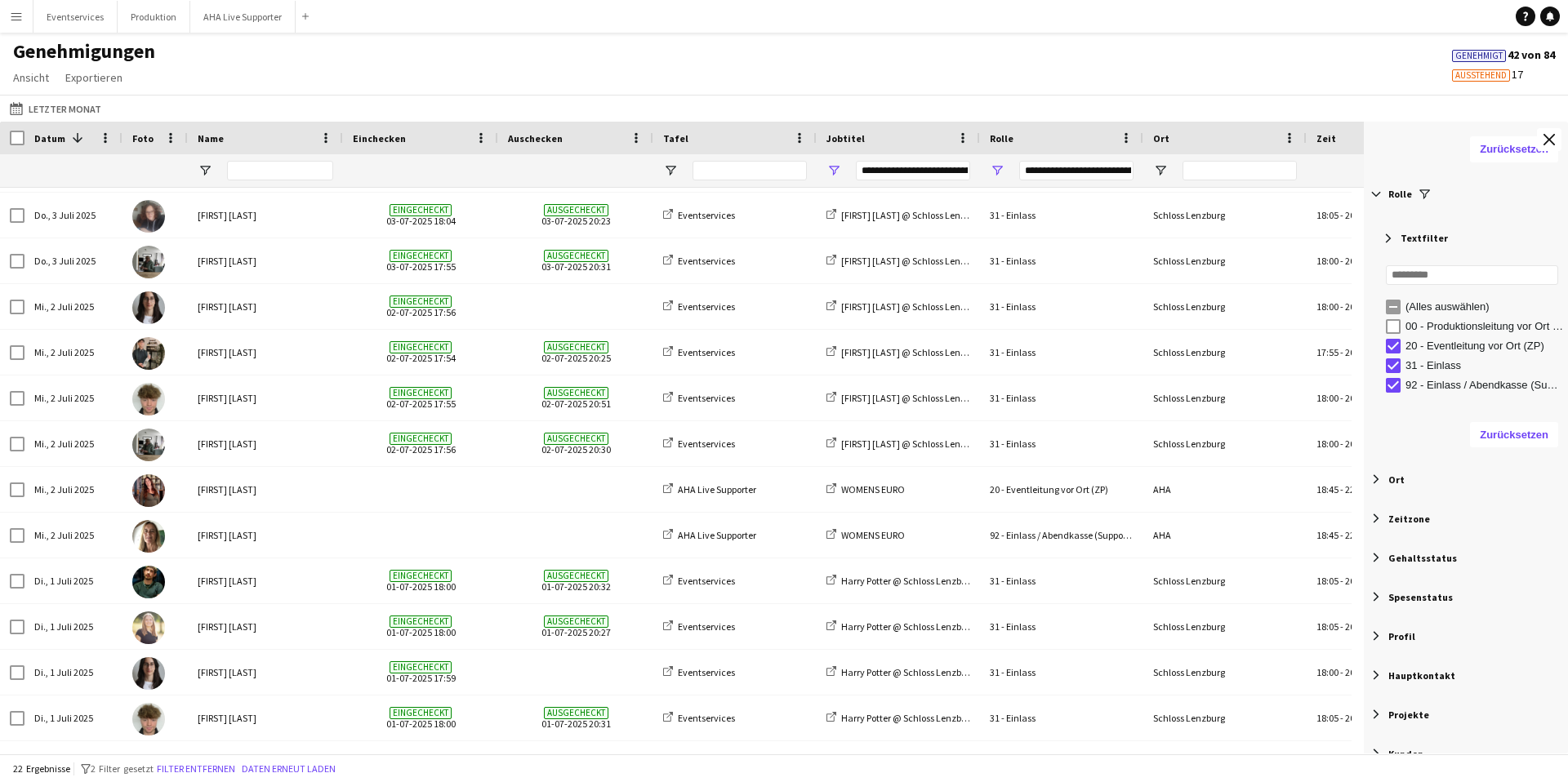 click at bounding box center (1376, 636) 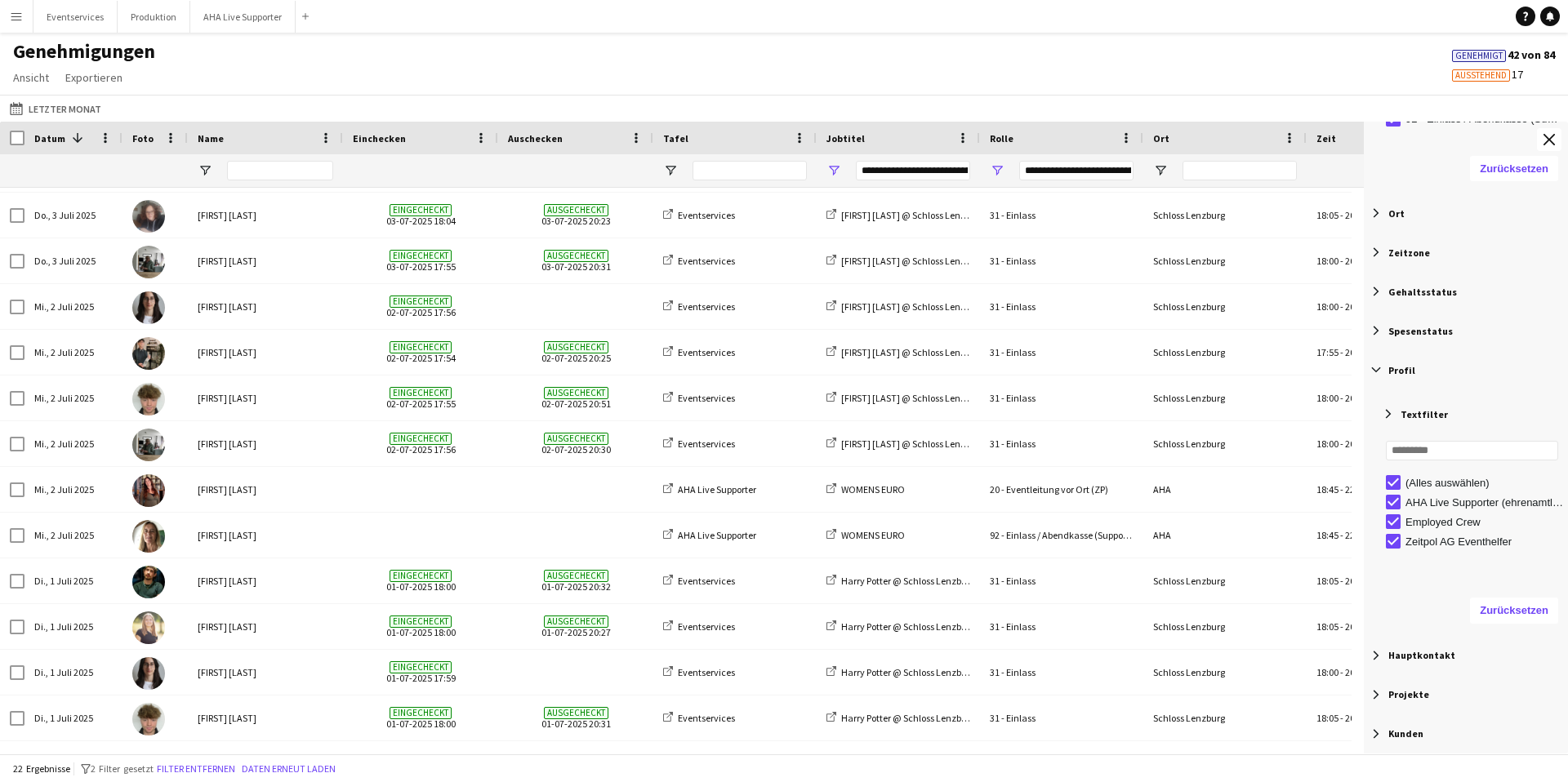 type on "**********" 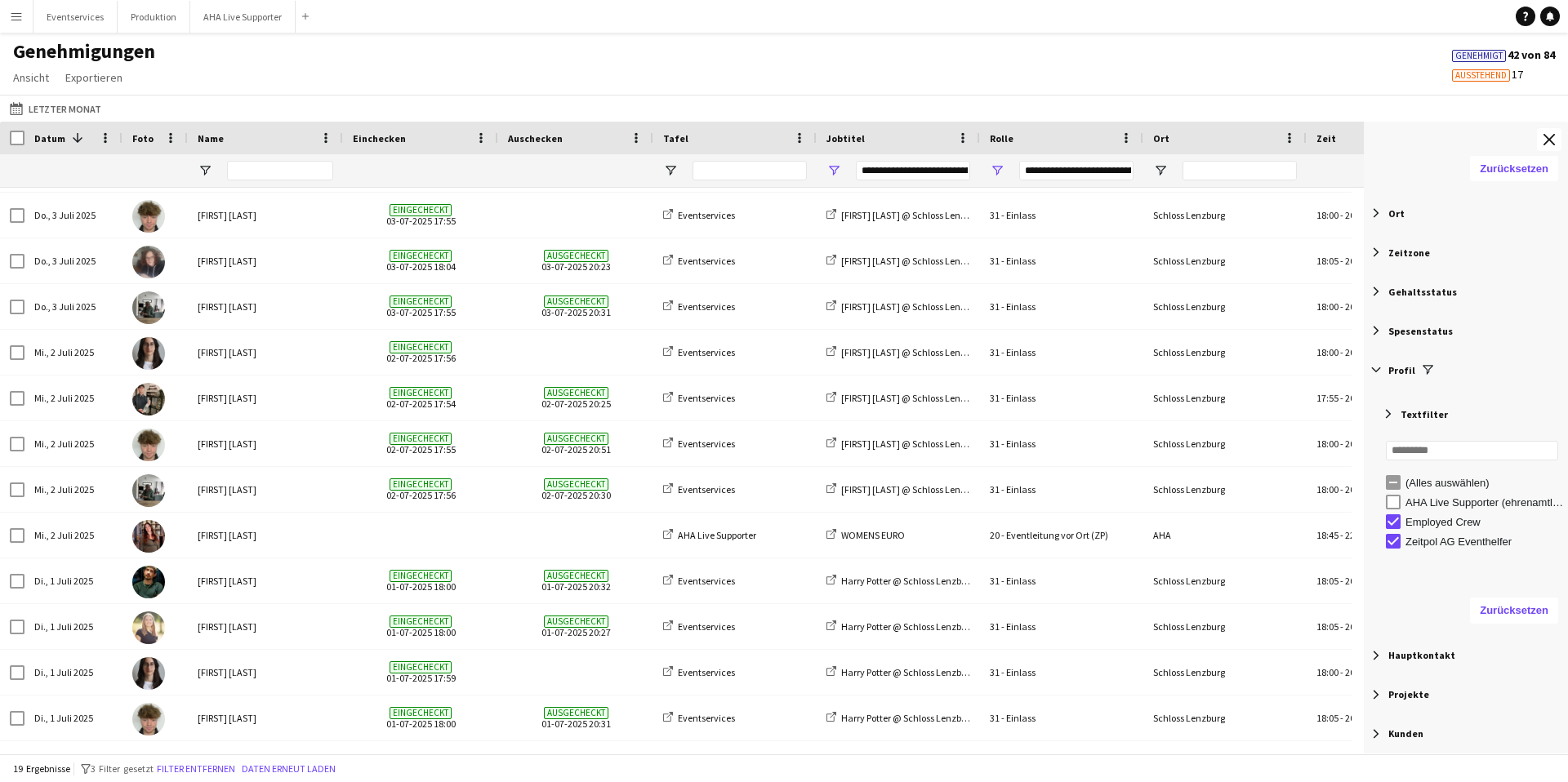 click on "Projekte" at bounding box center [1409, 694] 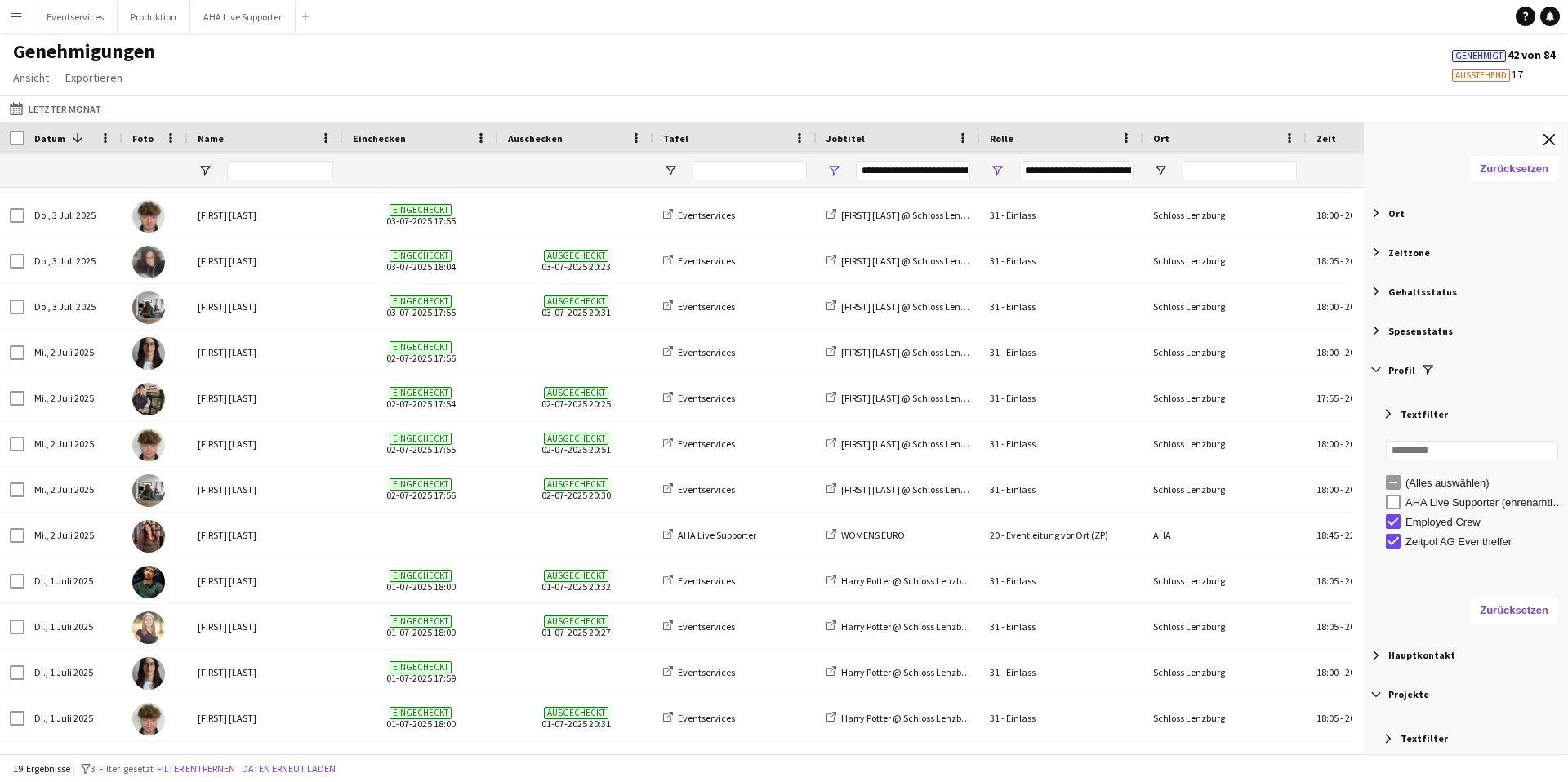 click on "Profil" at bounding box center [1466, 370] 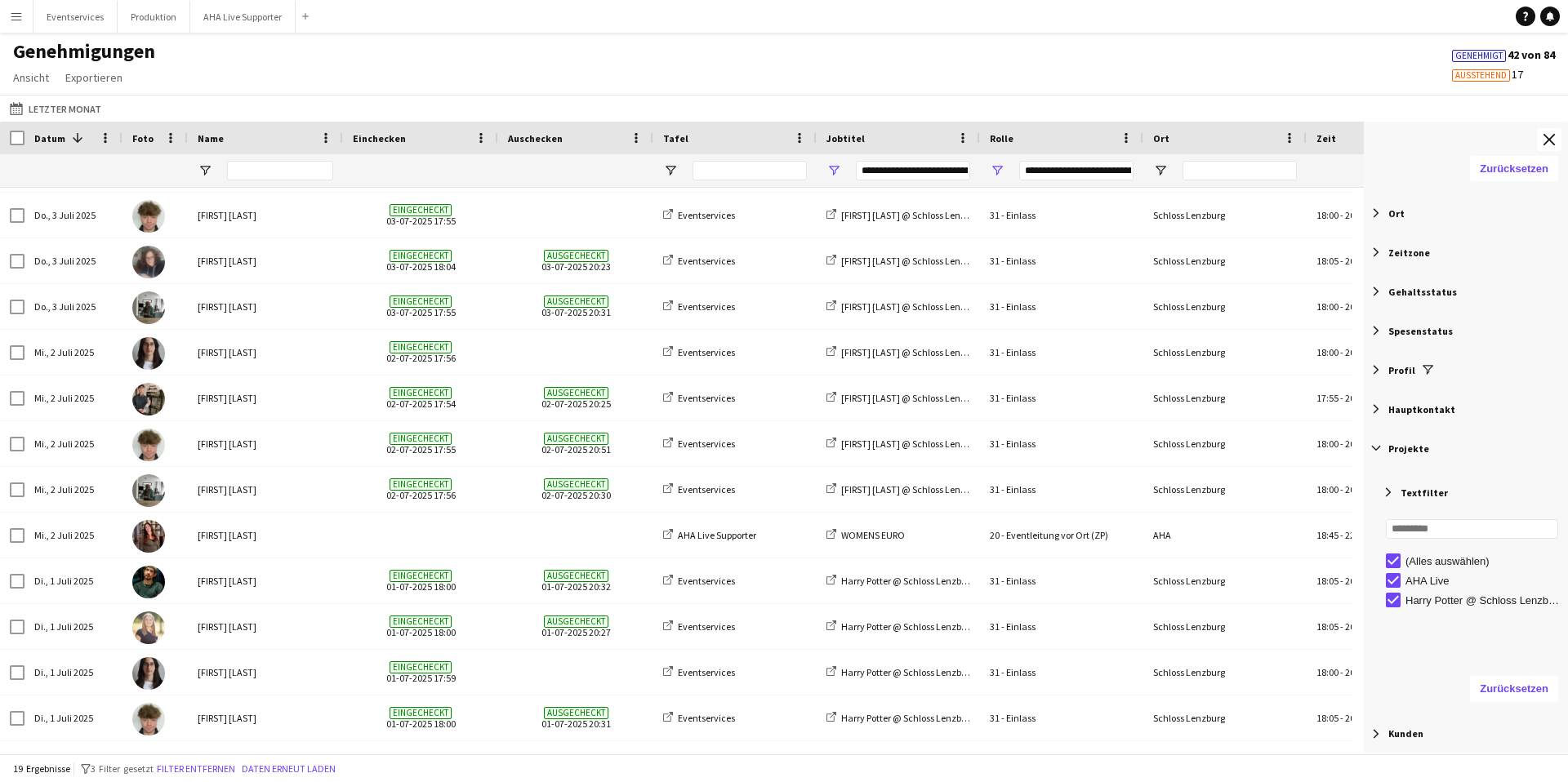 click on "Genehmigungen   Ansicht  Ansicht anpassen Filter anpassen Filter zurücksetzen Ansicht zurücksetzen Alles zurücksetzen  Exportieren  Exportieren als XLSX Exportieren als CSV Exportieren als PDF Genehmigt  42 von 84   Ausstehend   17" 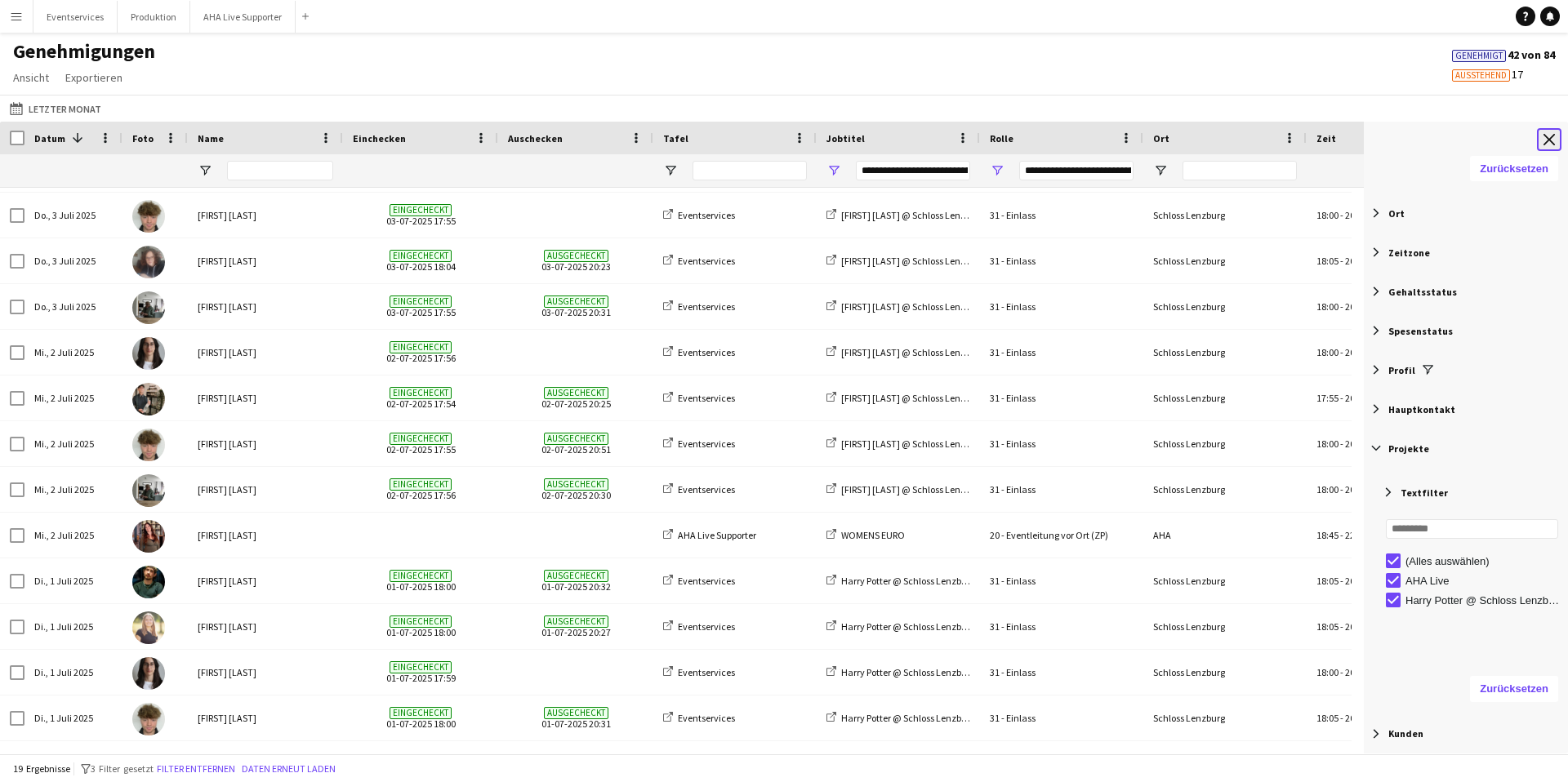 click on "Werkzeugleiste schließen" 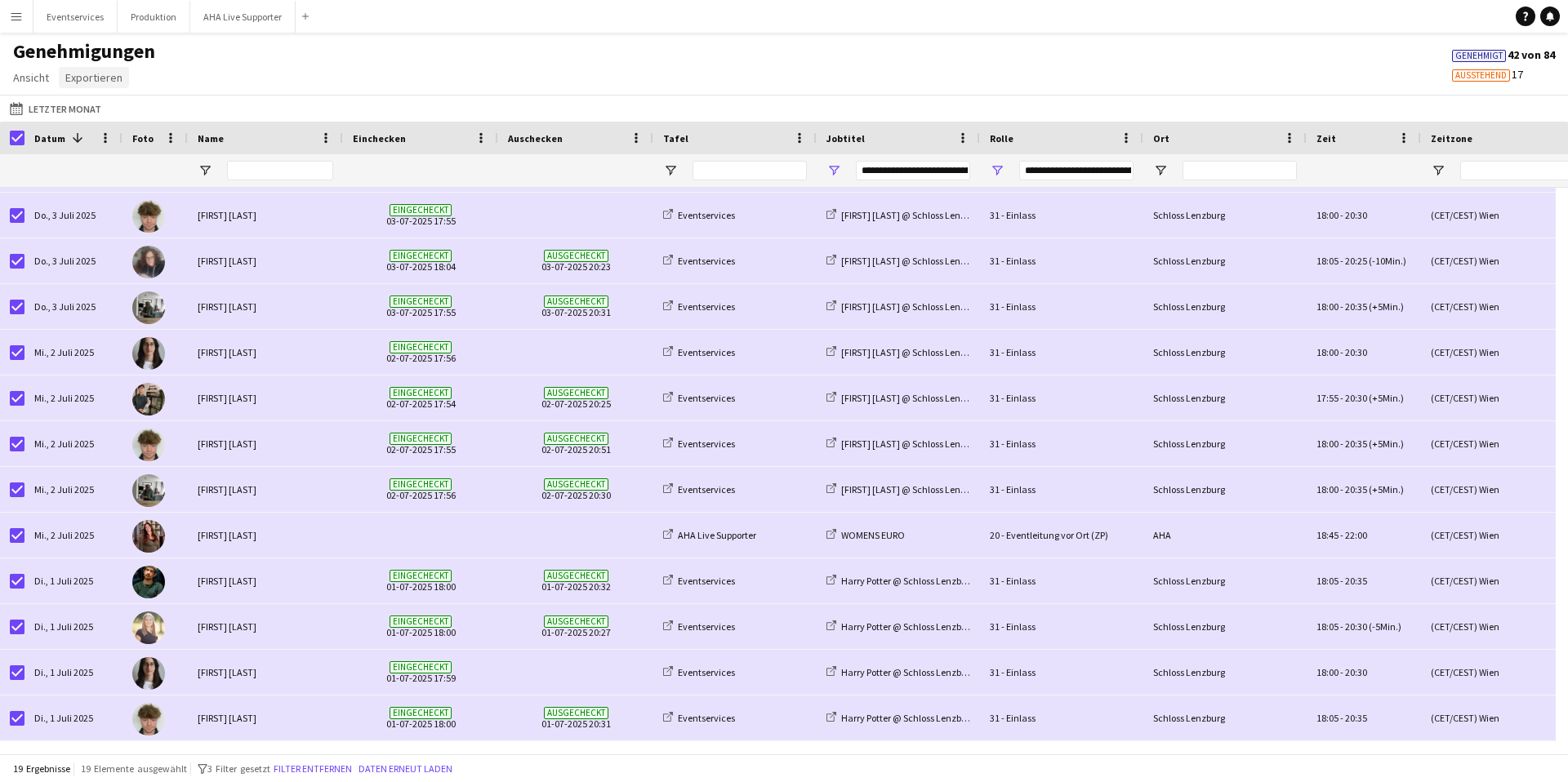 click on "Exportieren" 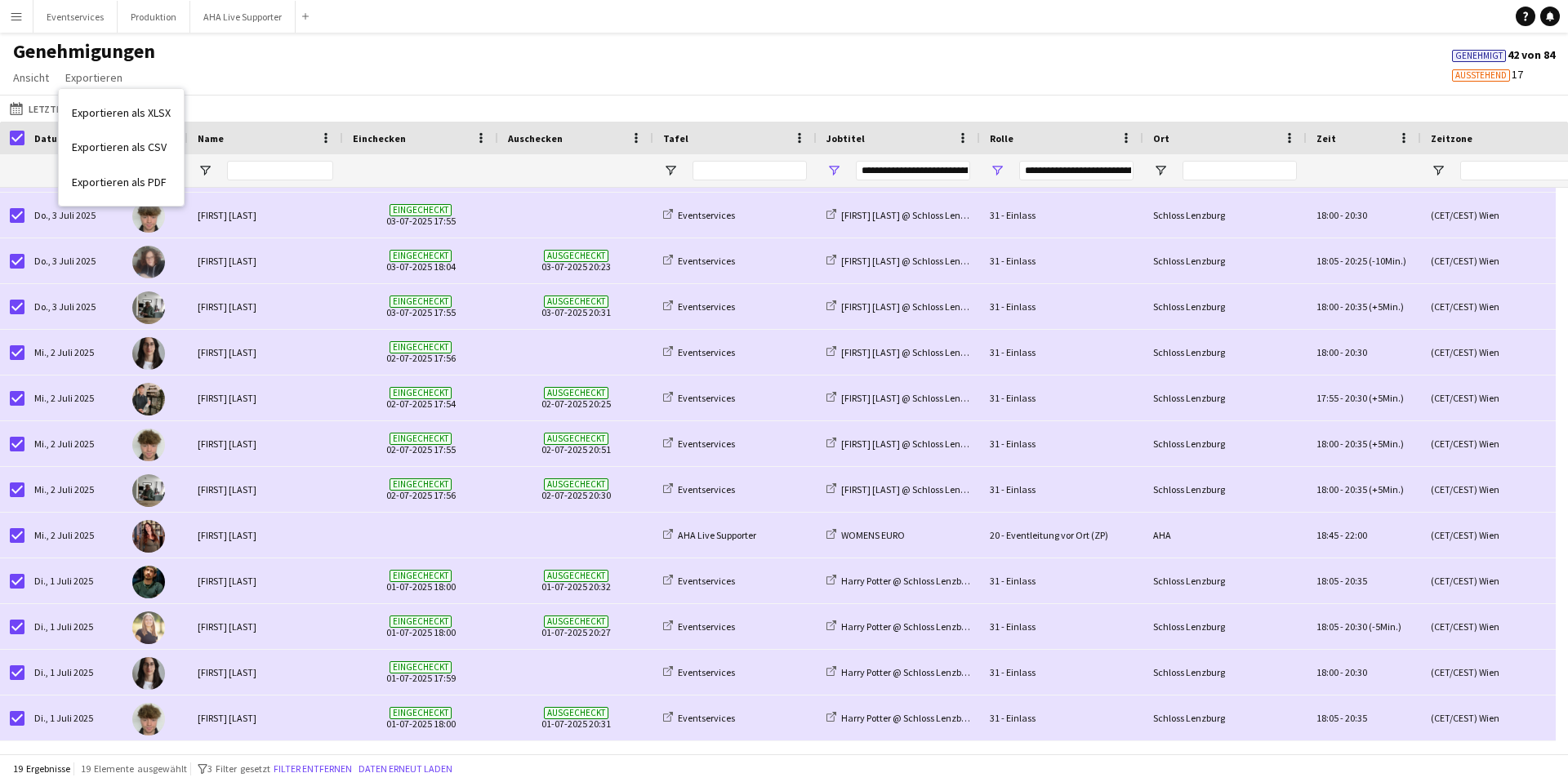 click on "Genehmigungen   Ansicht  Ansicht anpassen Filter anpassen Filter zurücksetzen Ansicht zurücksetzen Alles zurücksetzen  Exportieren  Exportieren als XLSX Exportieren als CSV Exportieren als PDF Genehmigt  42 von 84   Ausstehend   17" 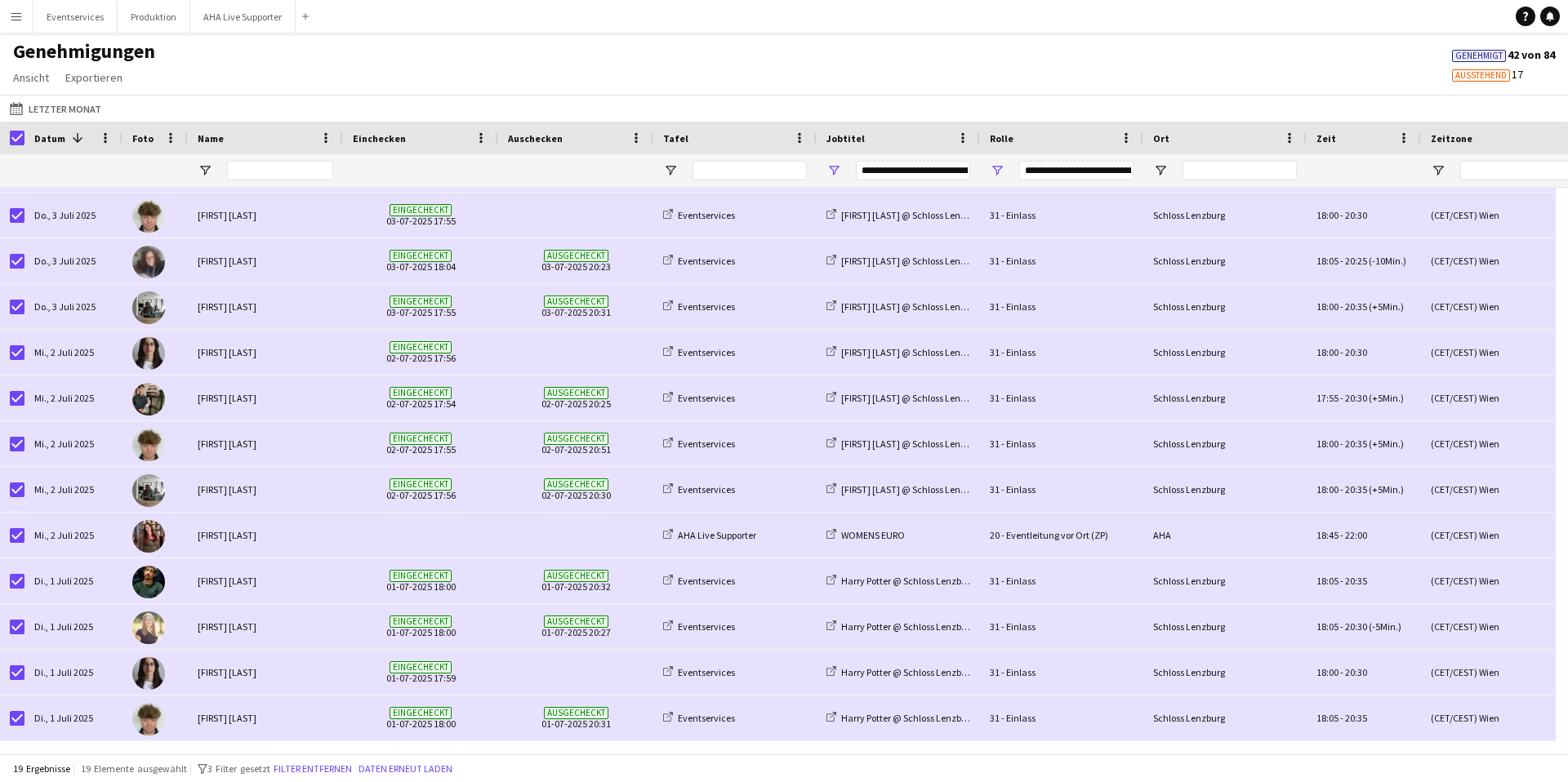 click on "Menü" at bounding box center (16, 16) 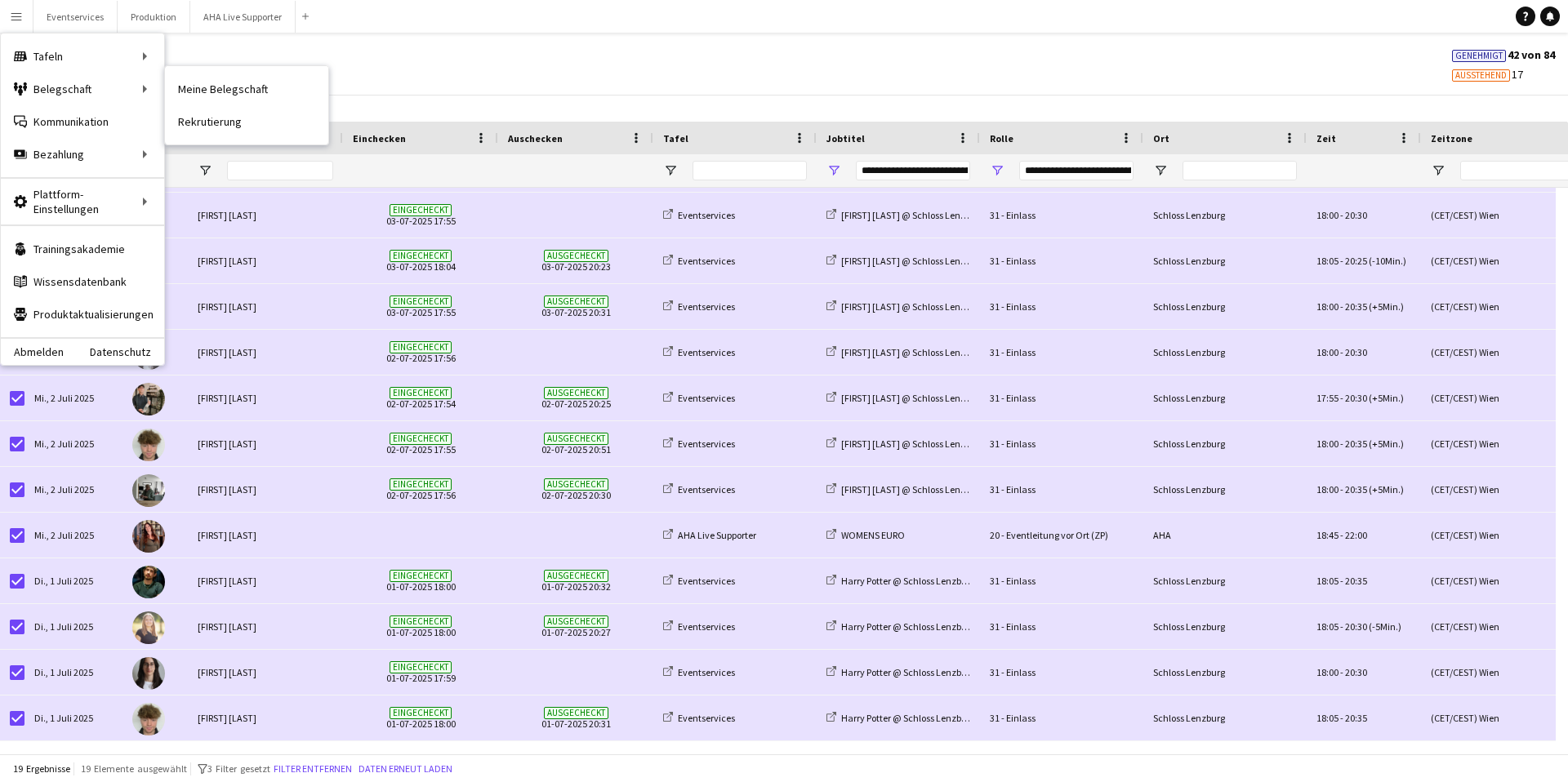 click on "Genehmigungen   Ansicht  Ansicht anpassen Filter anpassen Filter zurücksetzen Ansicht zurücksetzen Alles zurücksetzen  Exportieren  Exportieren als XLSX Exportieren als CSV Exportieren als PDF Genehmigt  42 von 84   Ausstehend   17" 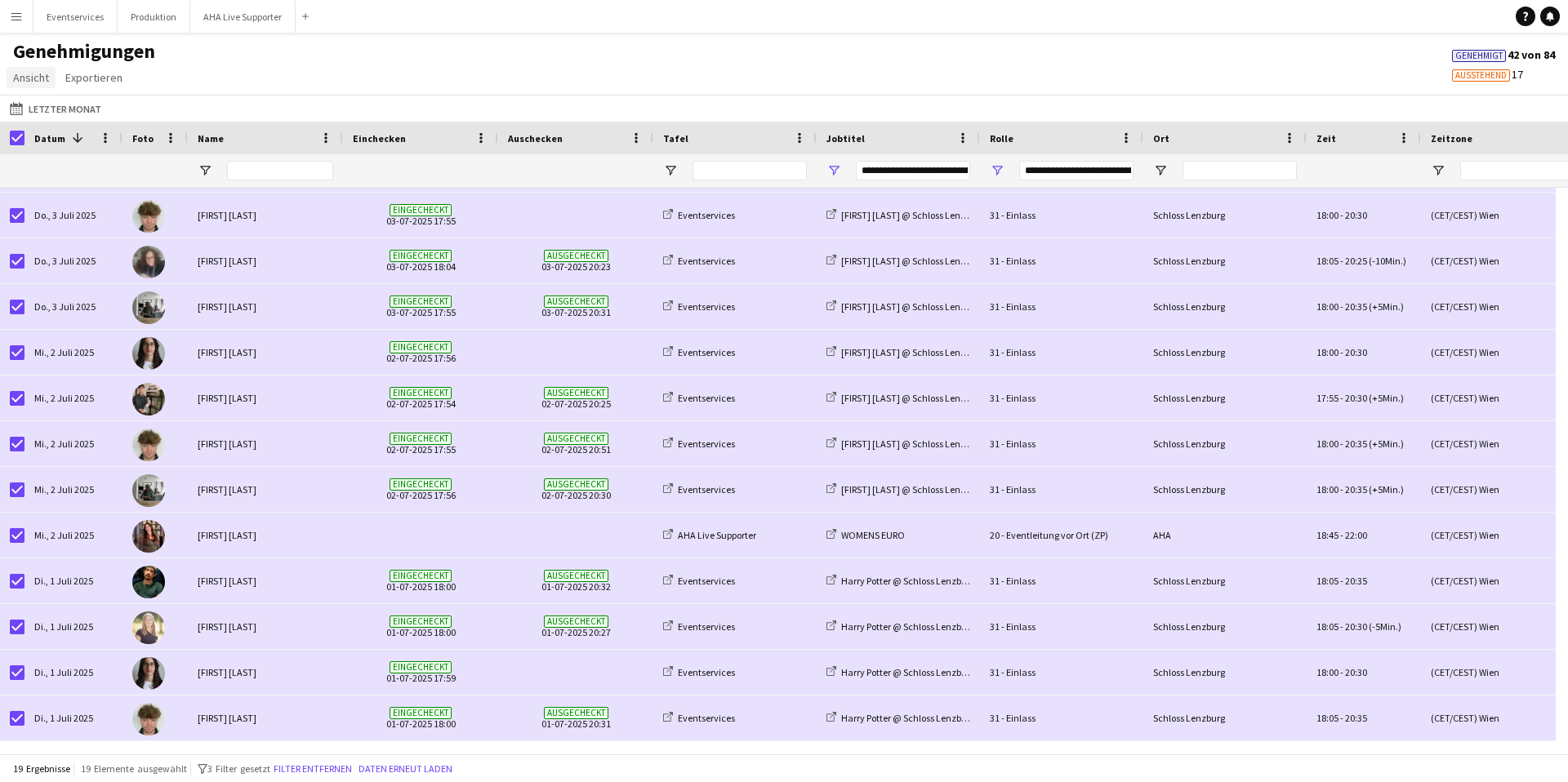 click on "Ansicht" 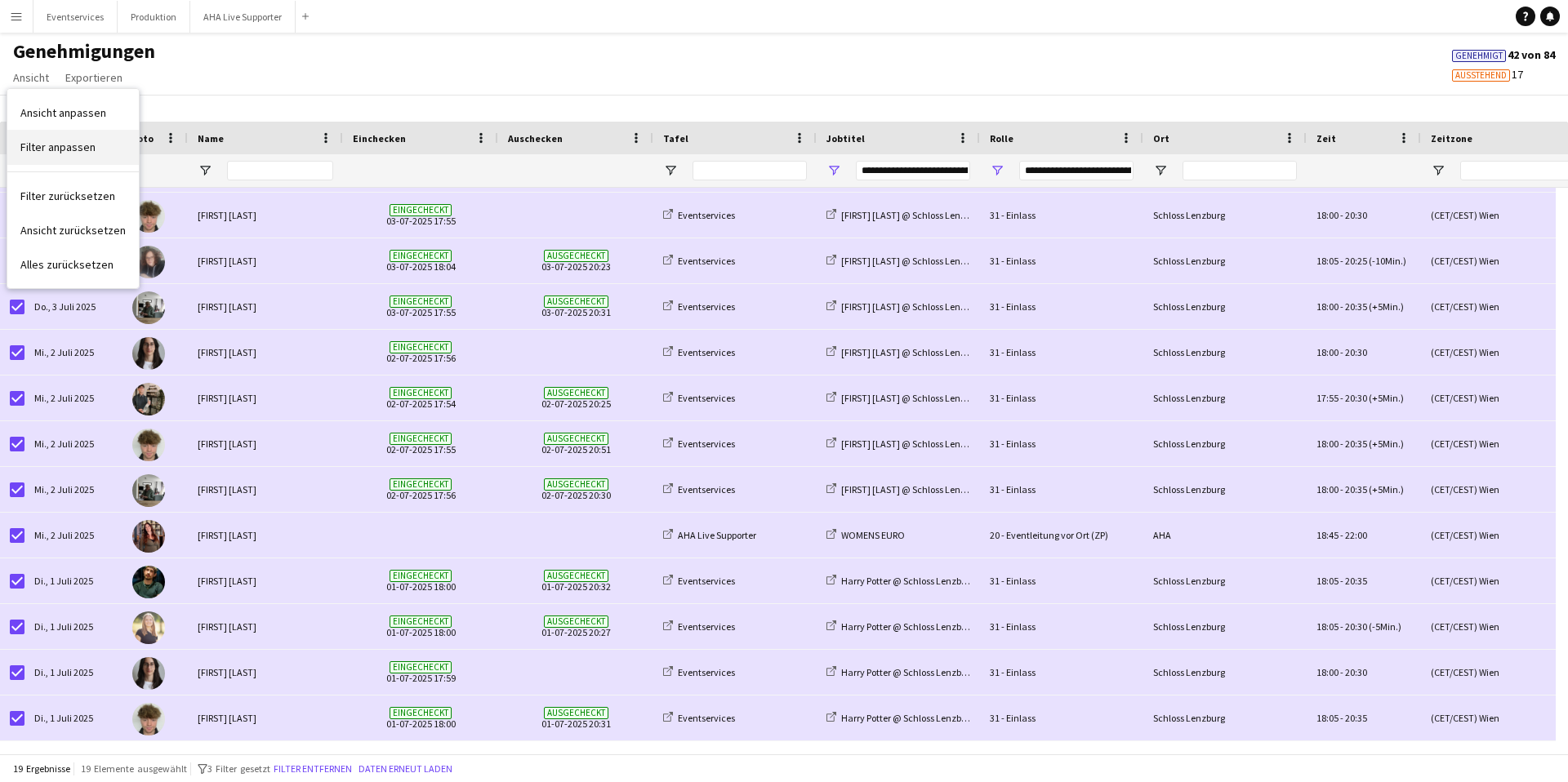 click on "Filter anpassen" at bounding box center (73, 147) 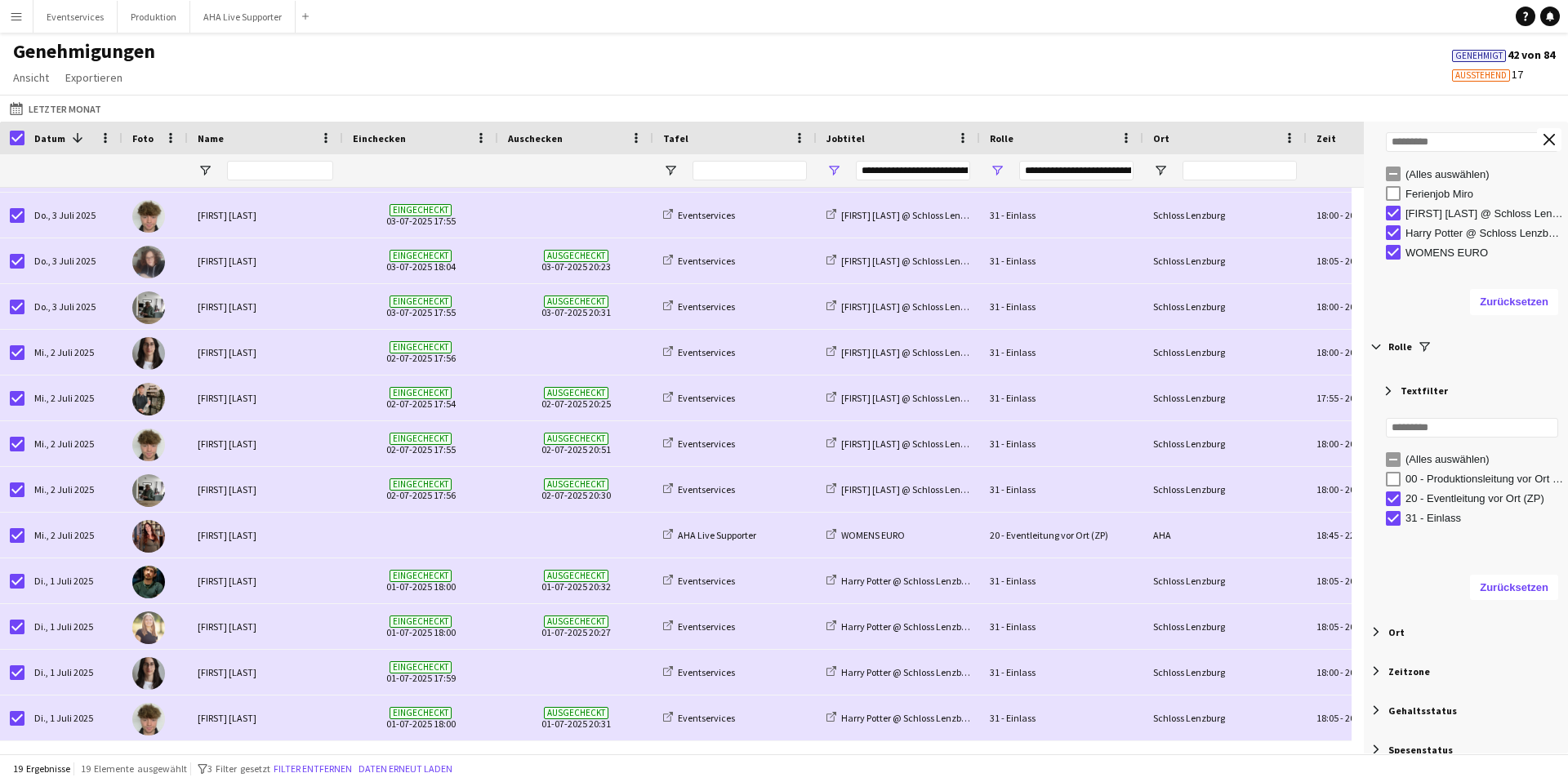 scroll, scrollTop: 0, scrollLeft: 0, axis: both 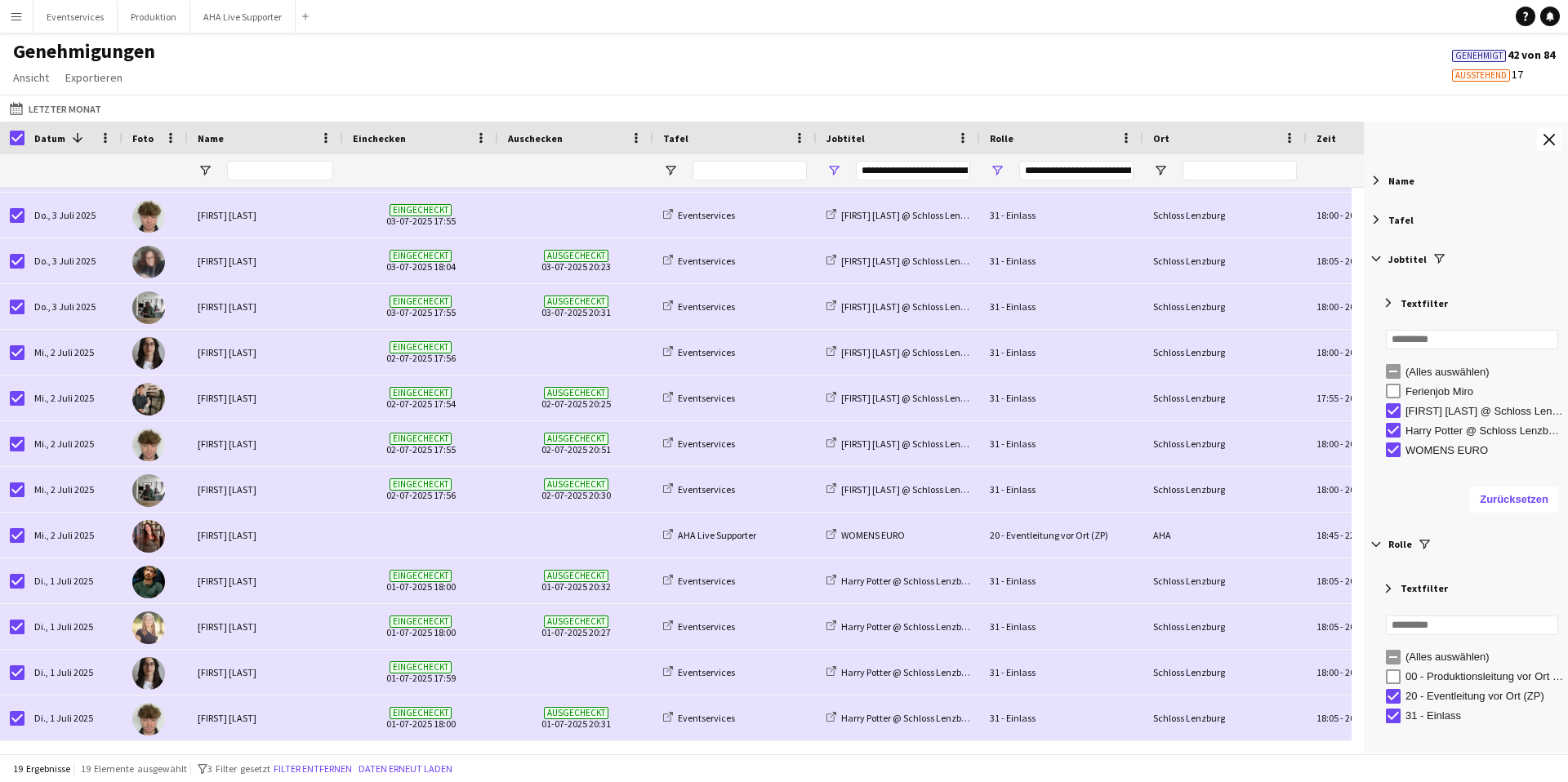 click at bounding box center (1376, 220) 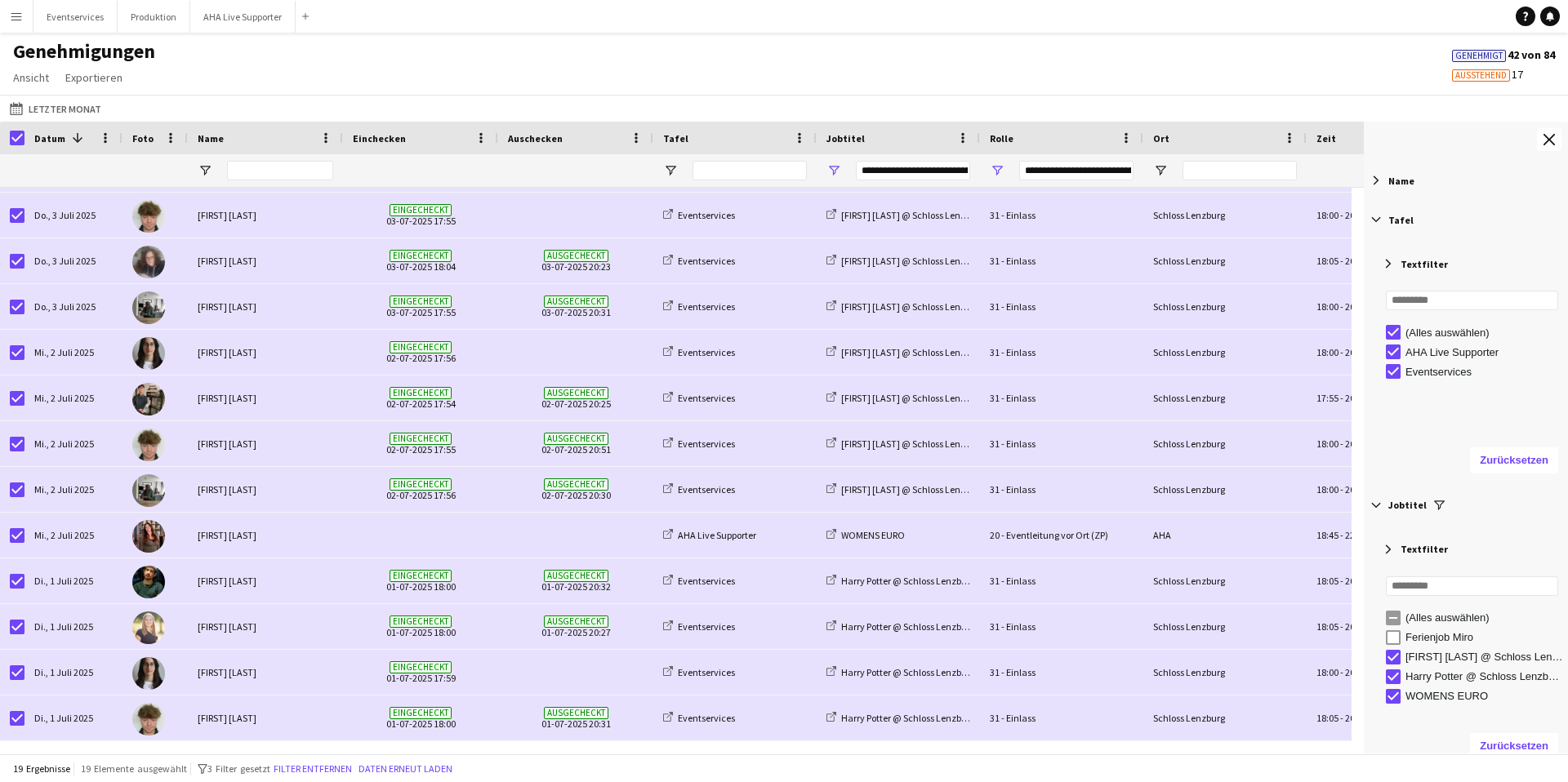 click on "AHA Live Supporter" at bounding box center (1472, 352) 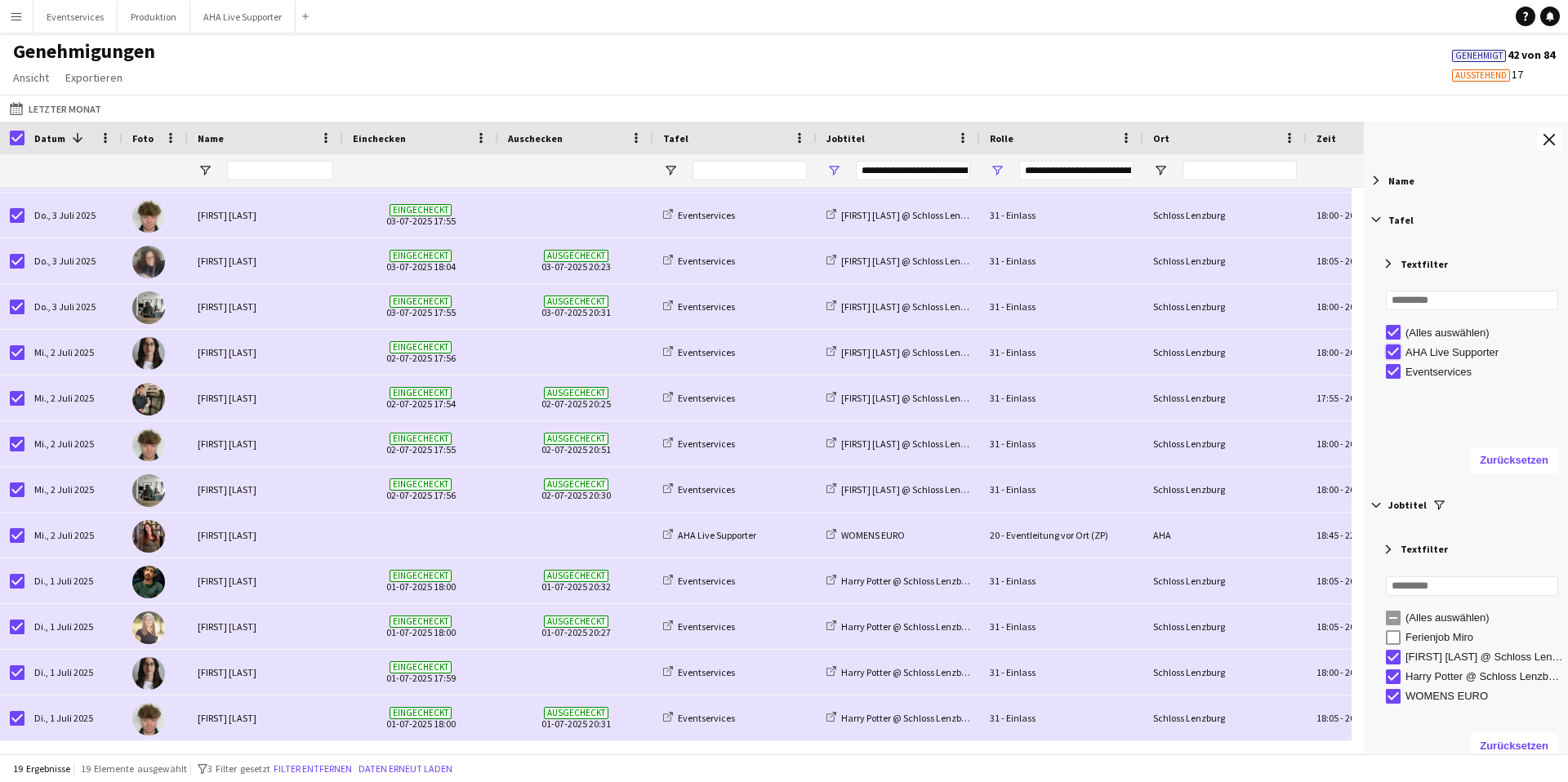type on "**********" 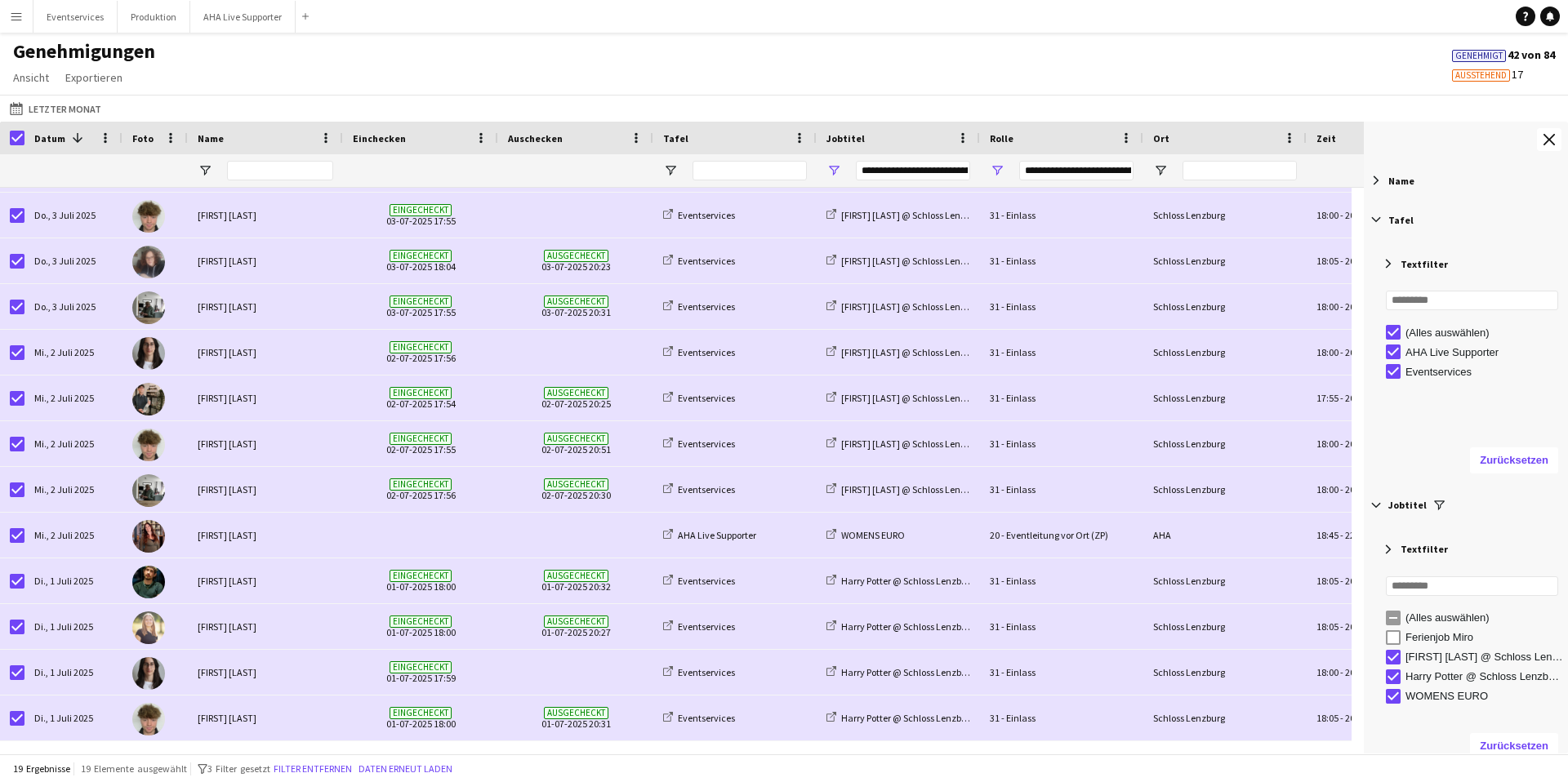 type on "**********" 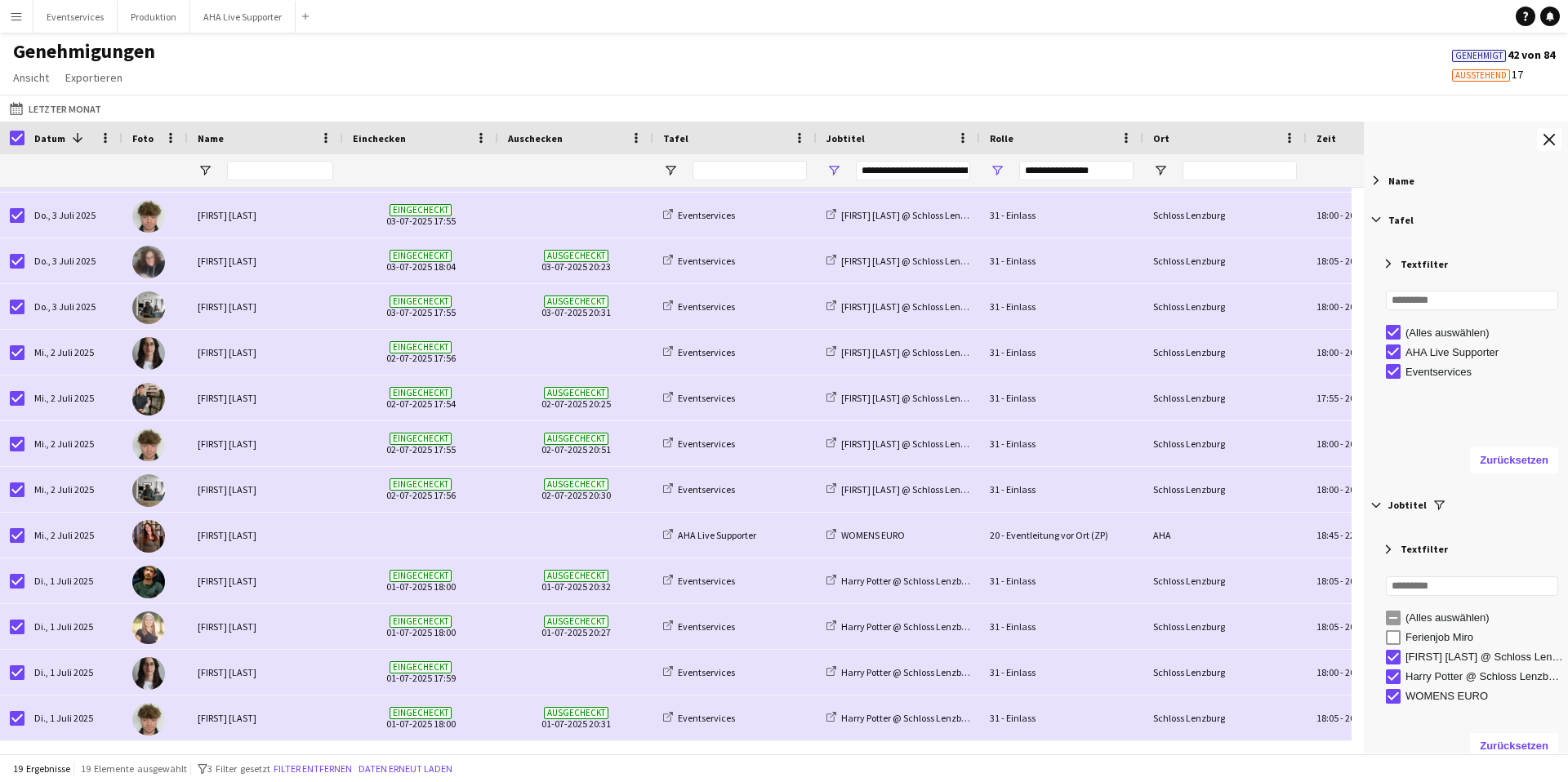 scroll, scrollTop: 0, scrollLeft: 0, axis: both 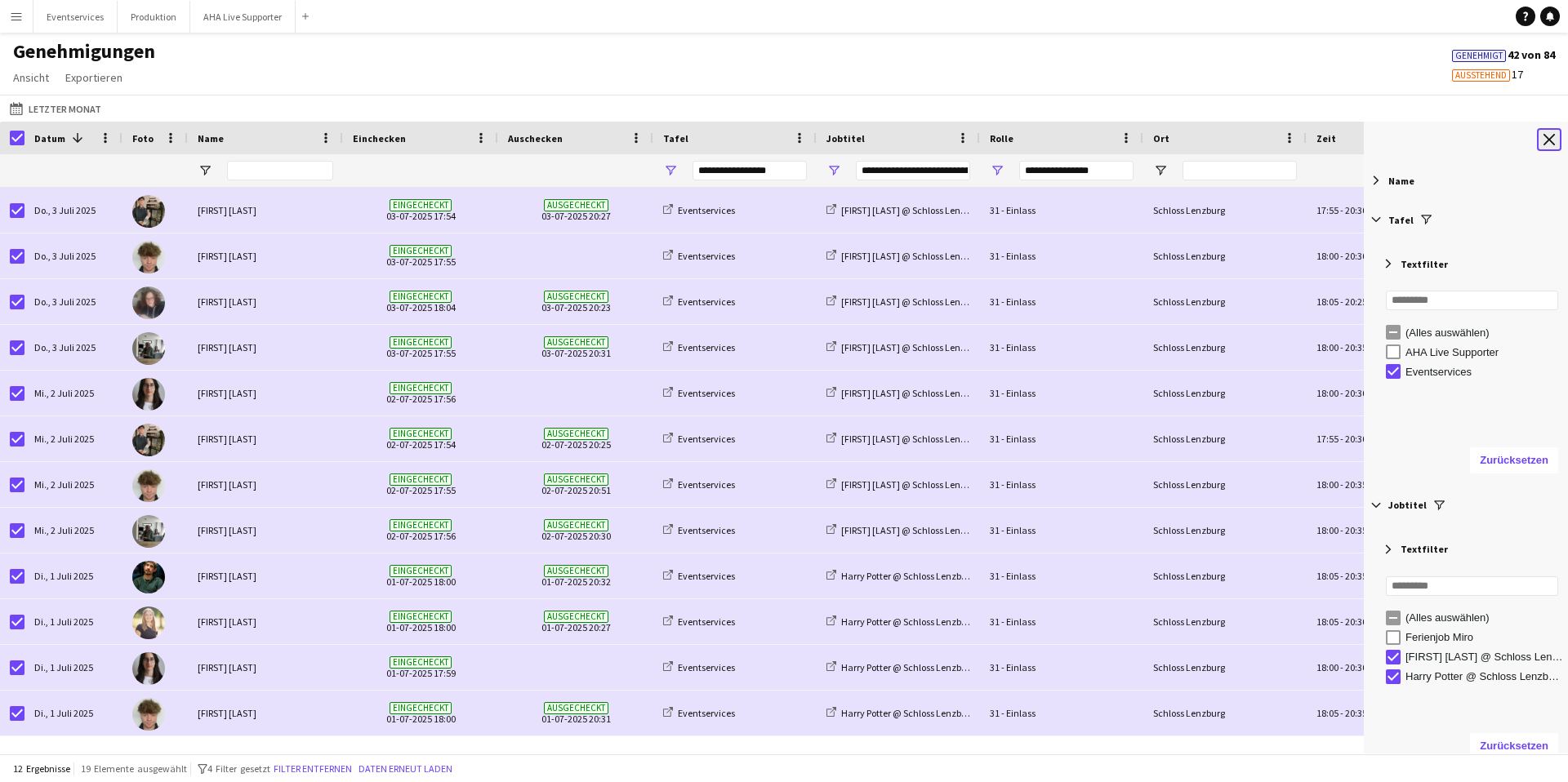 click on "Werkzeugleiste schließen" 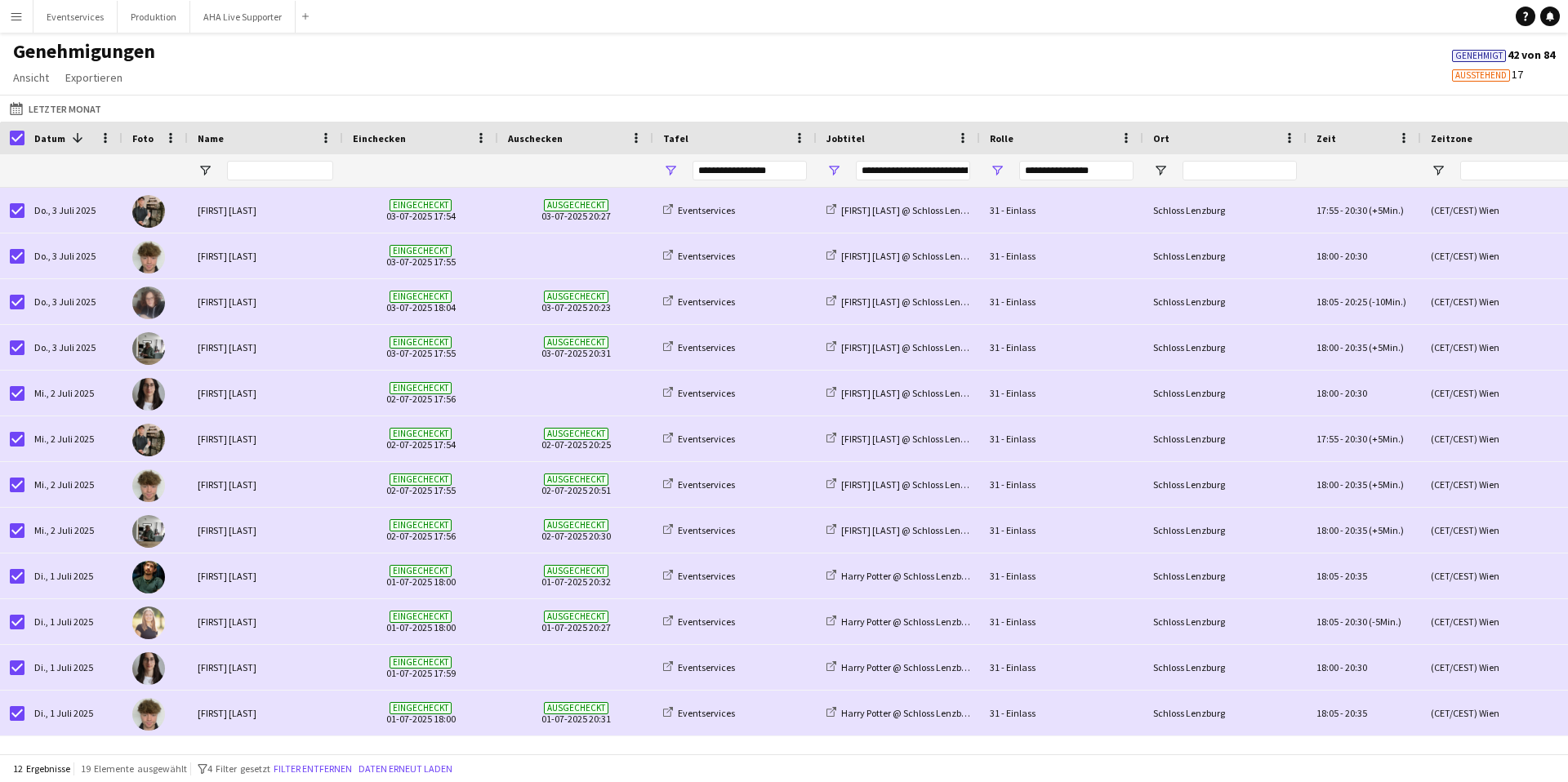 scroll, scrollTop: 0, scrollLeft: 99, axis: horizontal 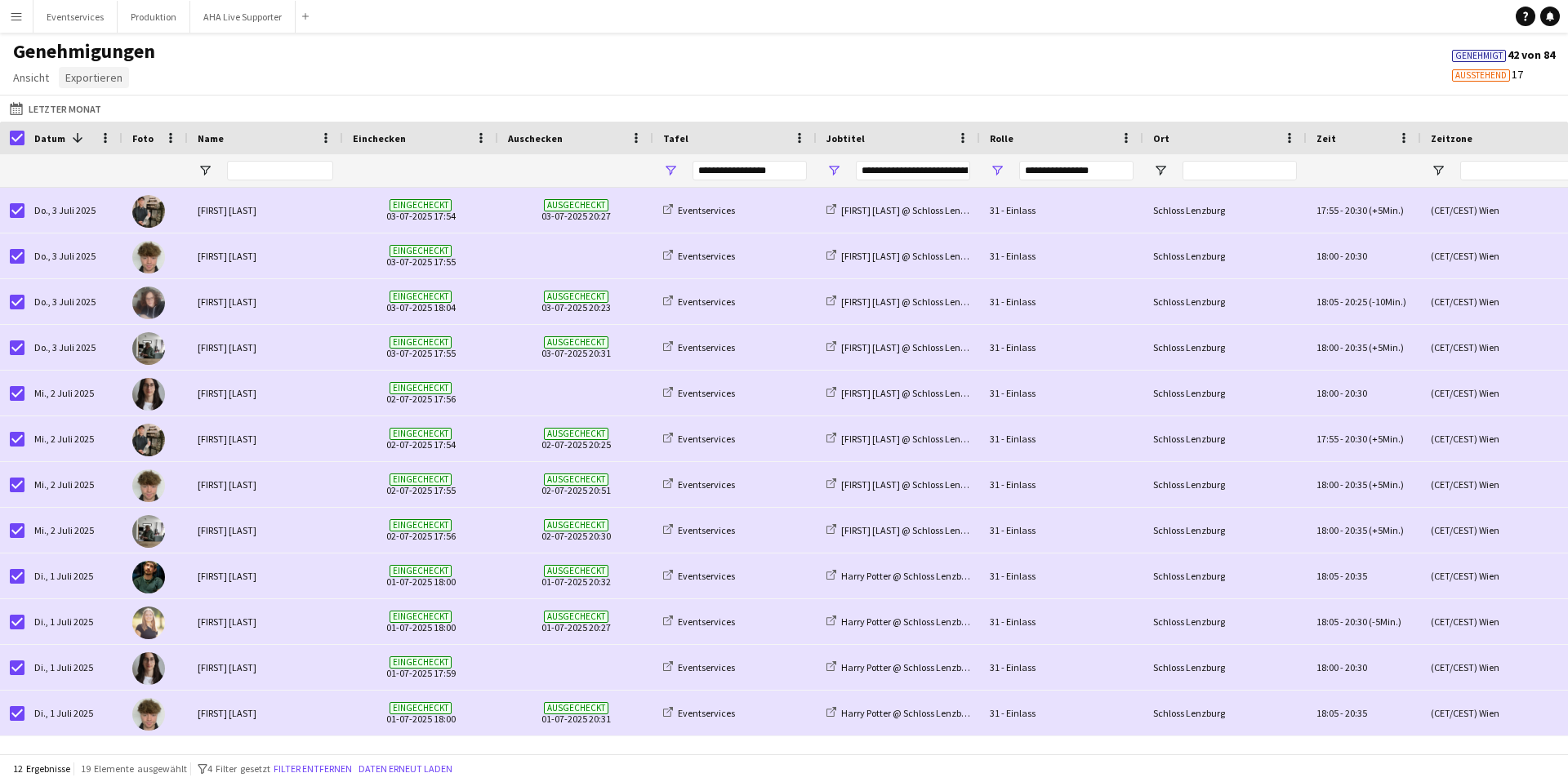 click on "Exportieren" 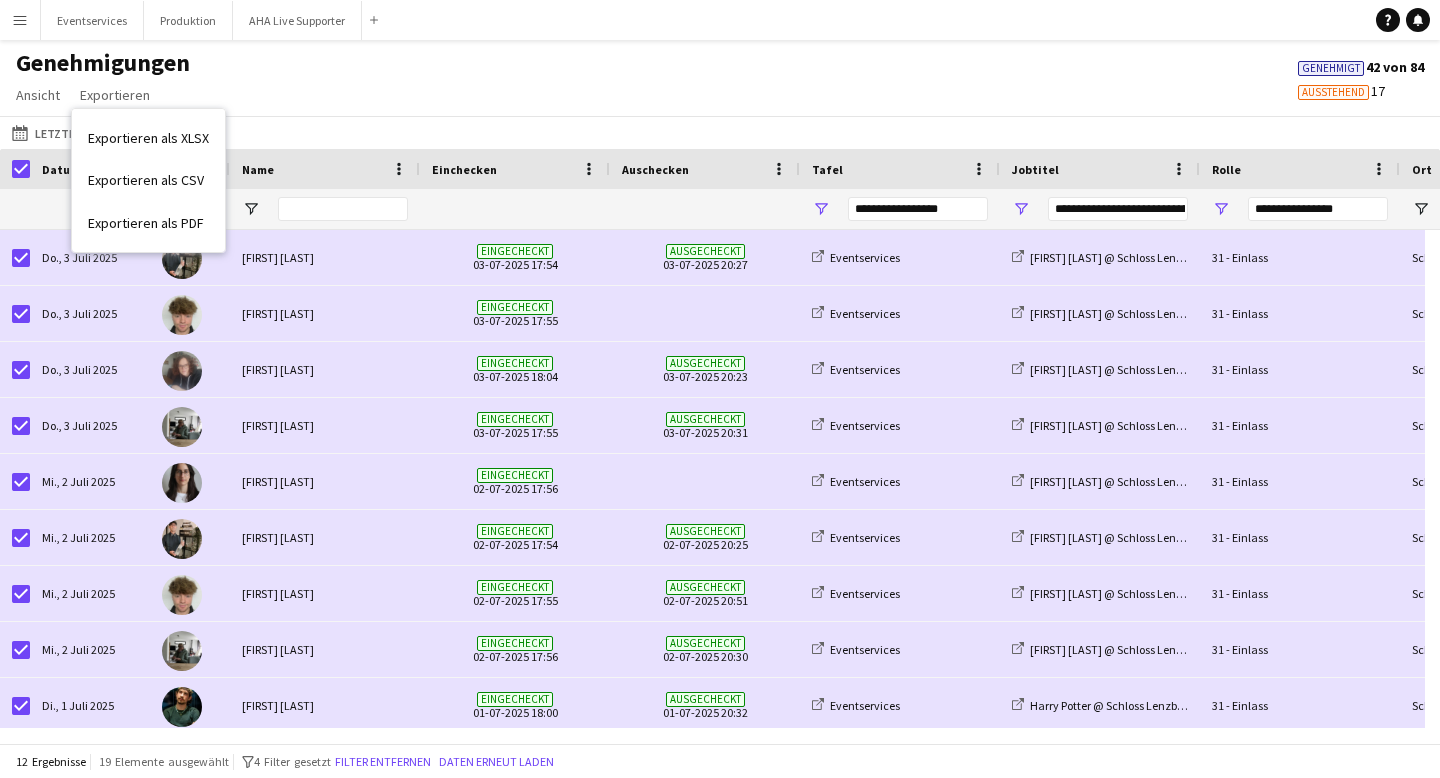 click on "Genehmigungen   Ansicht  Ansicht anpassen Filter anpassen Filter zurücksetzen Ansicht zurücksetzen Alles zurücksetzen  Exportieren  Exportieren als XLSX Exportieren als CSV Exportieren als PDF Genehmigt  42 von 84   Ausstehend   17" 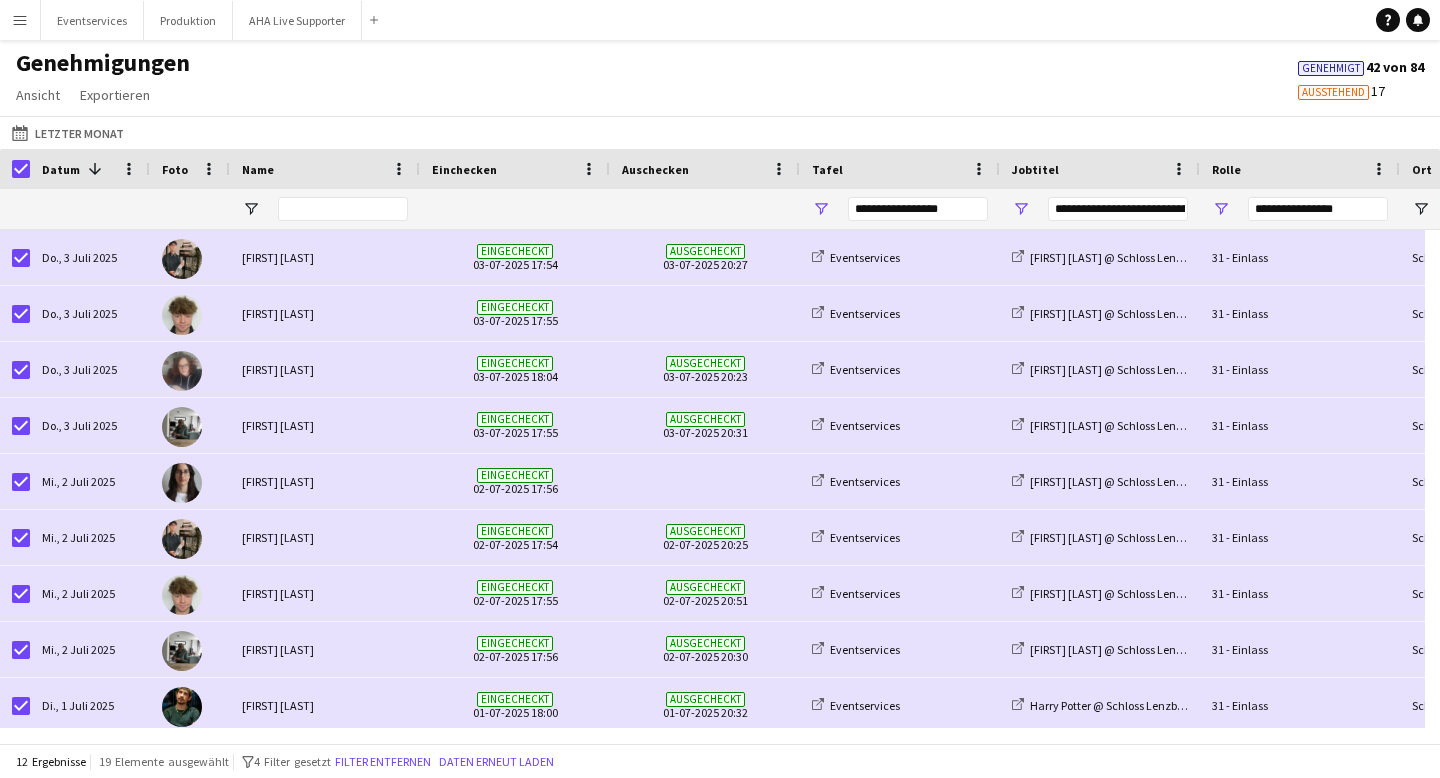 click on "Menü" at bounding box center [20, 20] 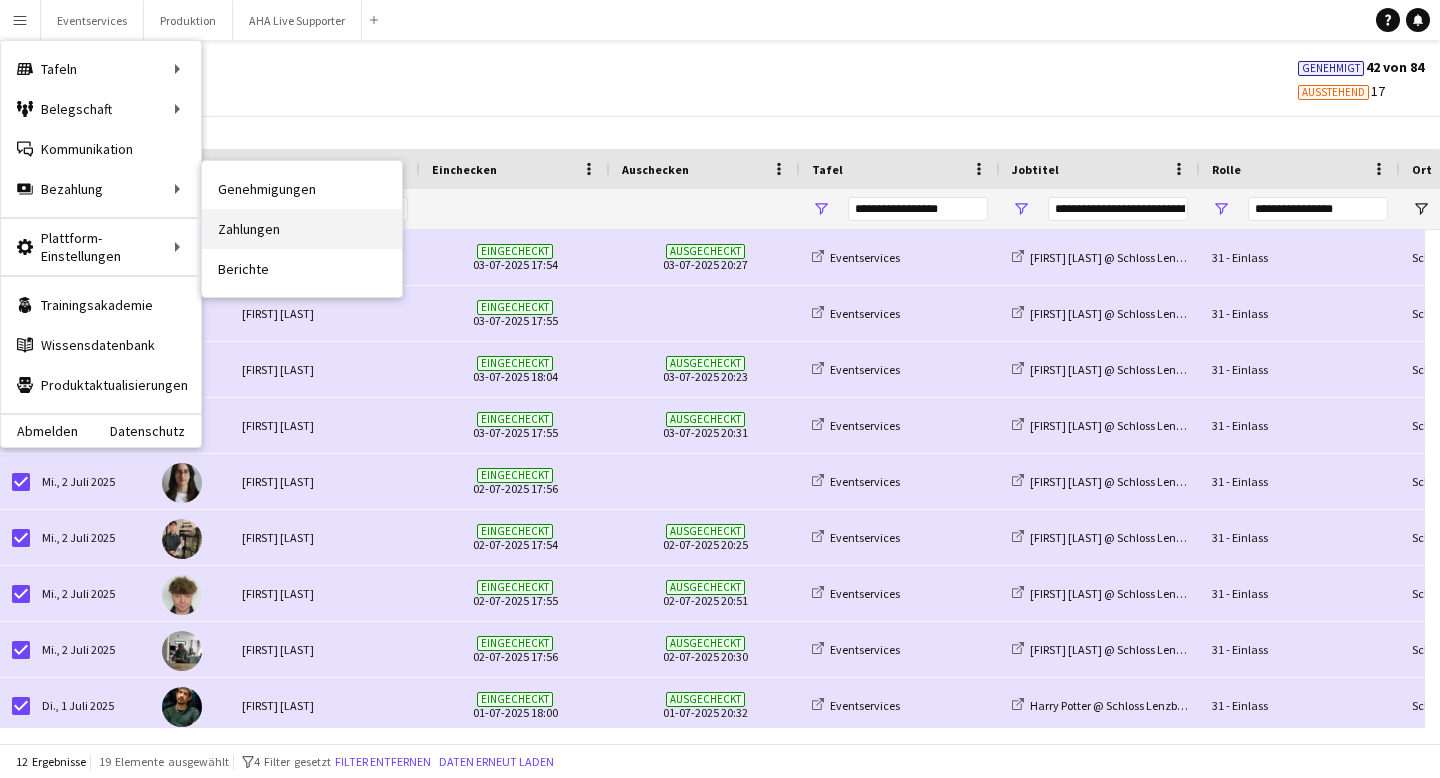 click on "Zahlungen" at bounding box center (302, 229) 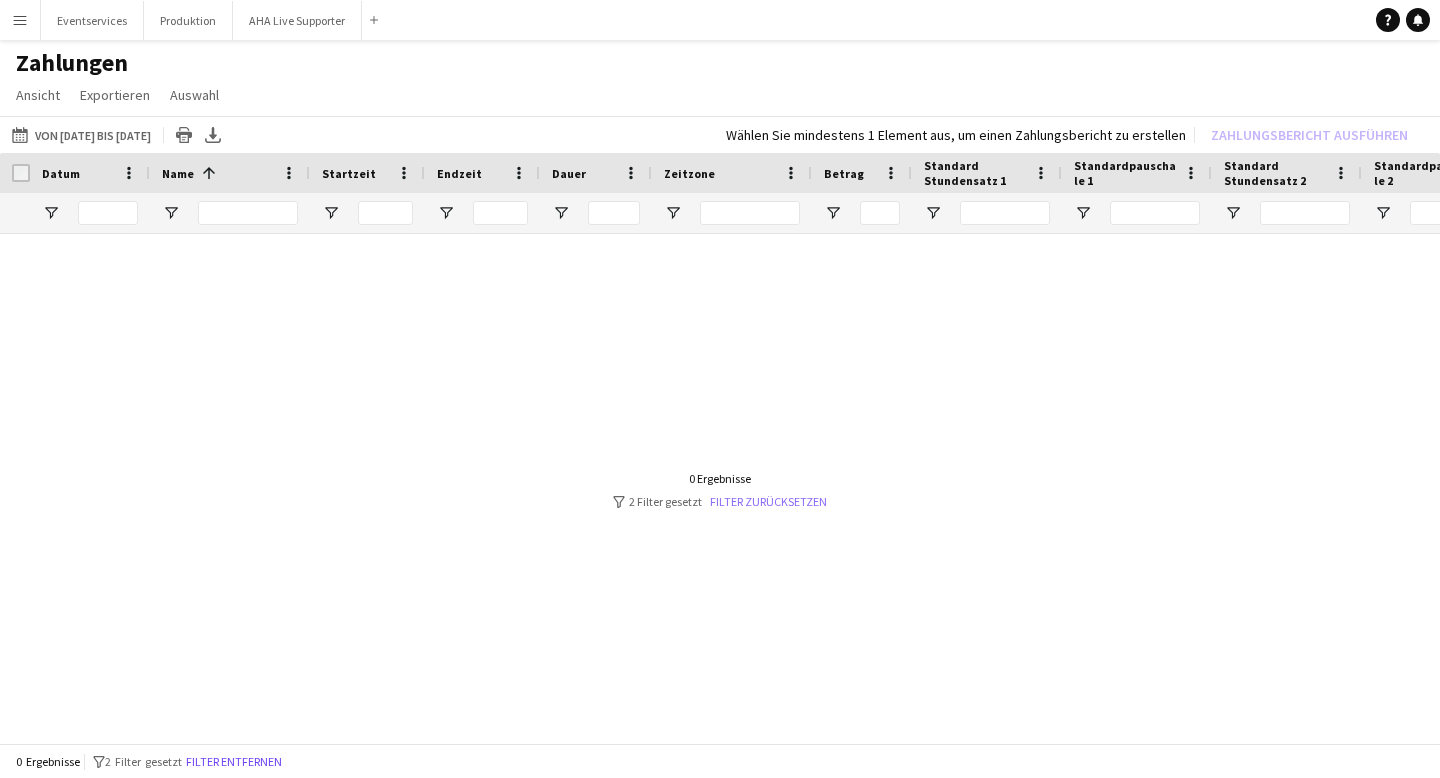 click on "Filter zurücksetzen" at bounding box center [768, 501] 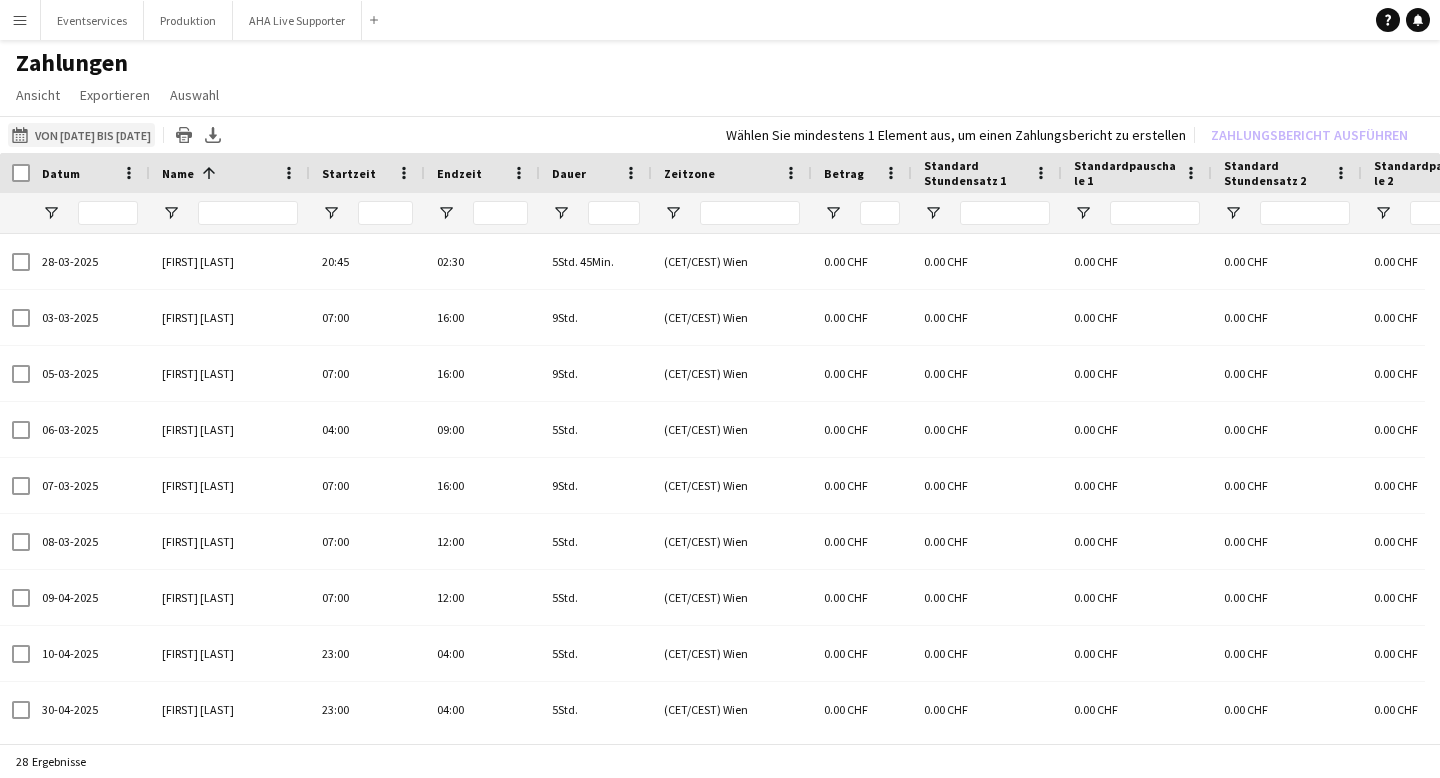 click on "Von [DATE] bis [DATE]
Von [DATE] bis [DATE]" 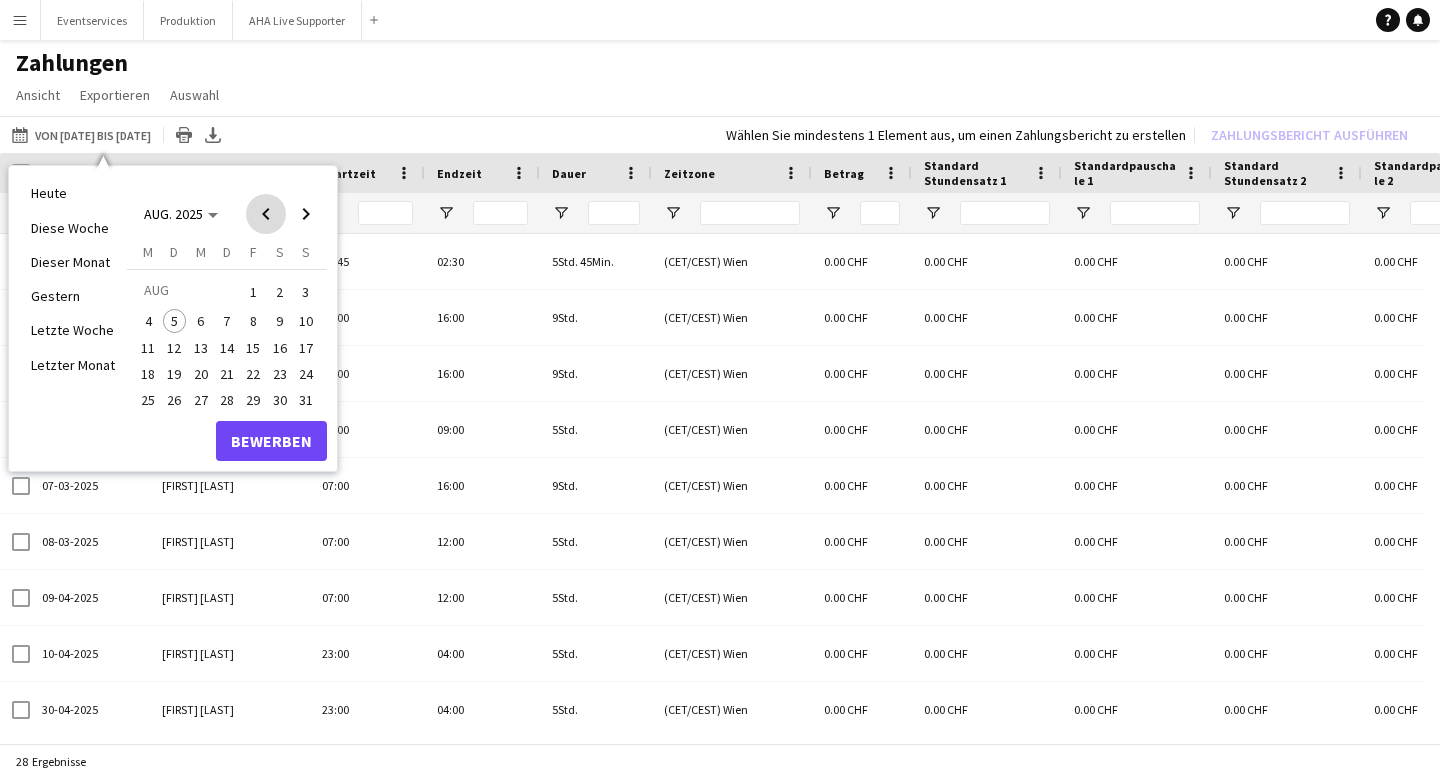 click at bounding box center [266, 214] 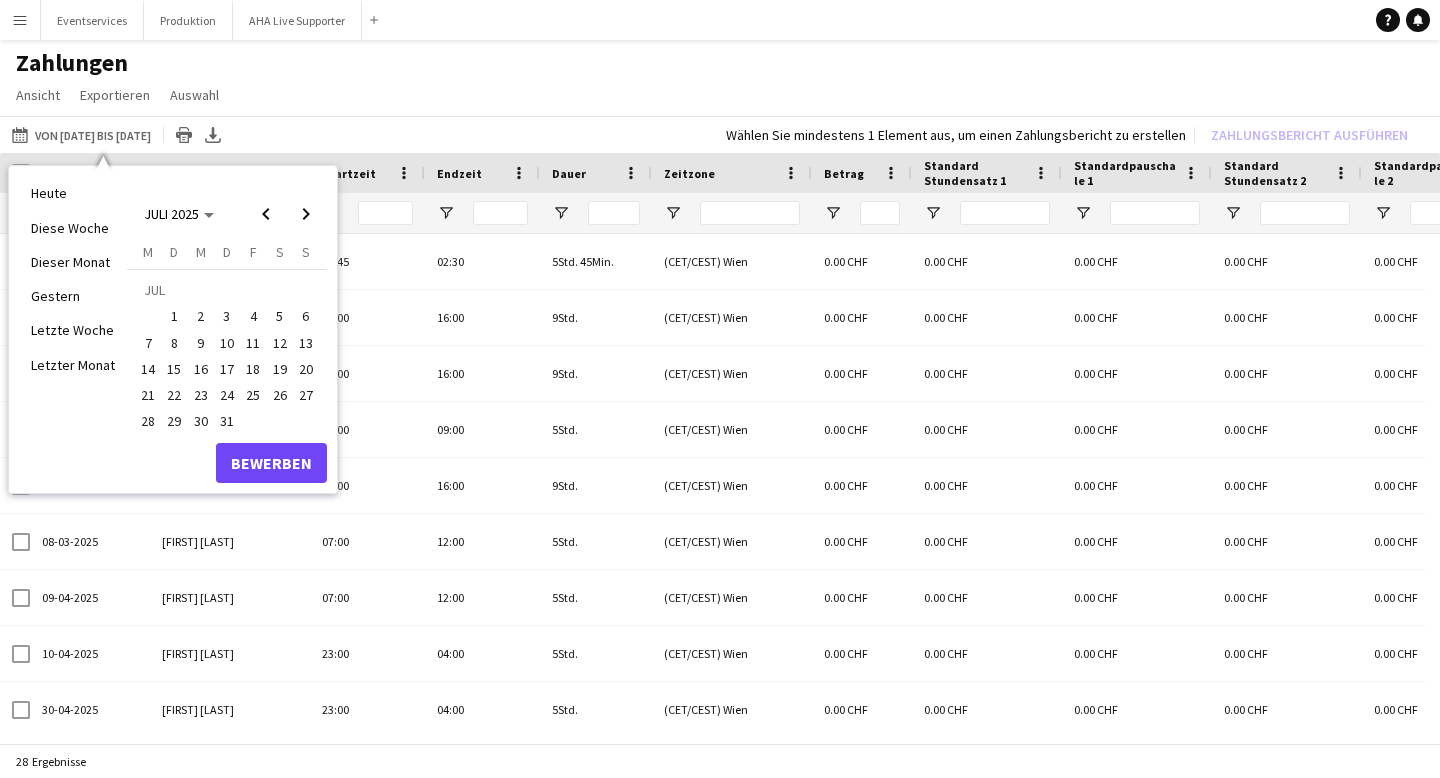 click on "1" at bounding box center (175, 316) 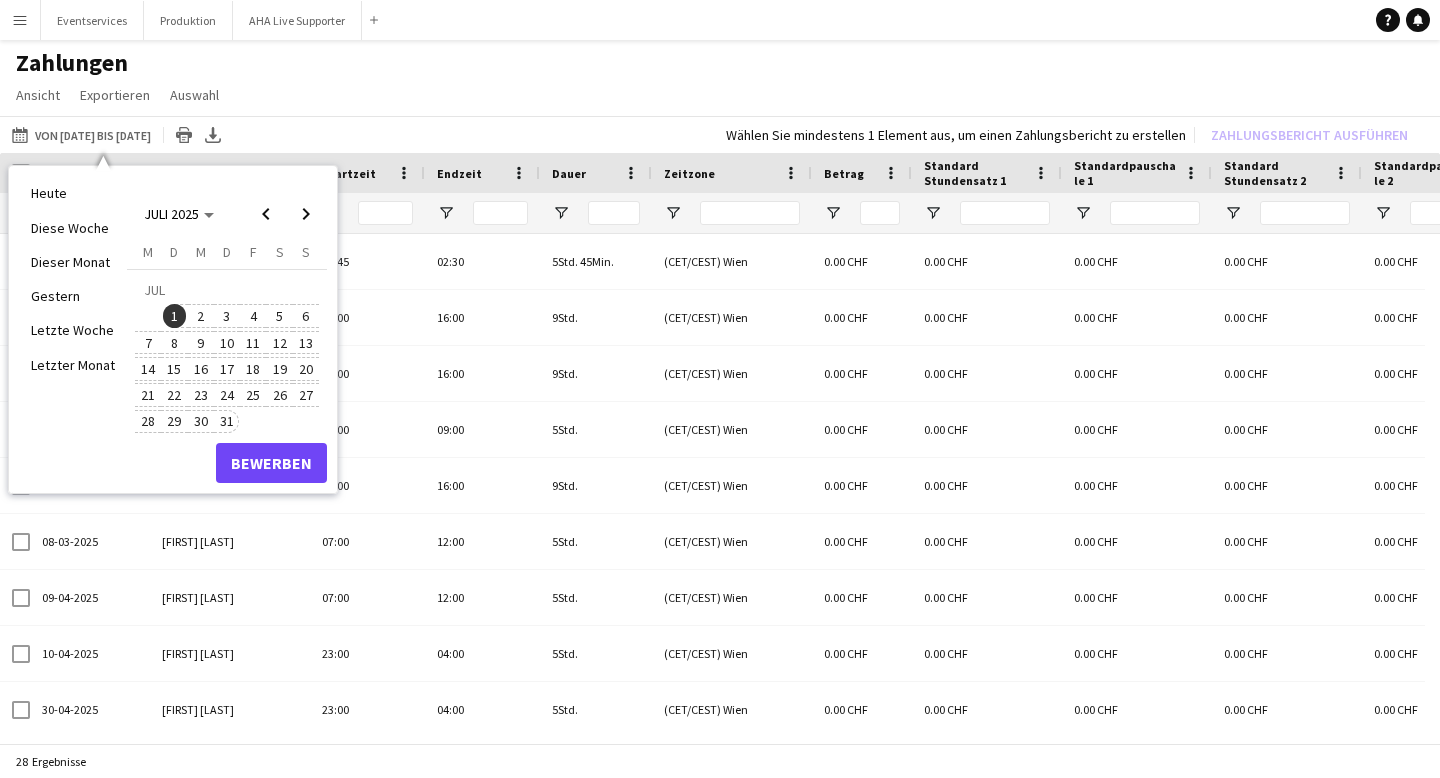 click on "31" at bounding box center [227, 422] 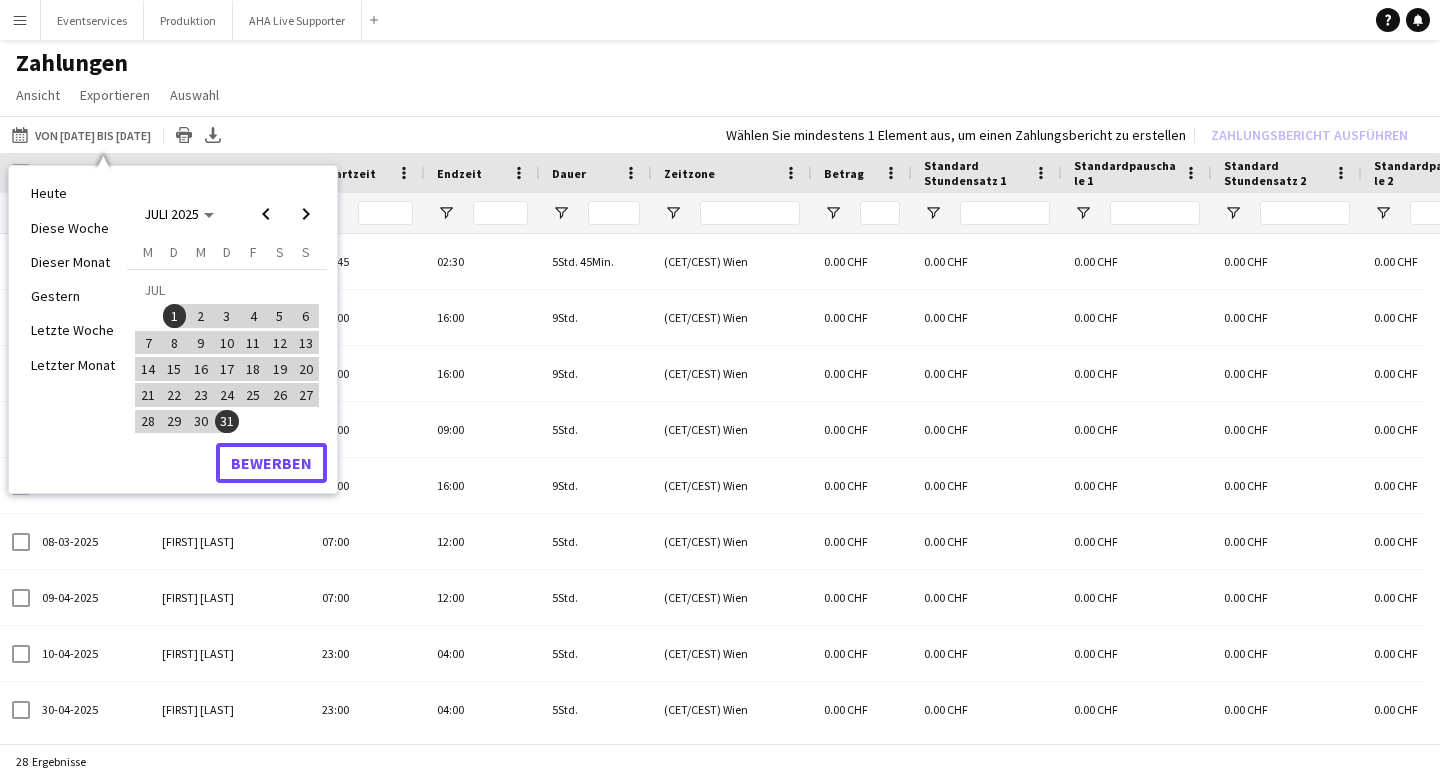 click on "Bewerben" at bounding box center (271, 463) 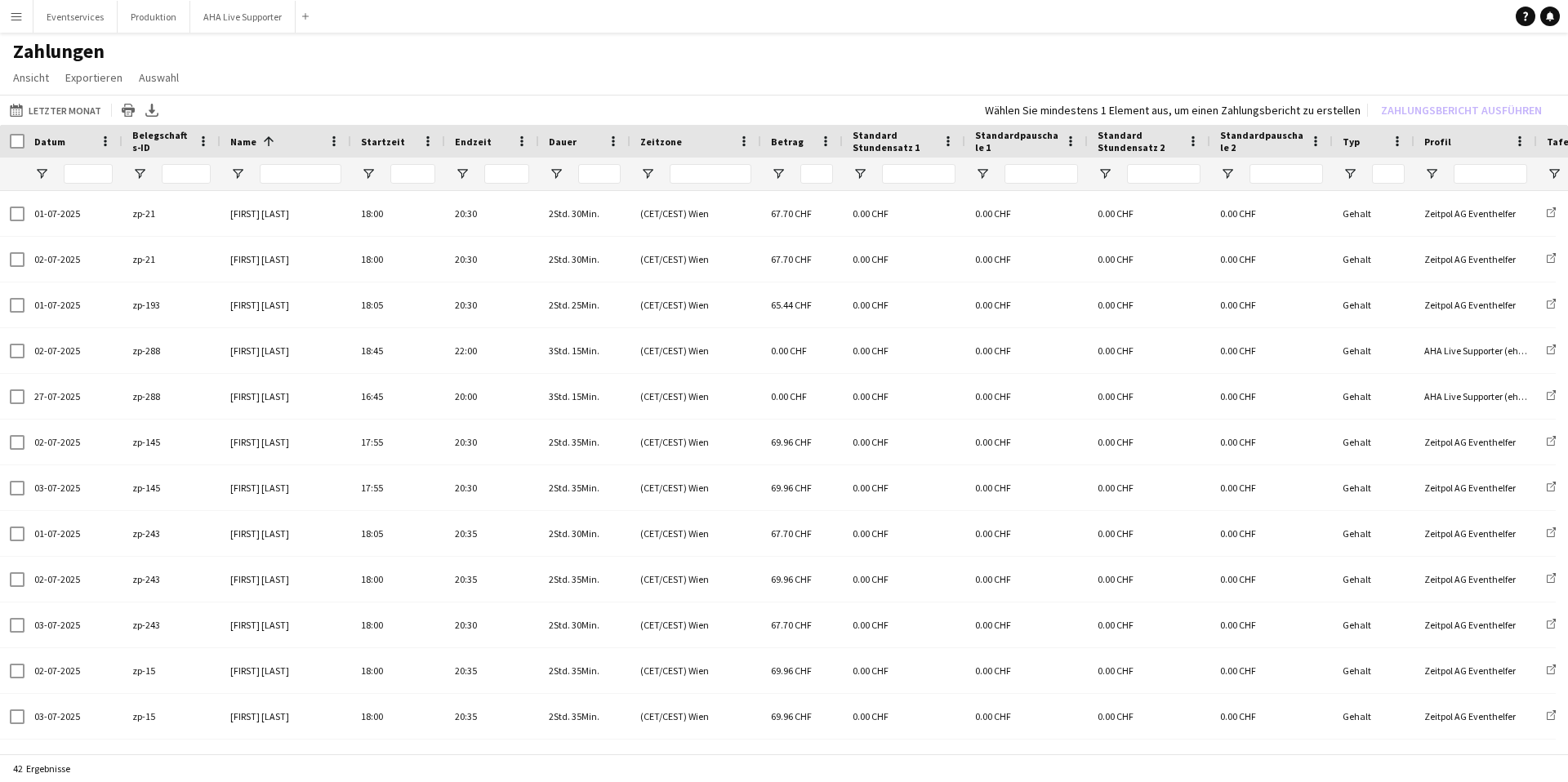 scroll, scrollTop: 0, scrollLeft: 137, axis: horizontal 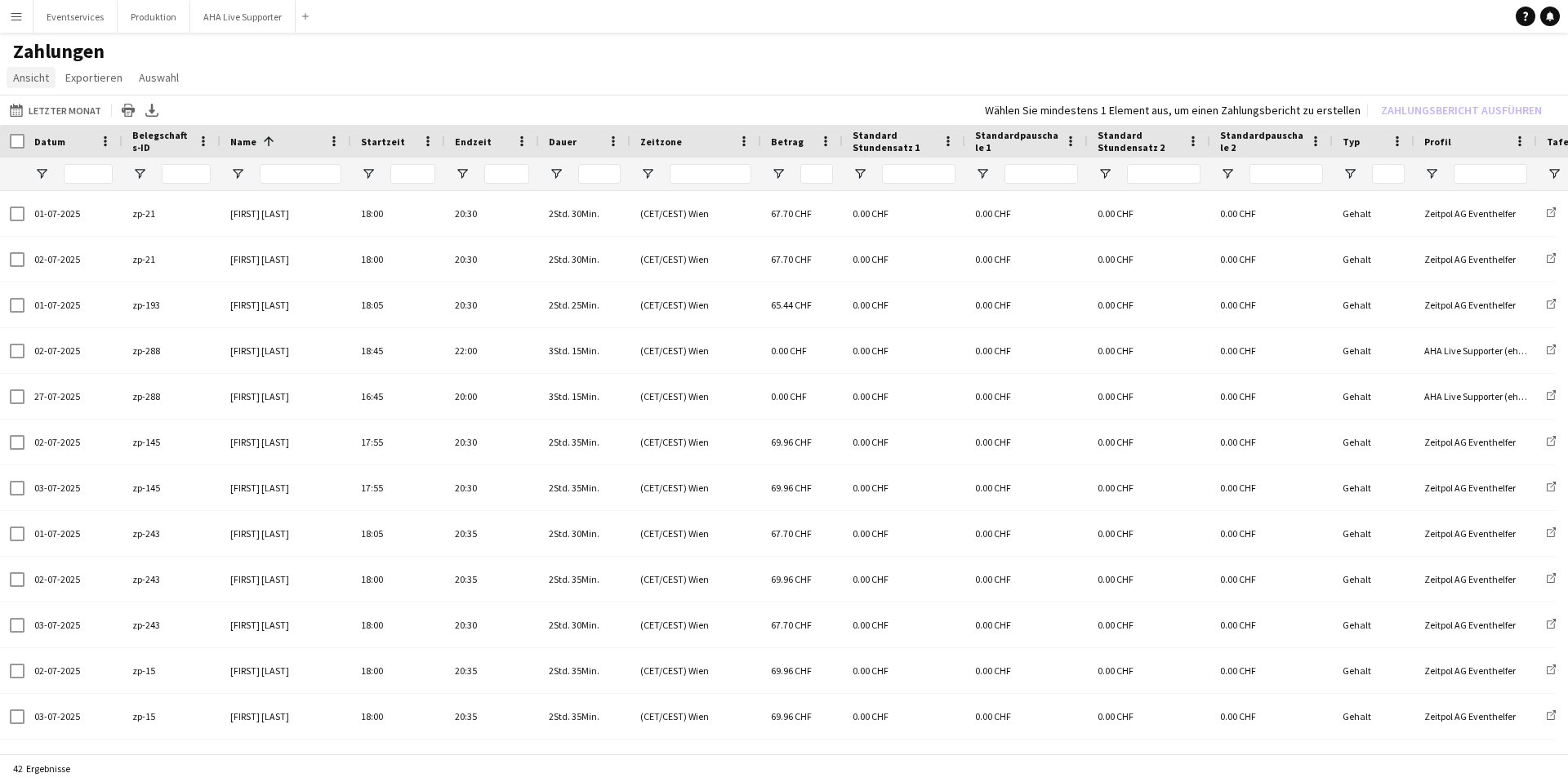 click on "Ansicht" 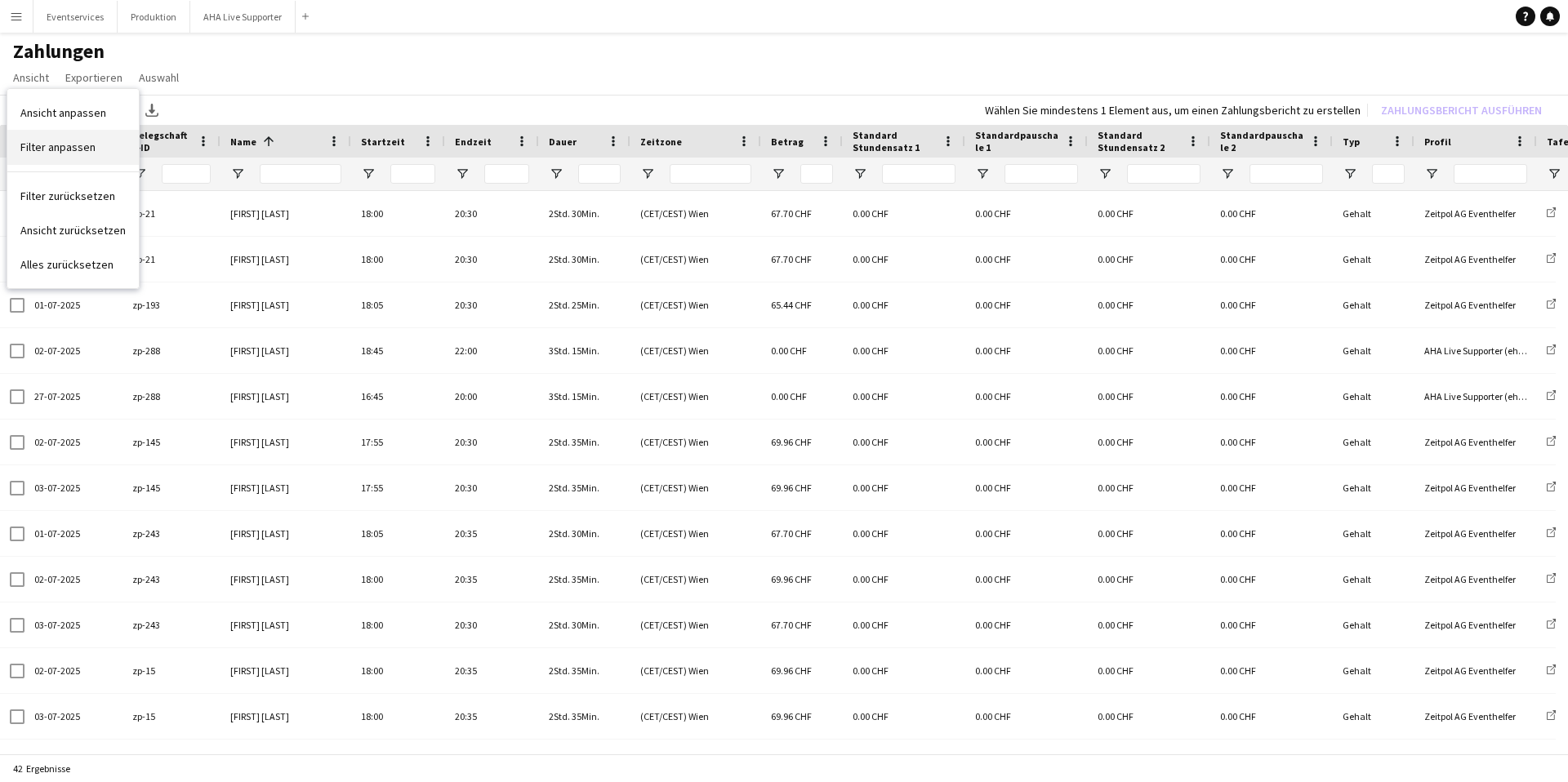 click on "Filter anpassen" at bounding box center [58, 147] 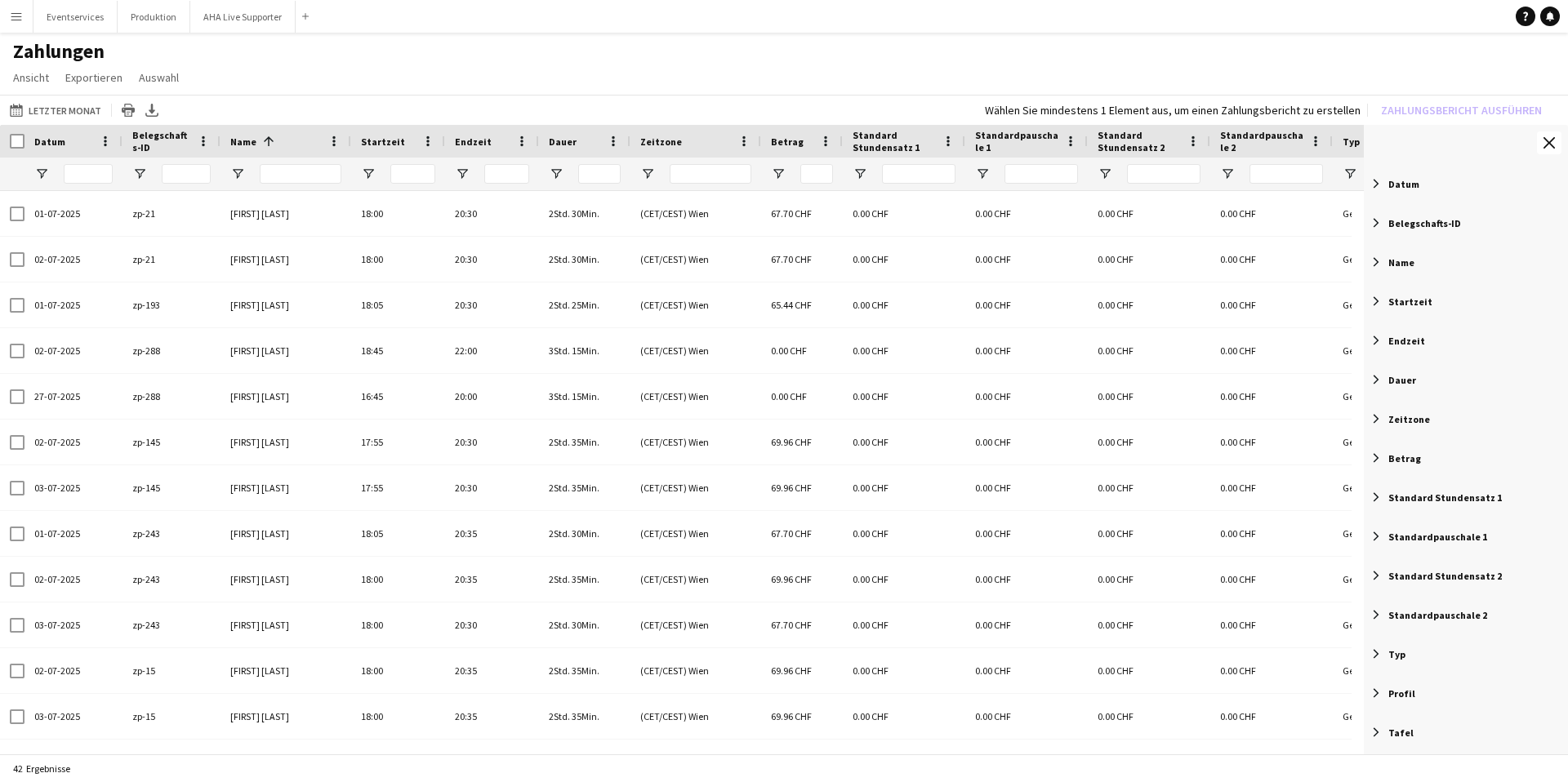 click on "Name" at bounding box center (1401, 262) 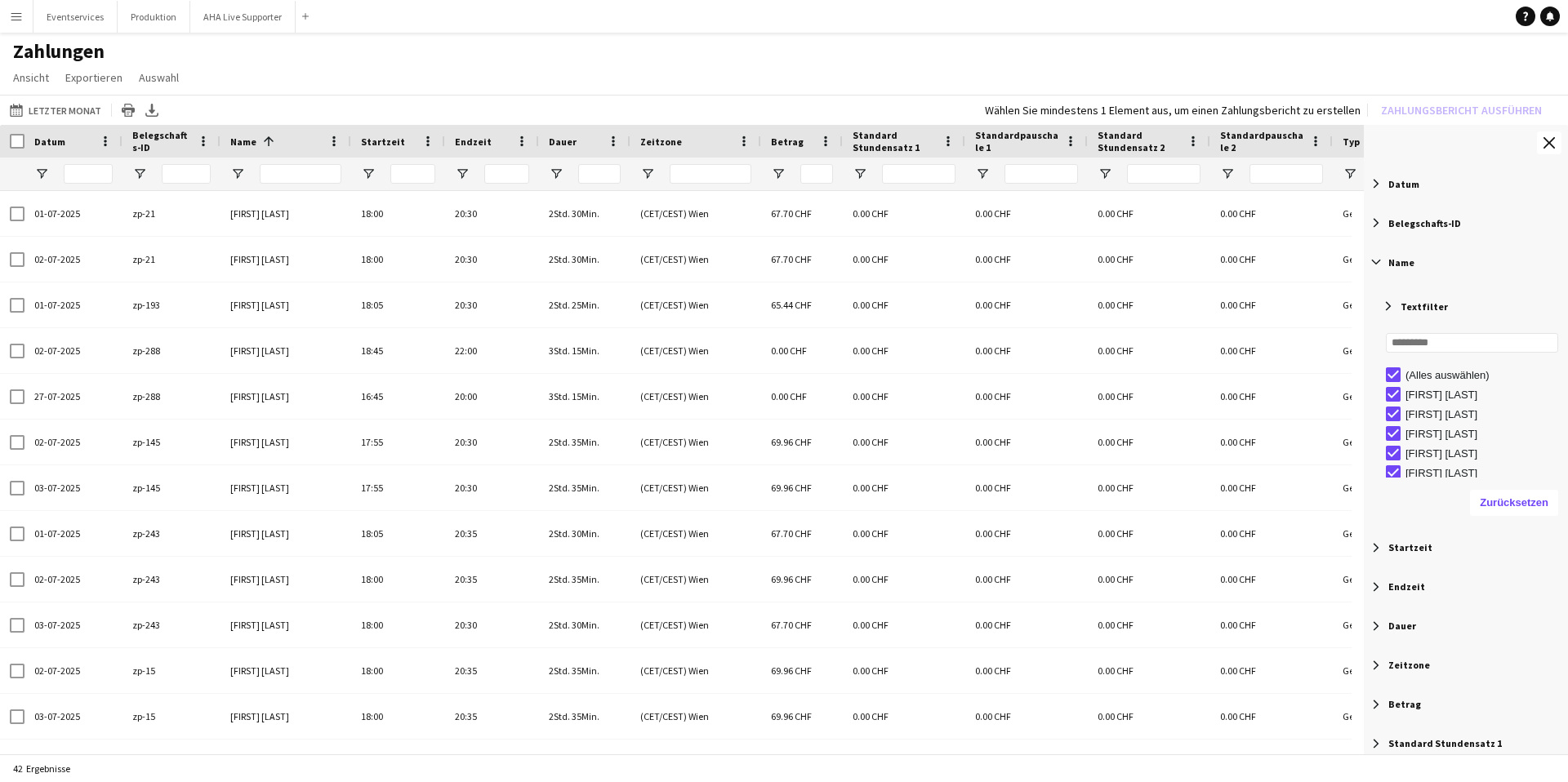 click on "Endzeit" at bounding box center [1466, 587] 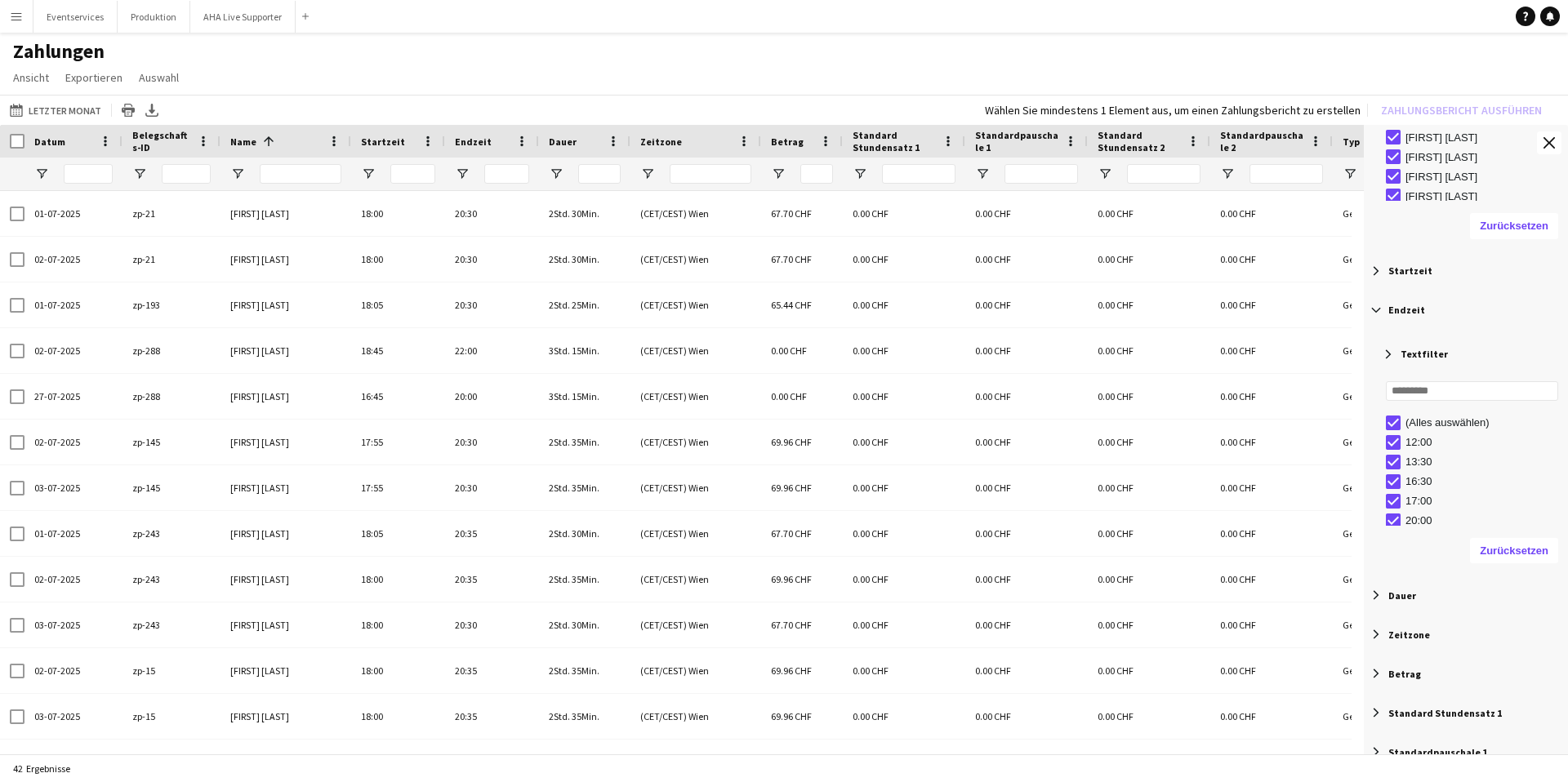 click at bounding box center [1376, 310] 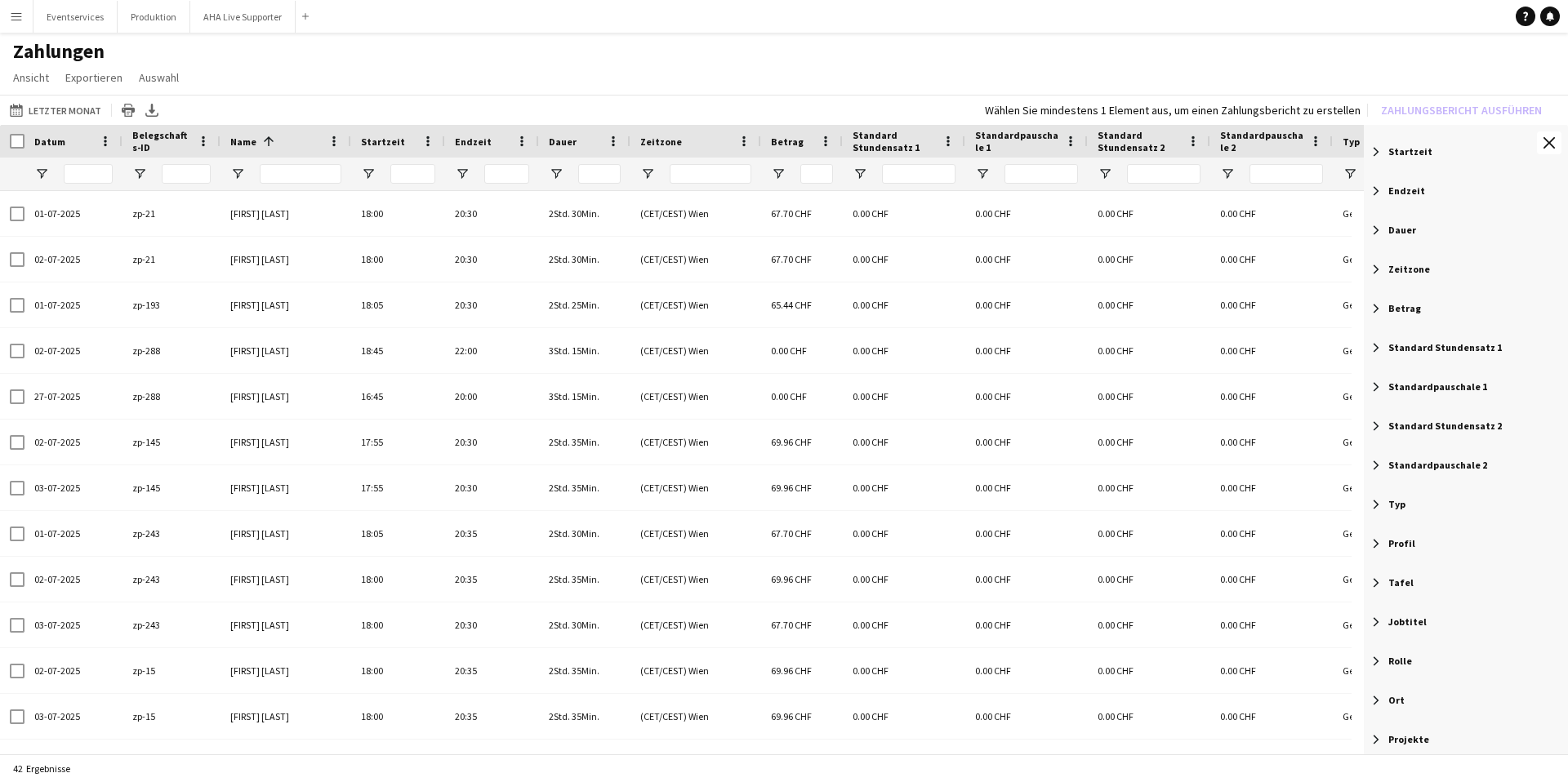 click on "Typ" at bounding box center [1466, 504] 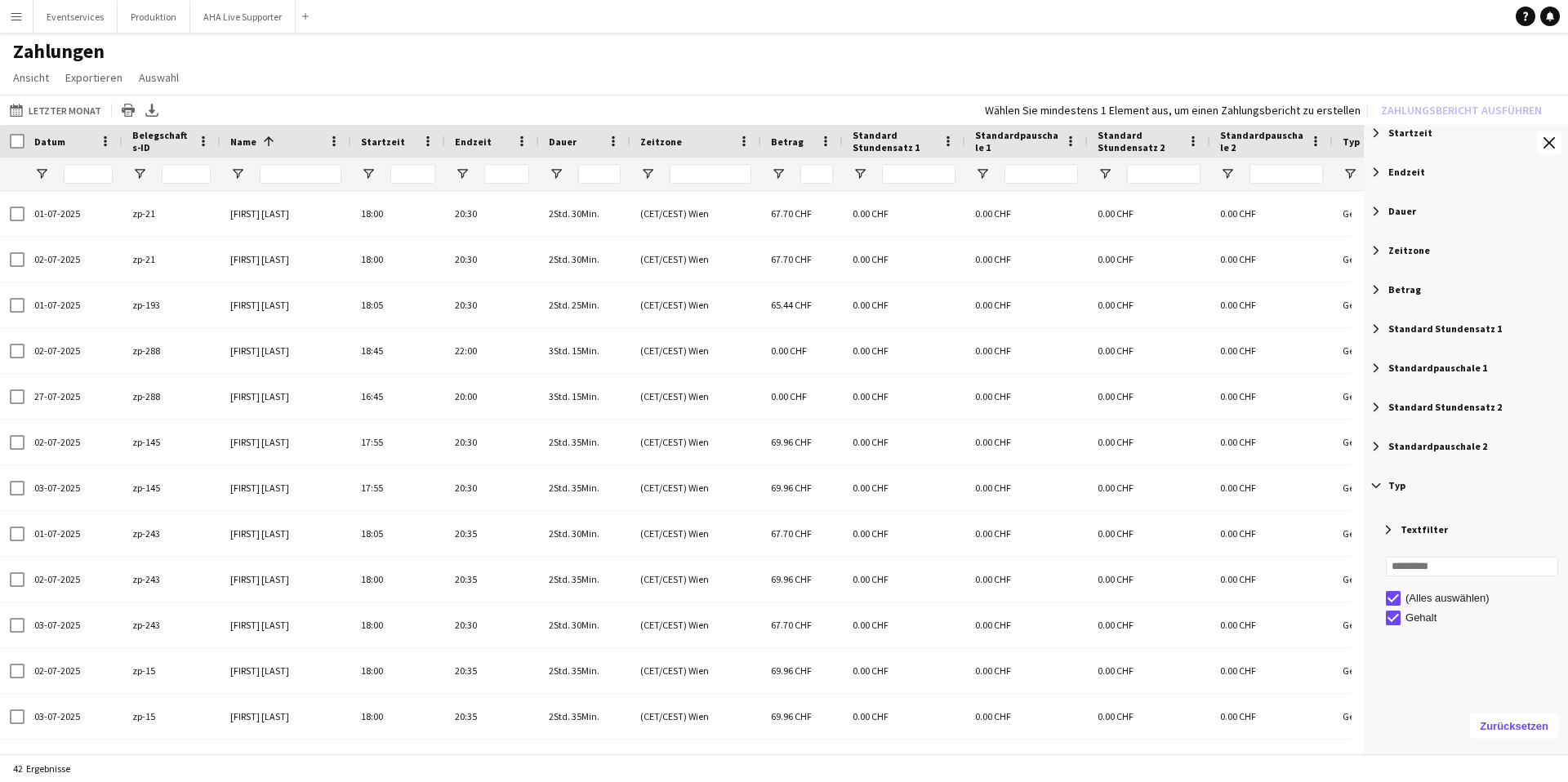 click at bounding box center (1376, 486) 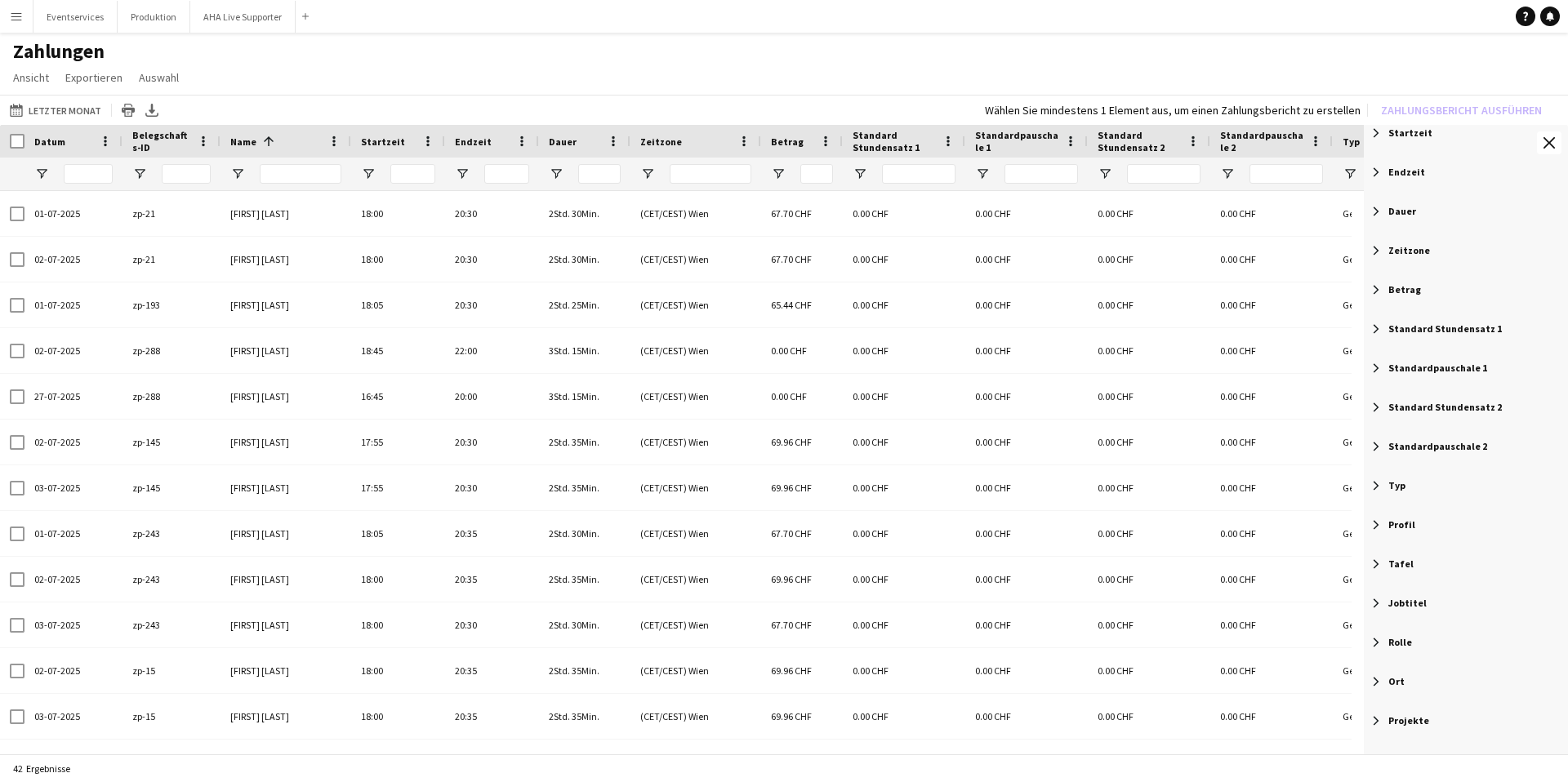 click on "Profil" at bounding box center [1466, 525] 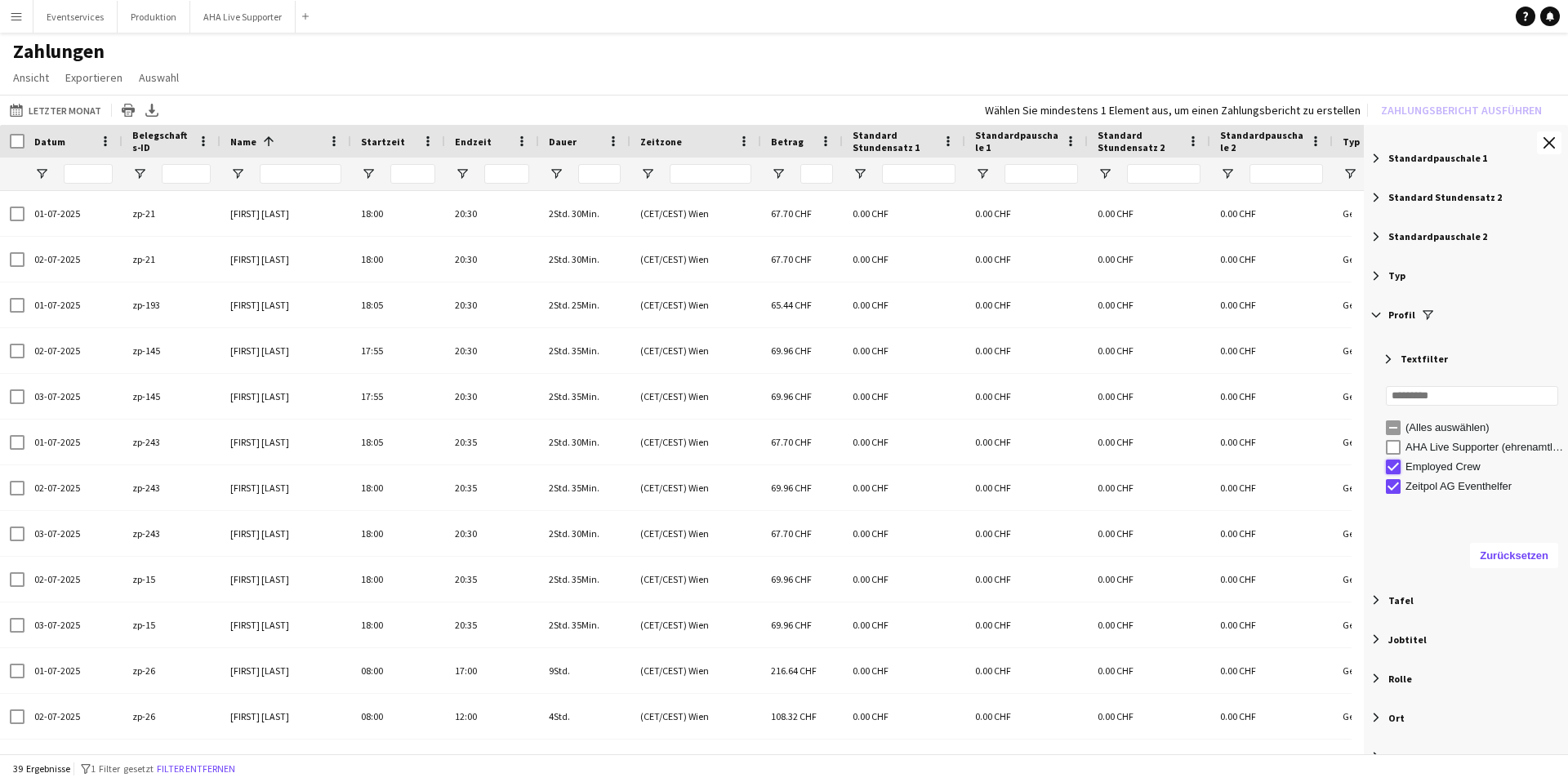 type on "**********" 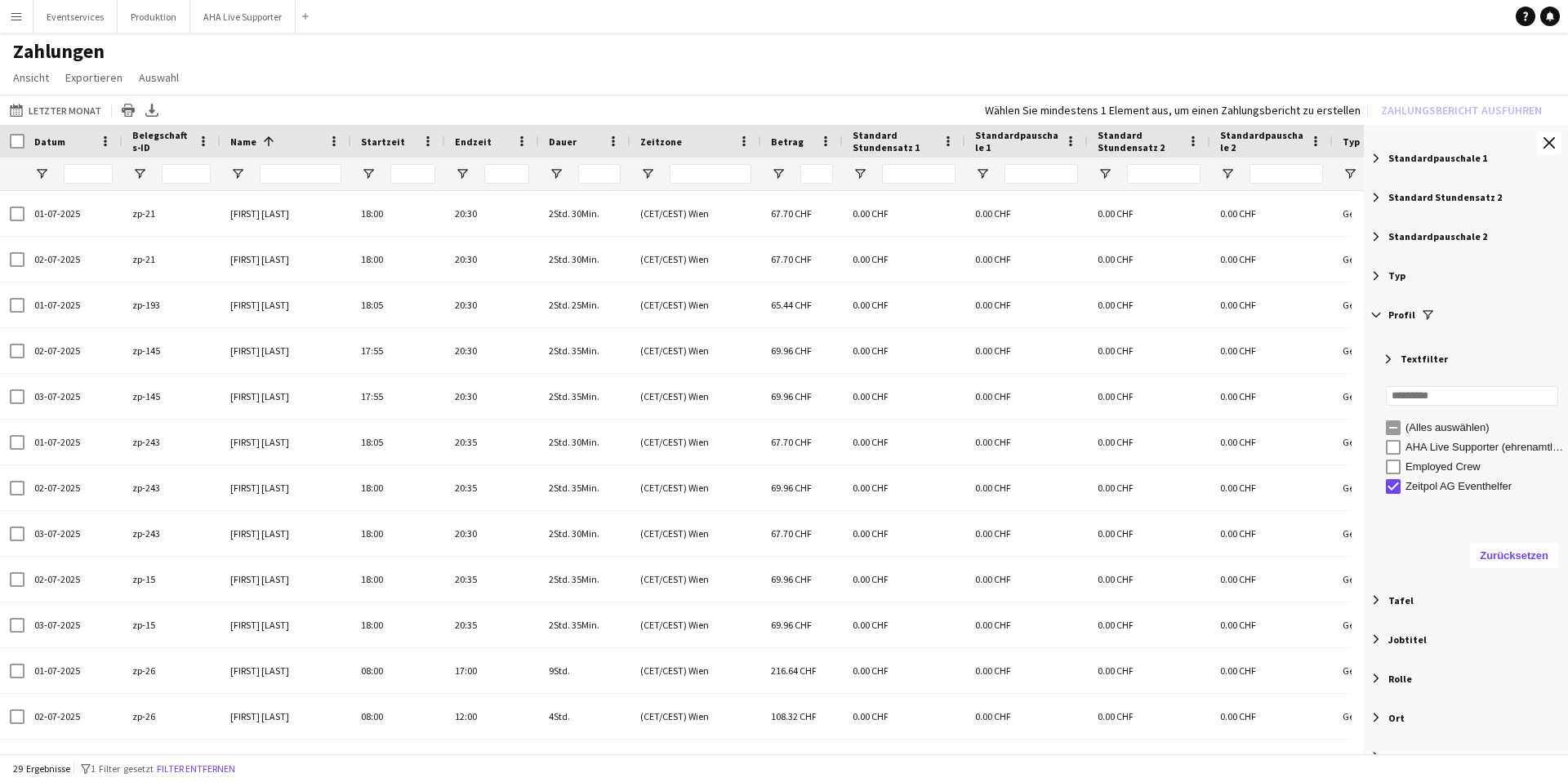 click at bounding box center [1376, 600] 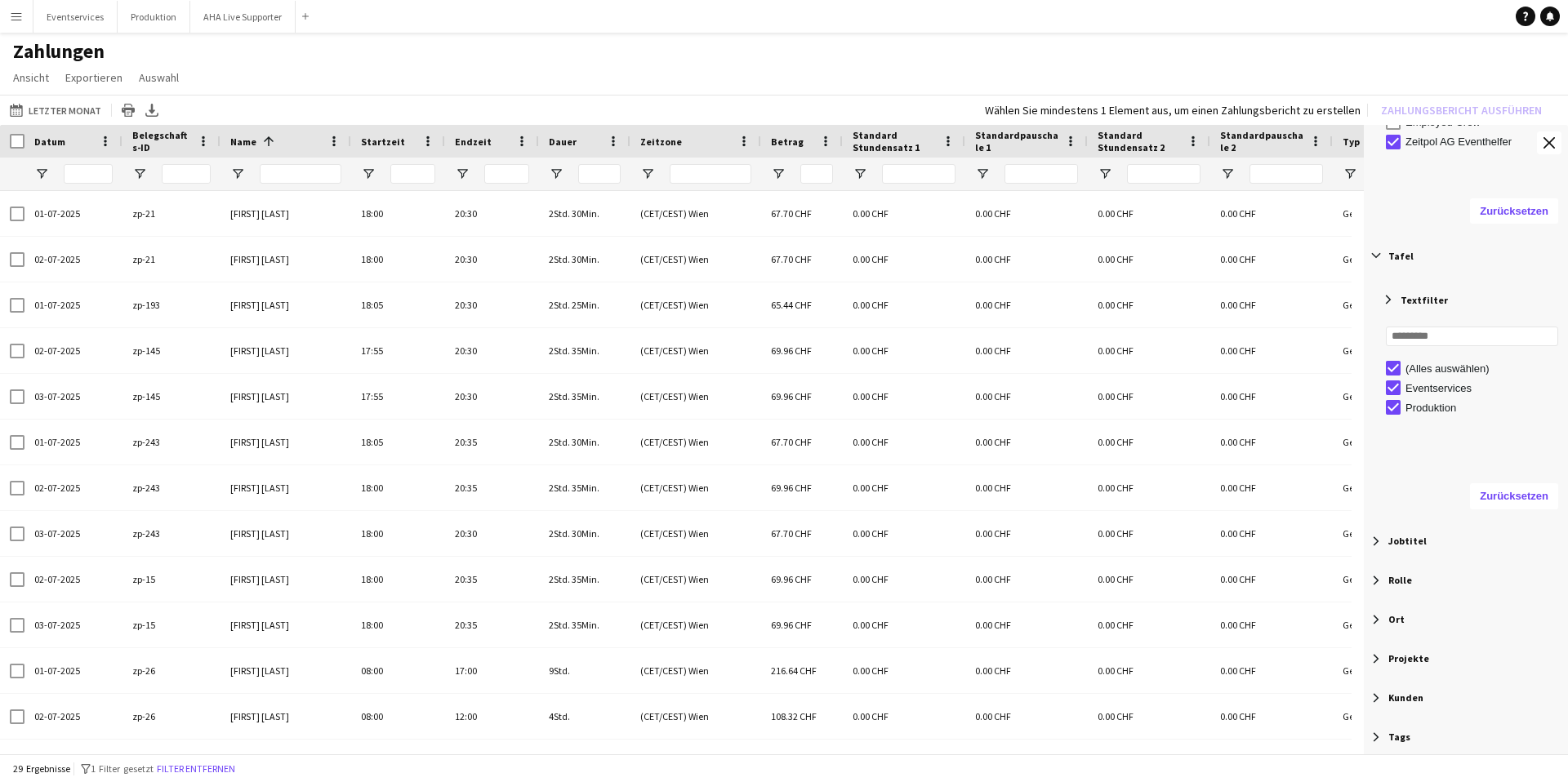 click on "Jobtitel" at bounding box center [1466, 541] 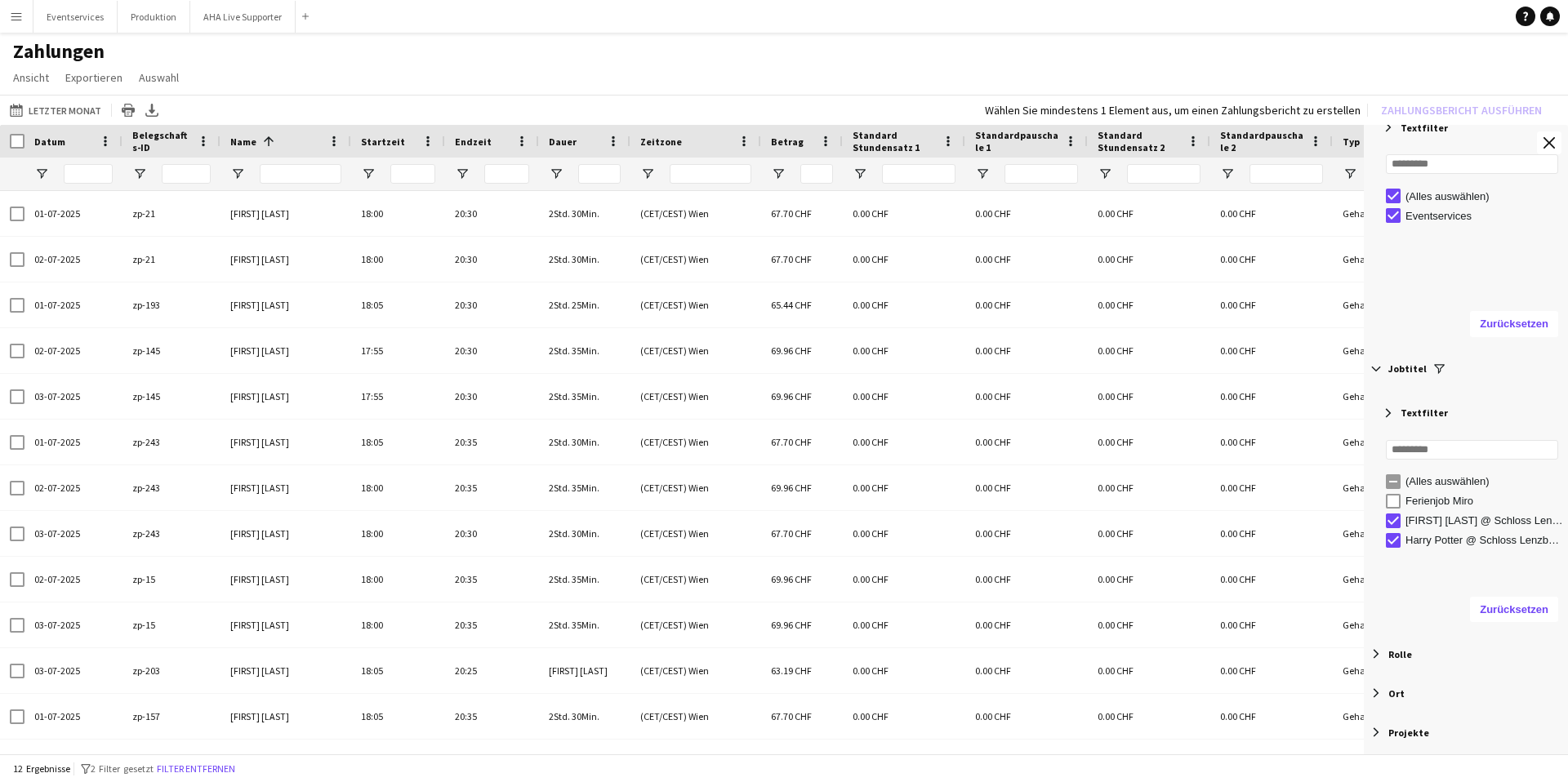 click at bounding box center (1376, 654) 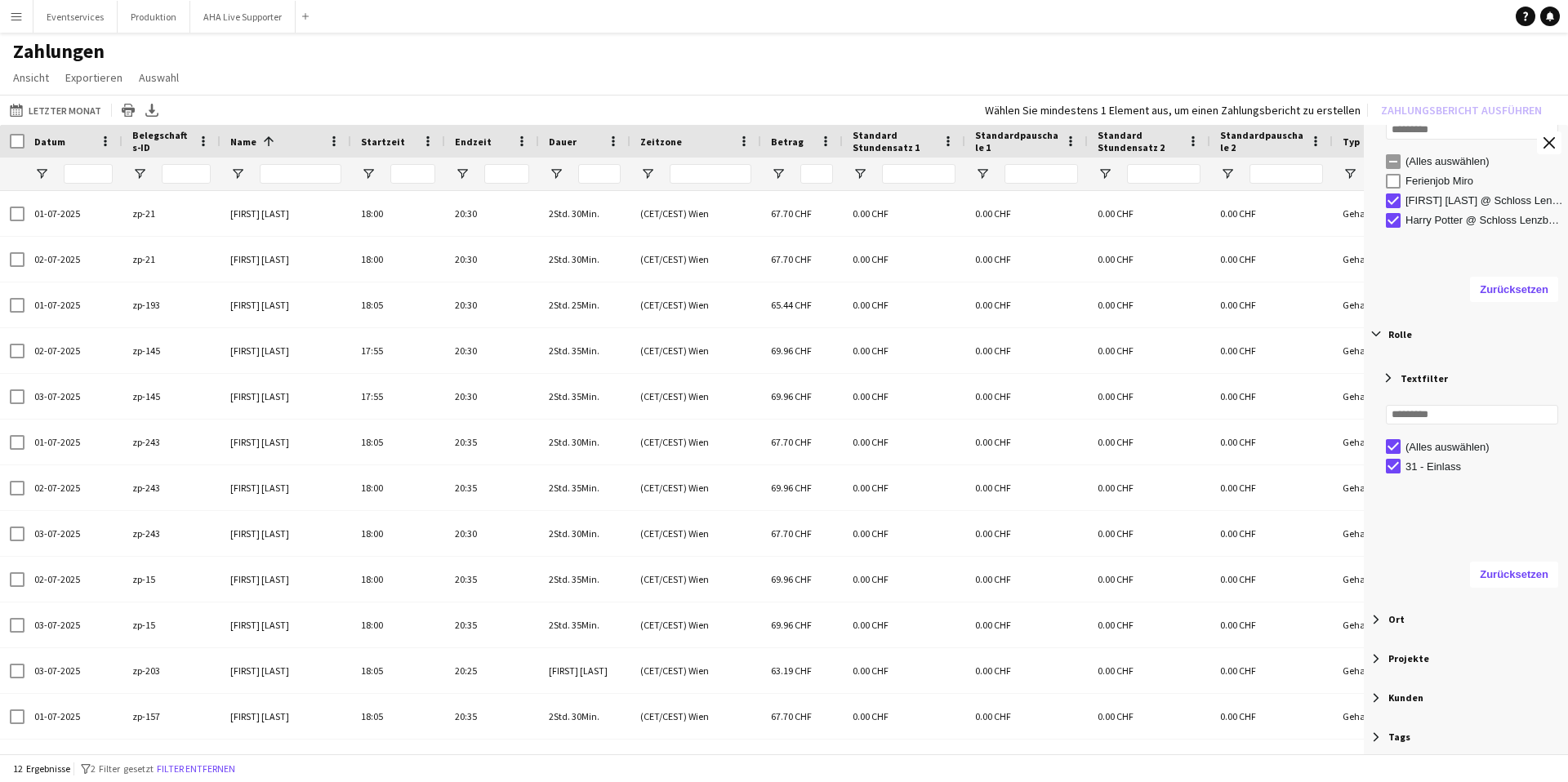 click at bounding box center [1376, 620] 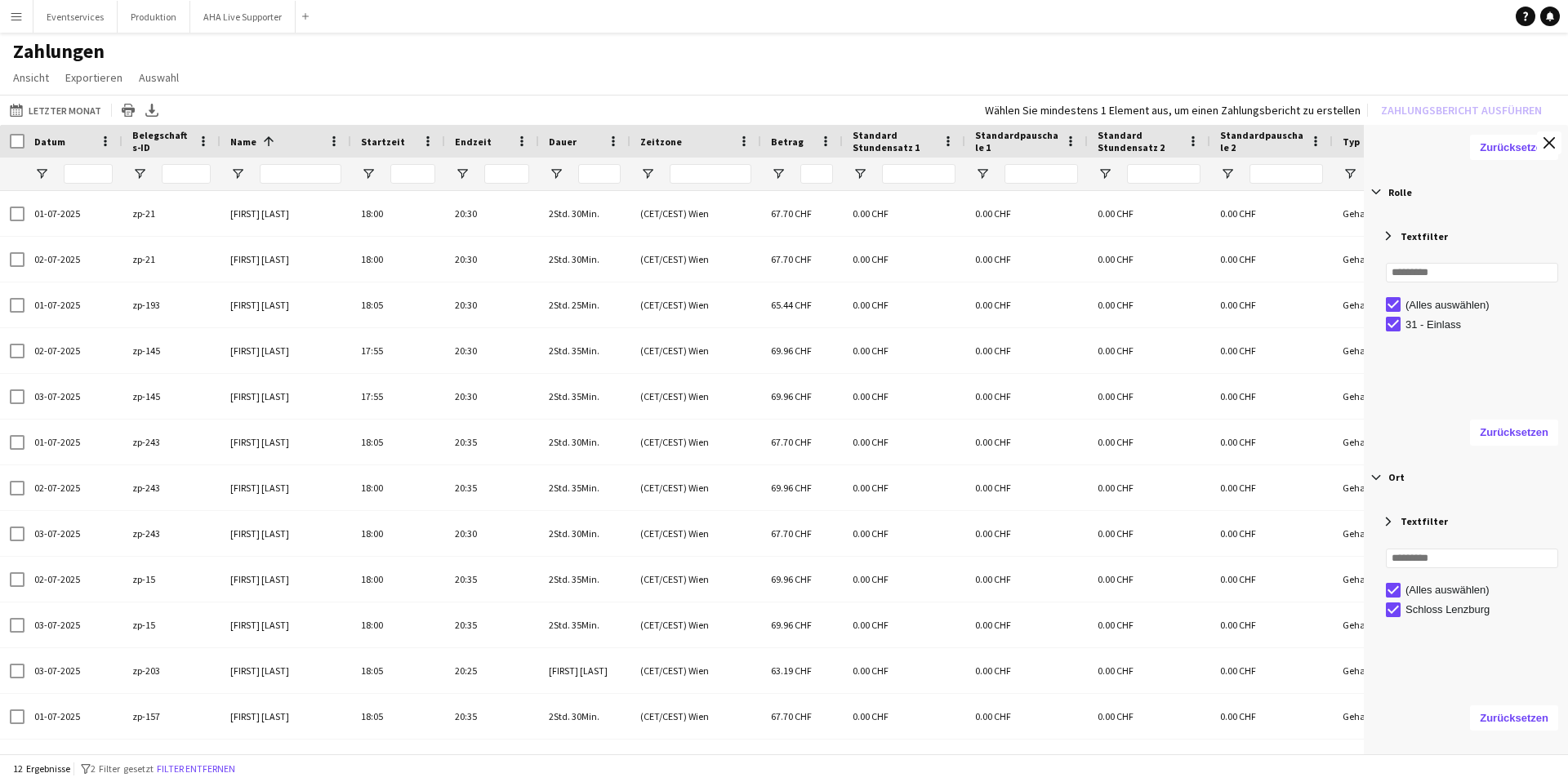 drag, startPoint x: 1376, startPoint y: 473, endPoint x: 1382, endPoint y: 375, distance: 98.1835 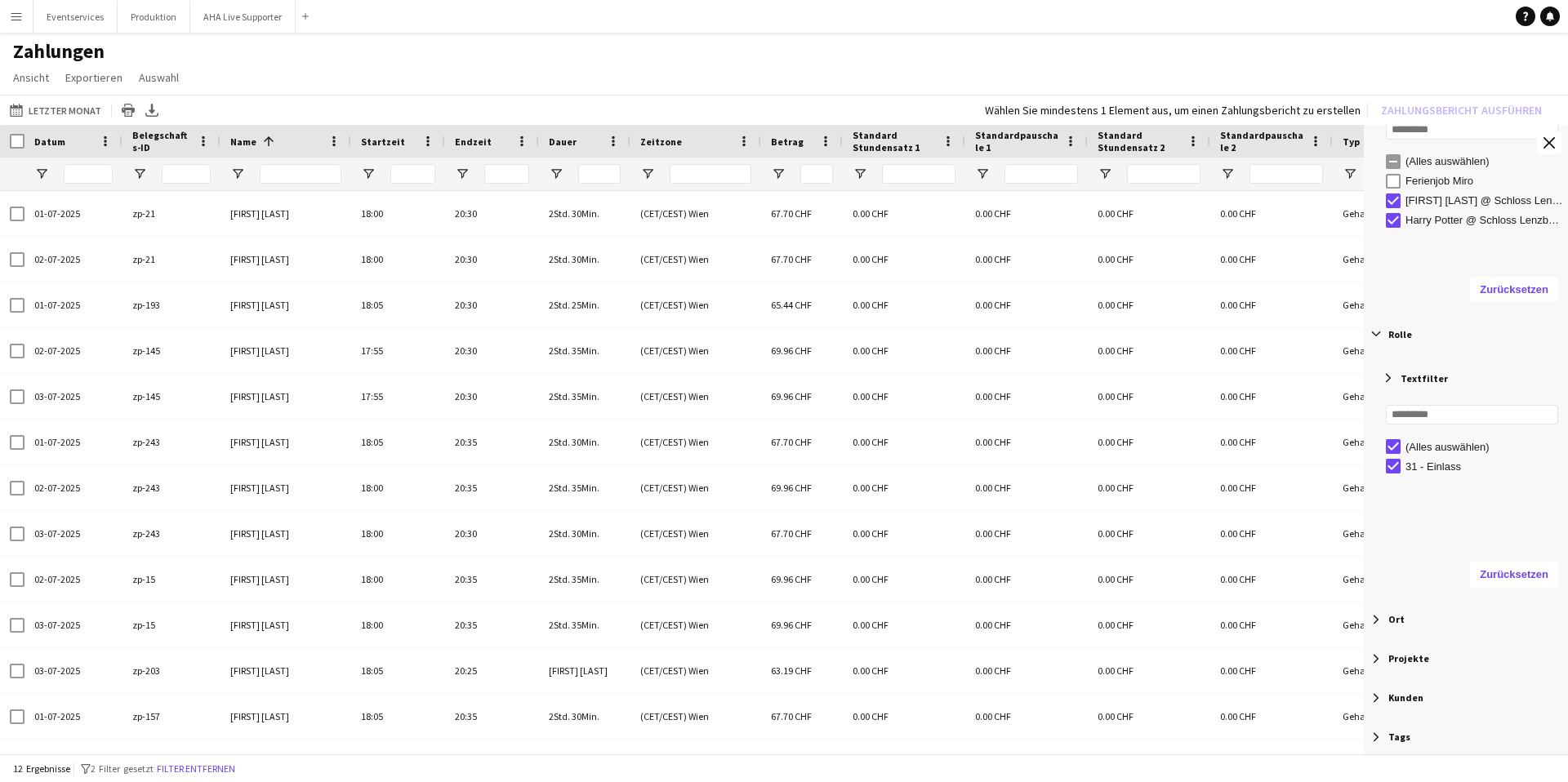 click at bounding box center [1376, 334] 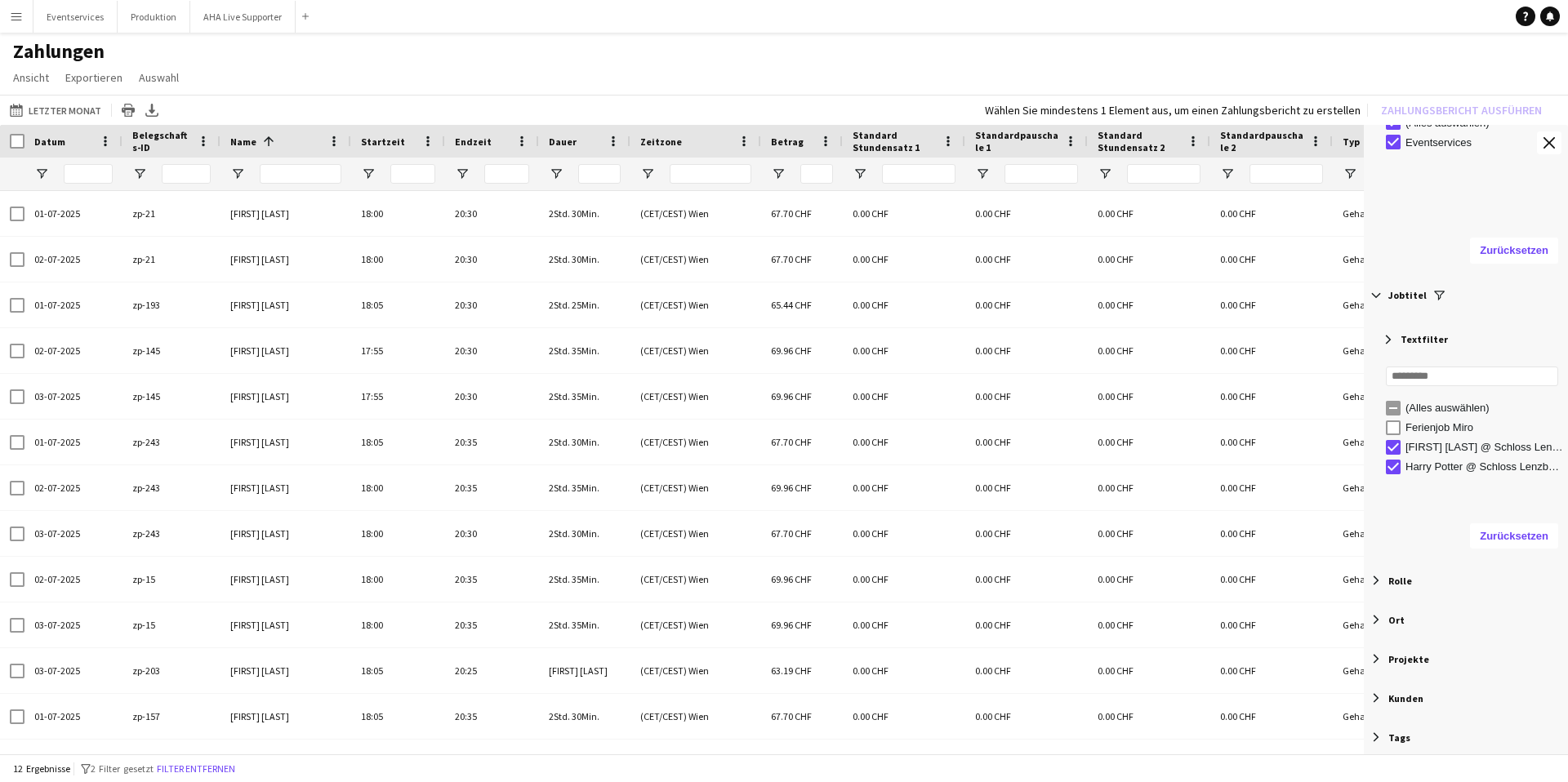 click at bounding box center (1376, 295) 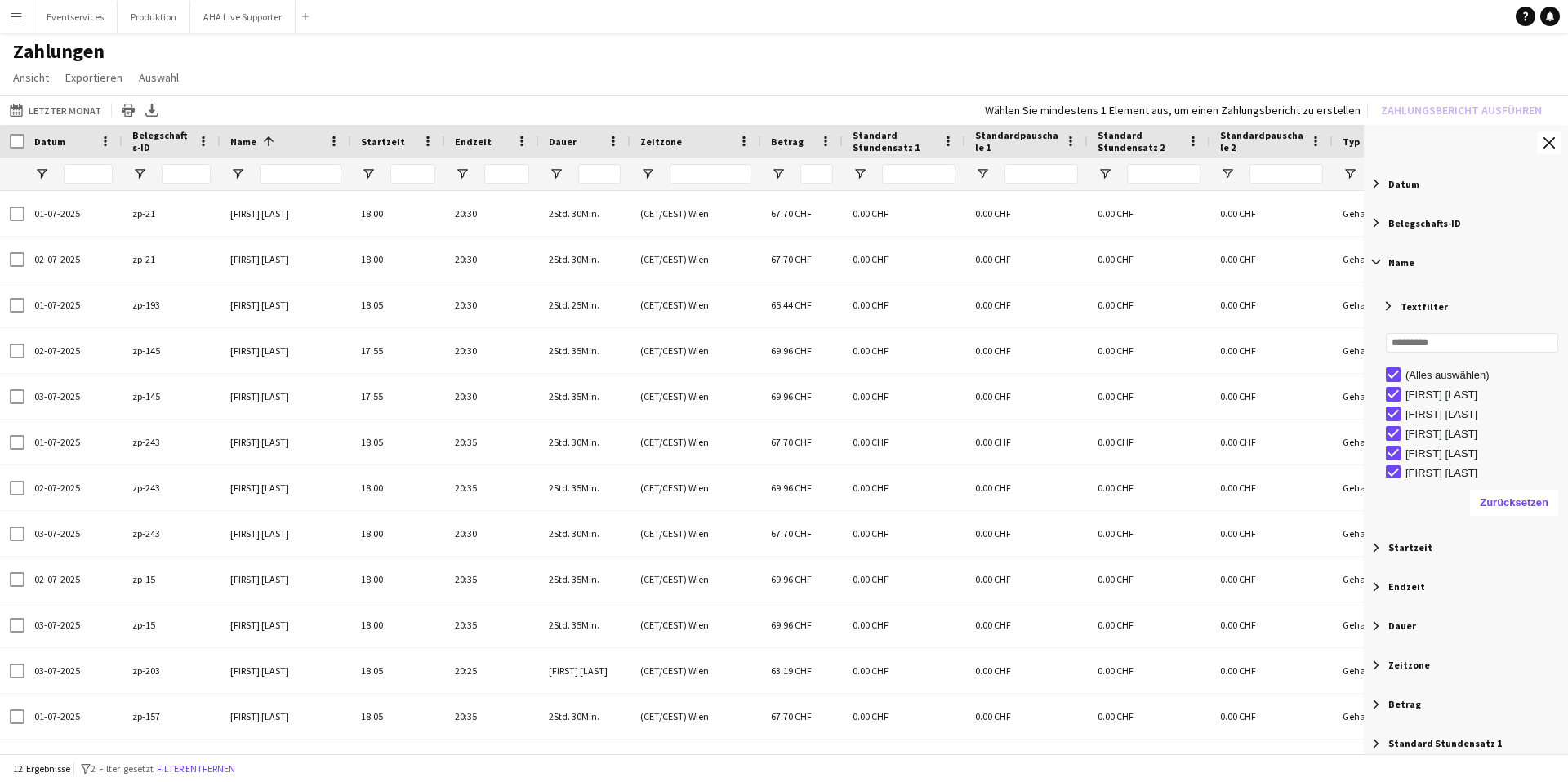 click at bounding box center [1376, 262] 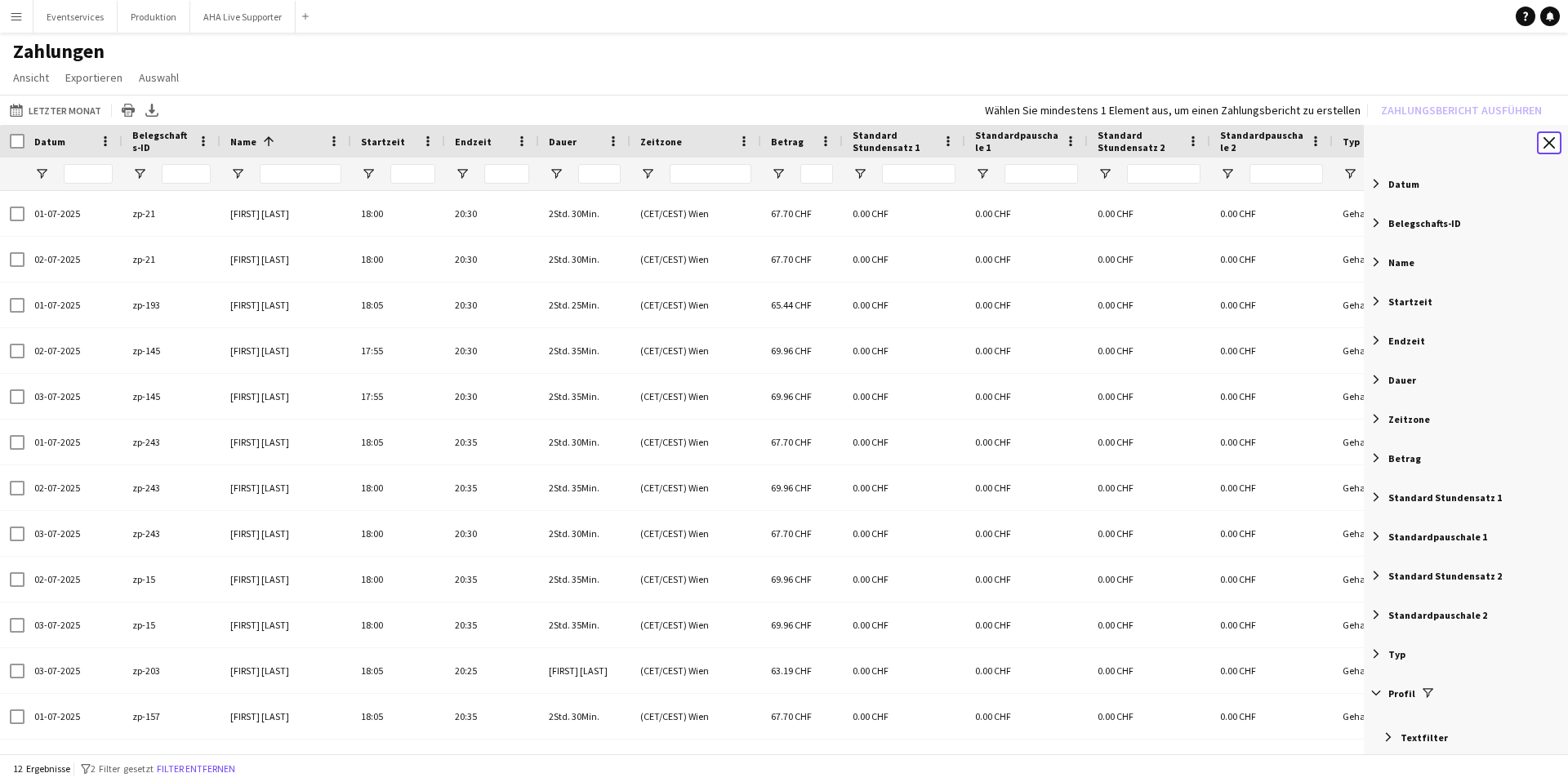 click on "Werkzeugleiste schließen" 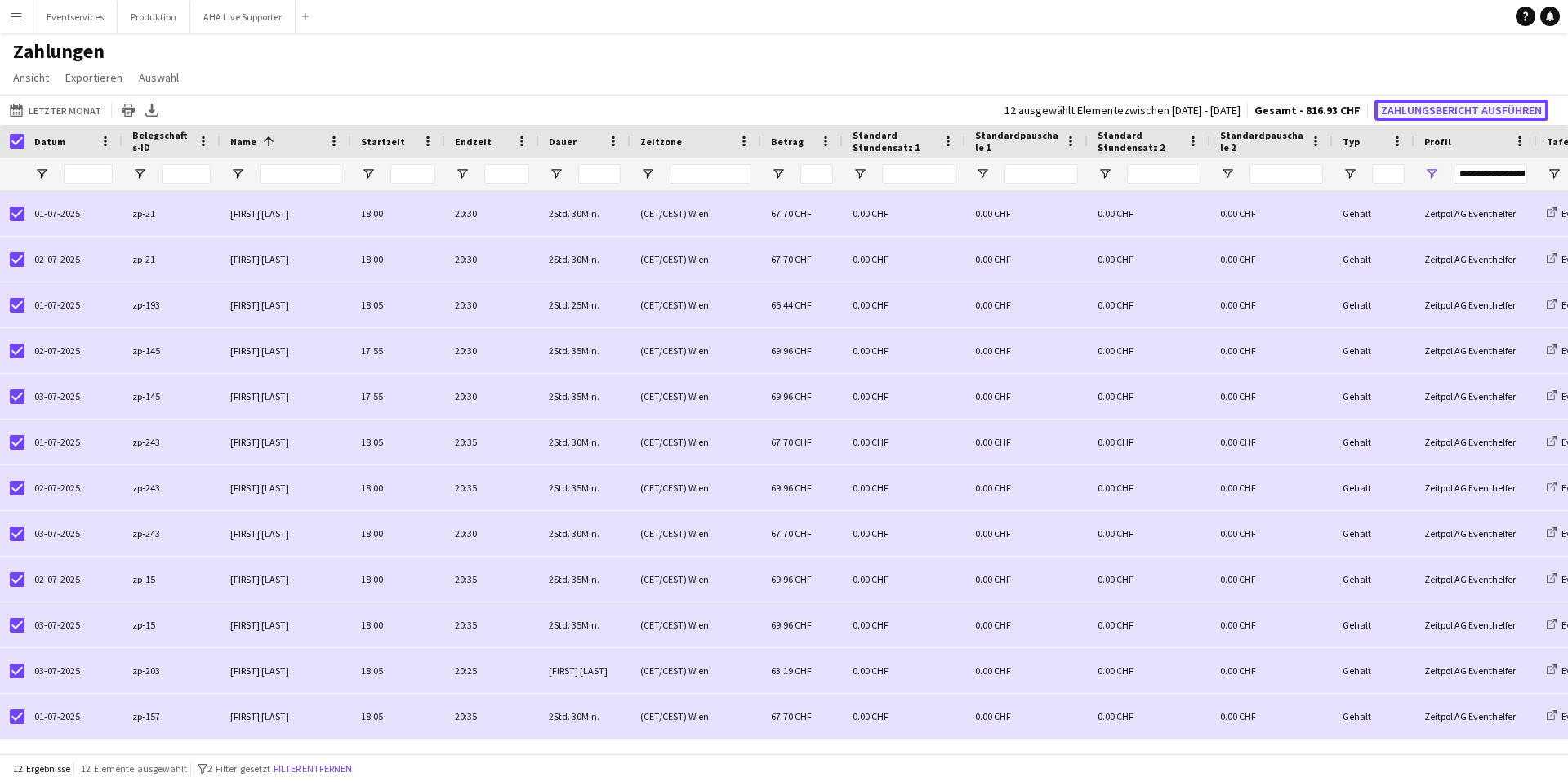 click on "Zahlungsbericht ausführen" 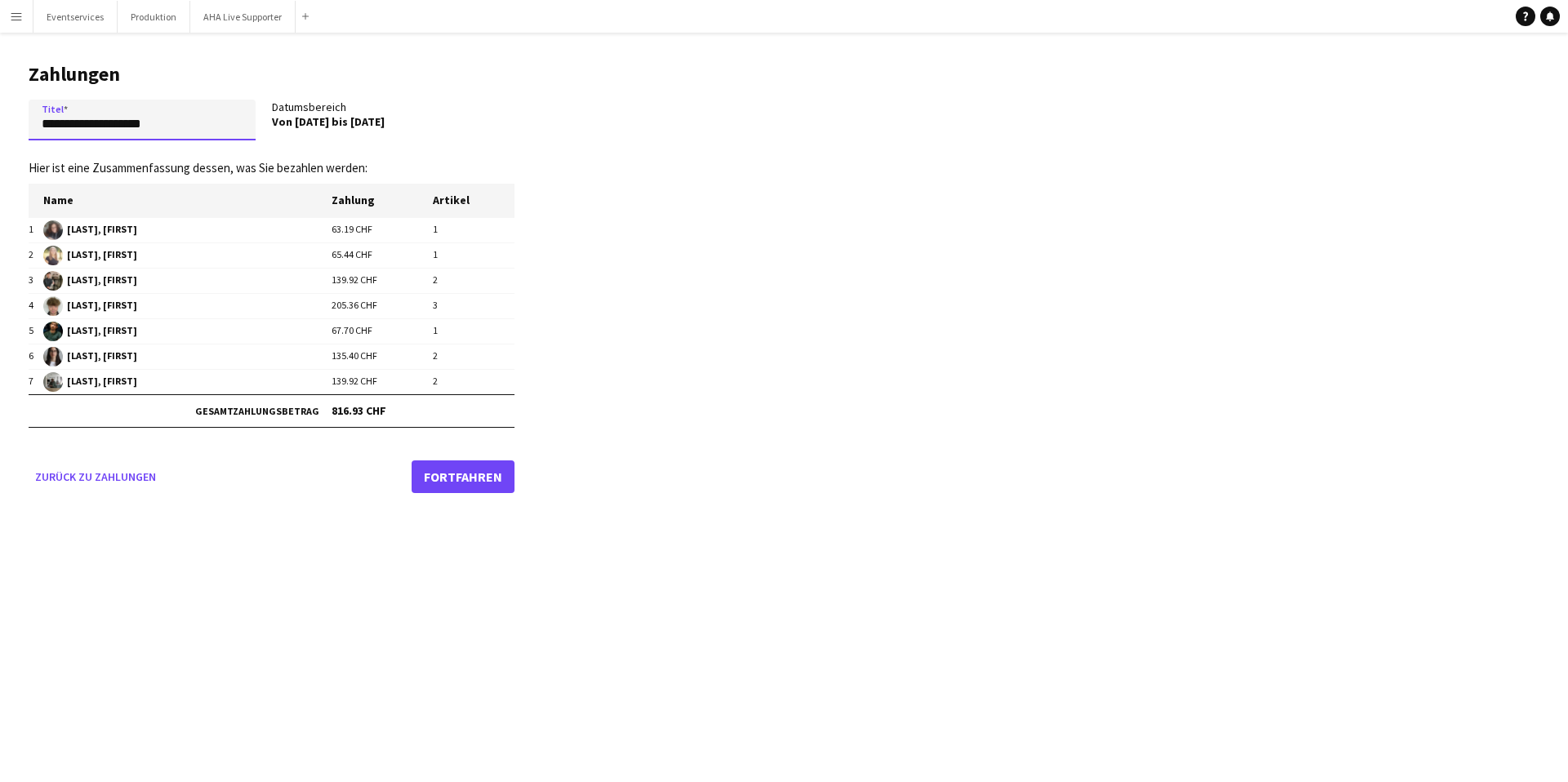 click on "**********" at bounding box center [142, 120] 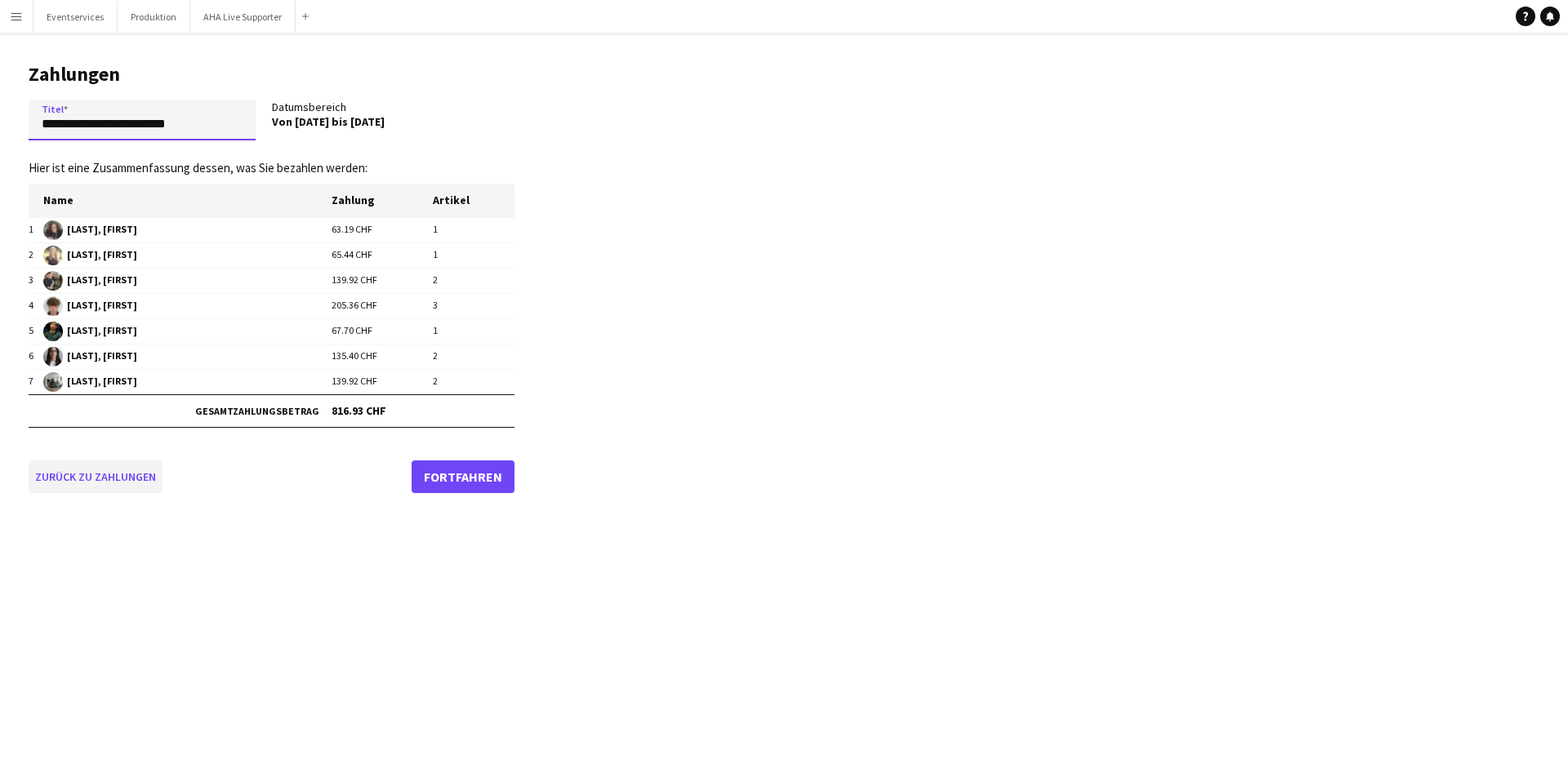 type on "**********" 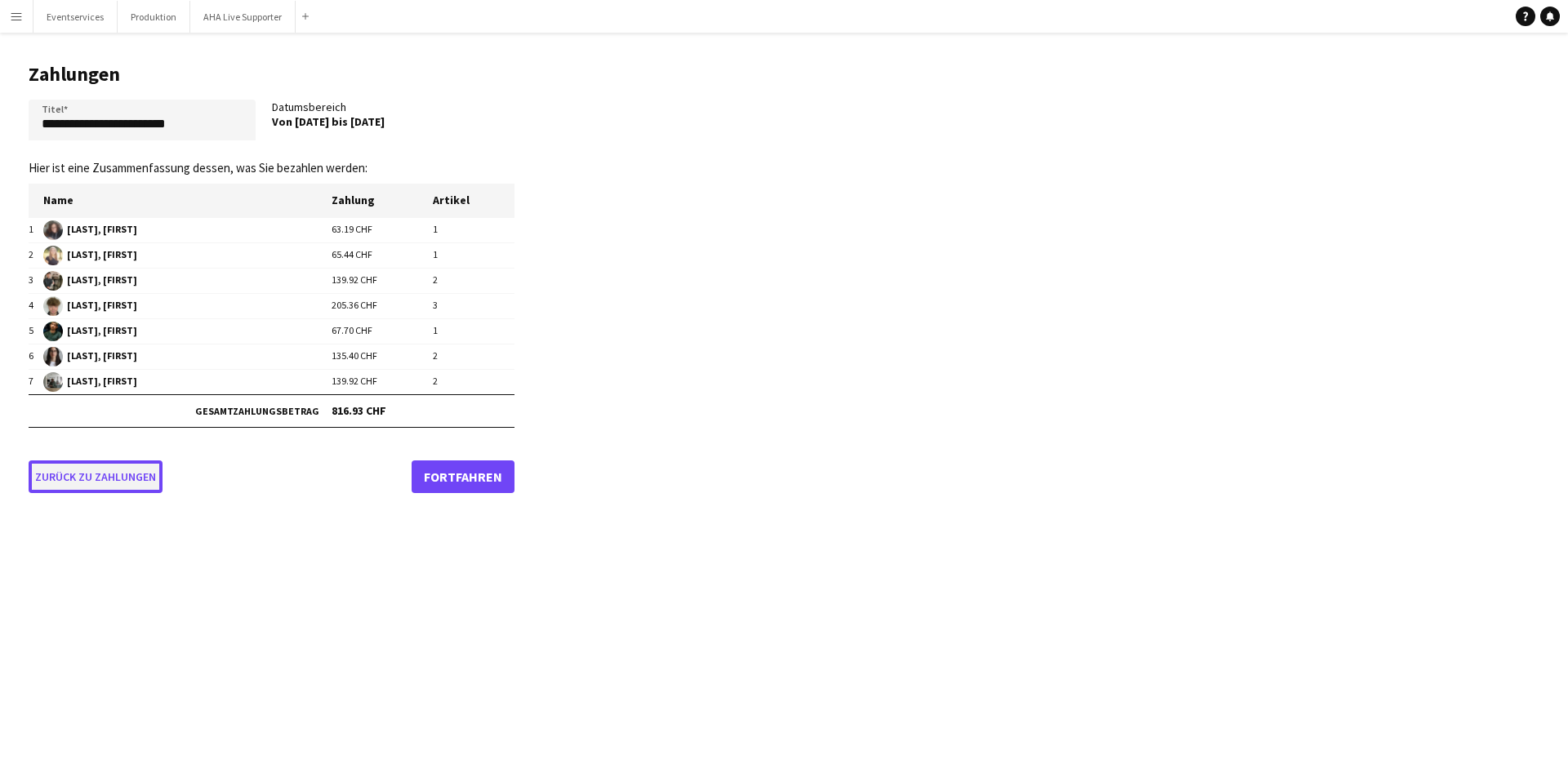 click on "Zurück zu Zahlungen" 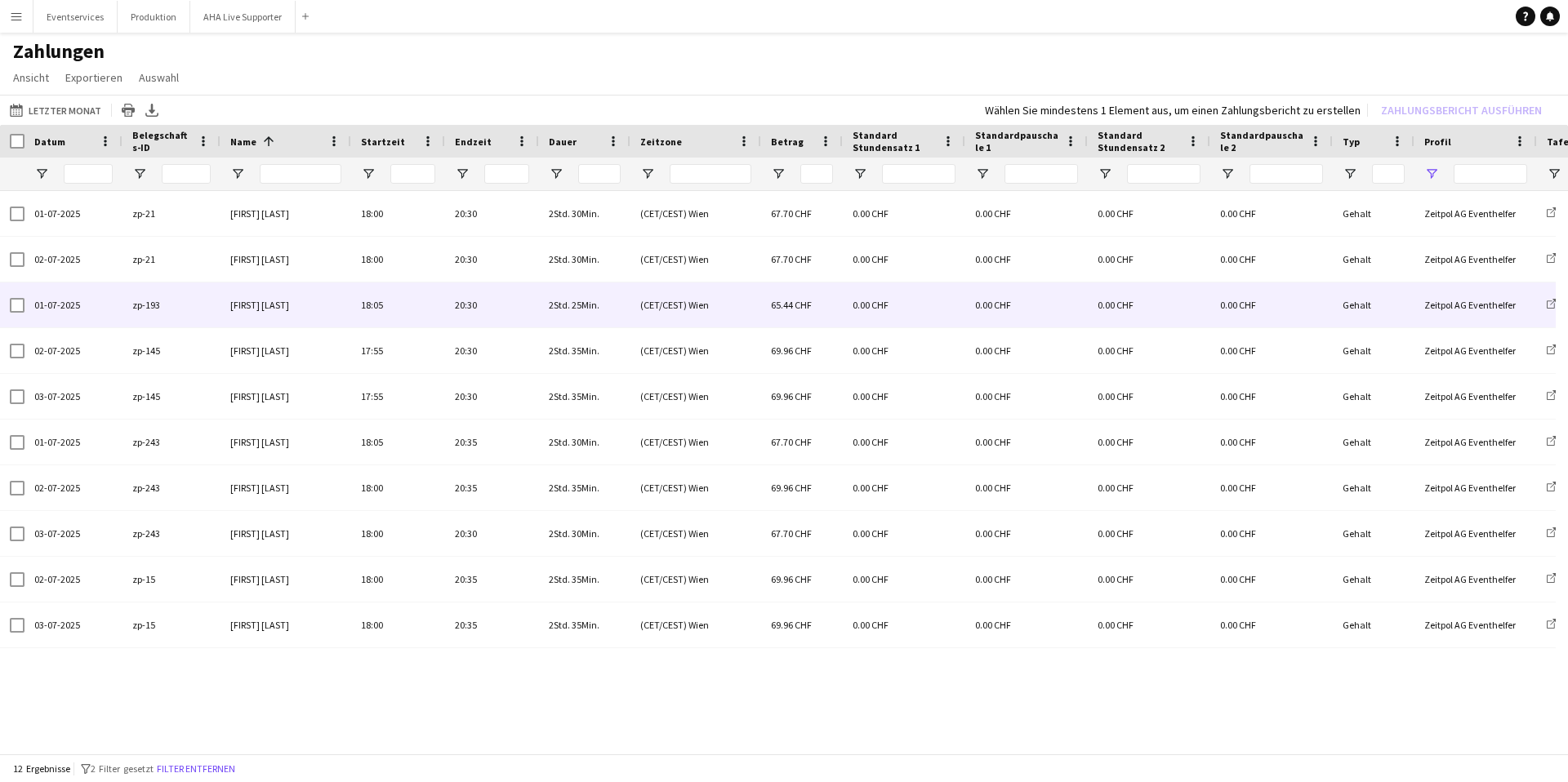 type on "**********" 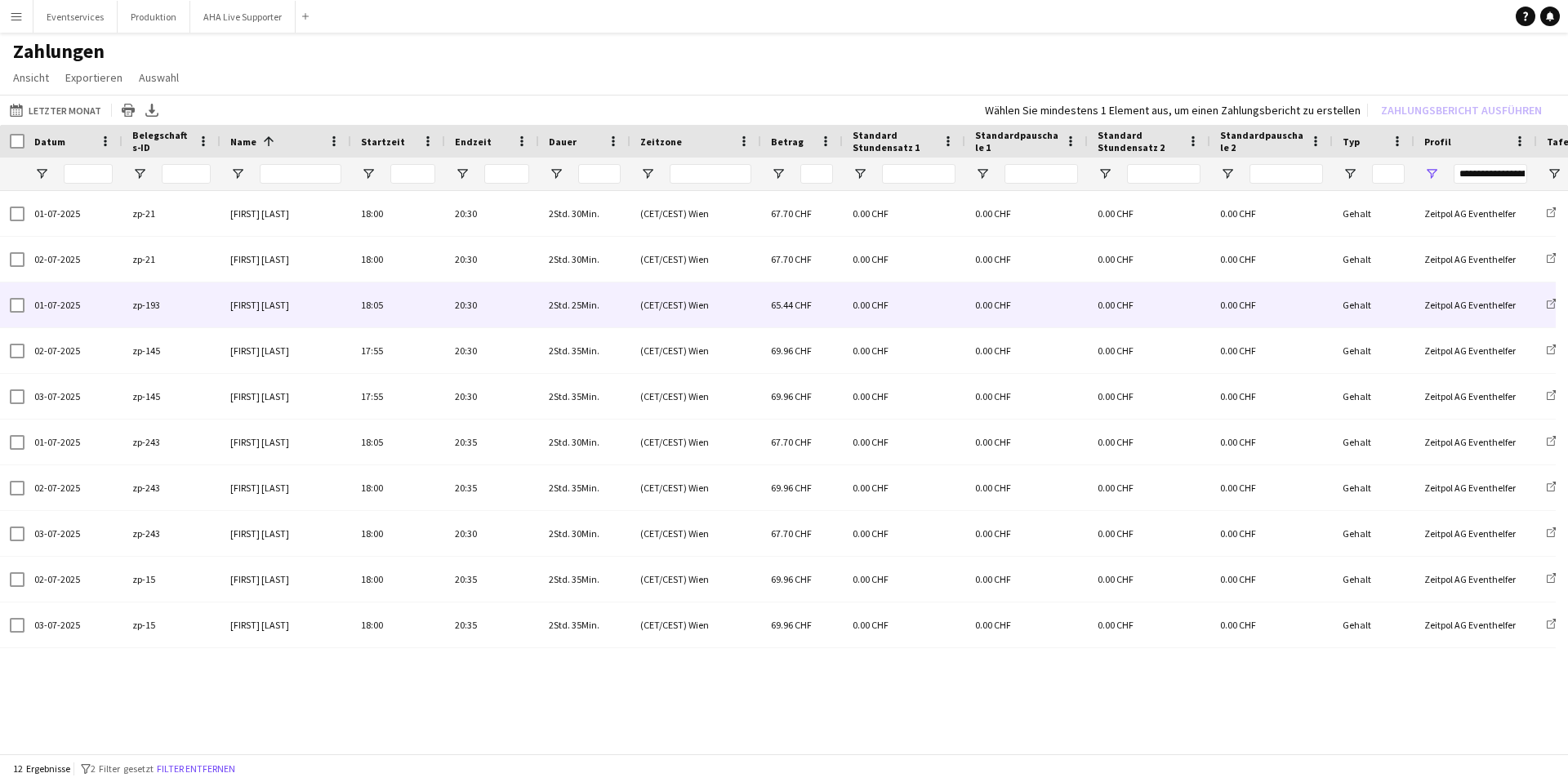type on "**********" 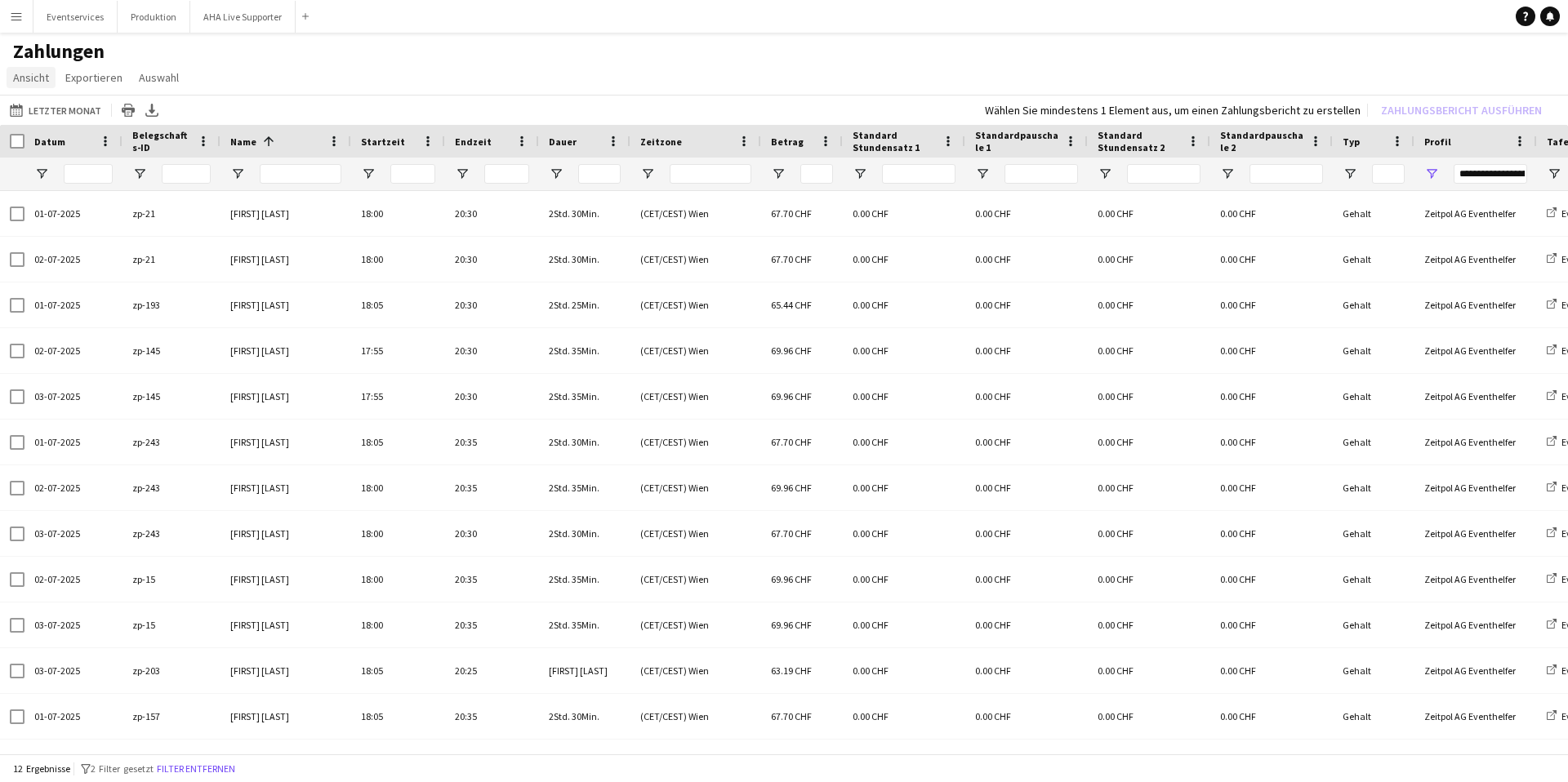 click on "Ansicht" 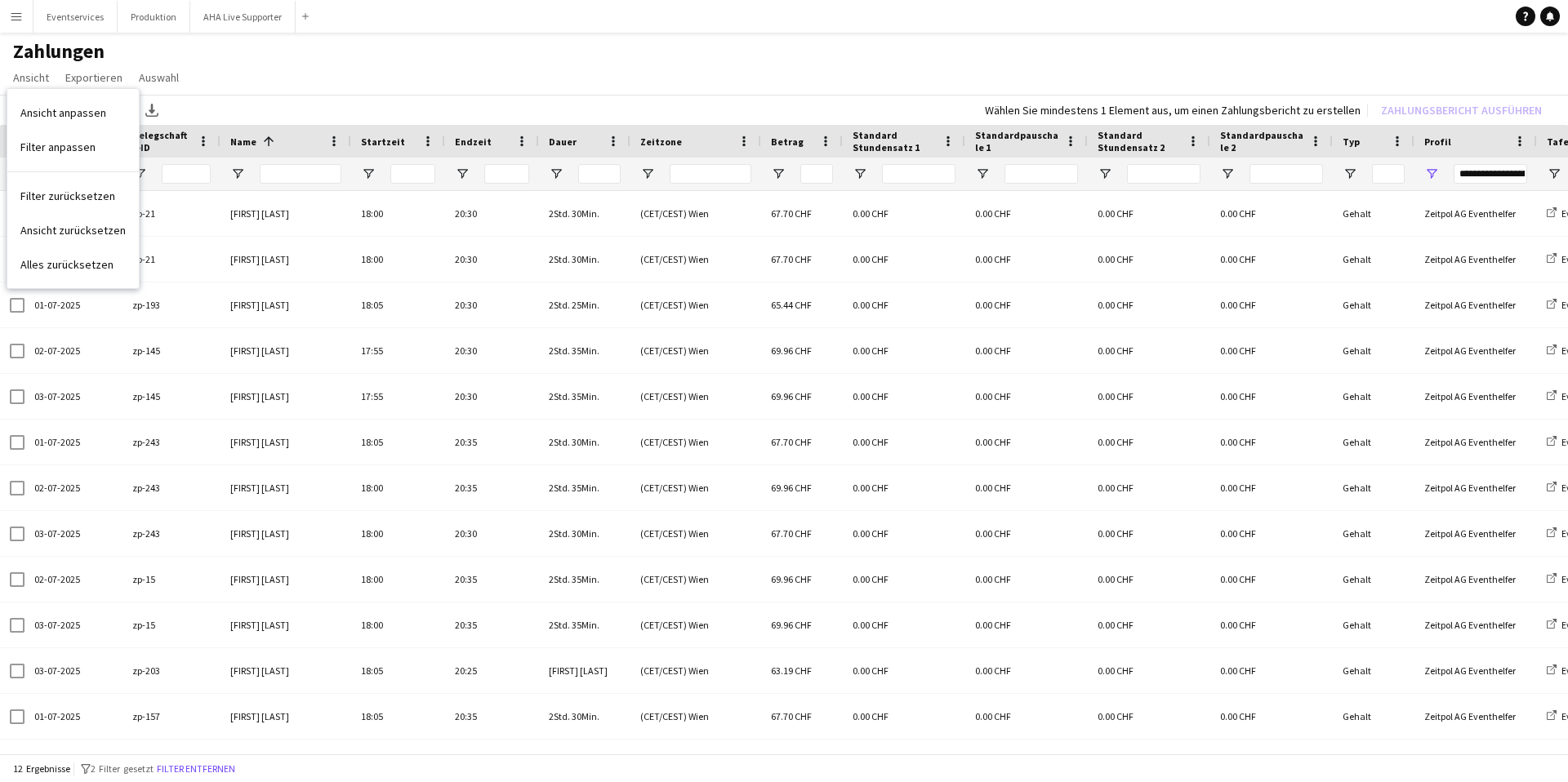 click on "Filter anpassen" at bounding box center [58, 147] 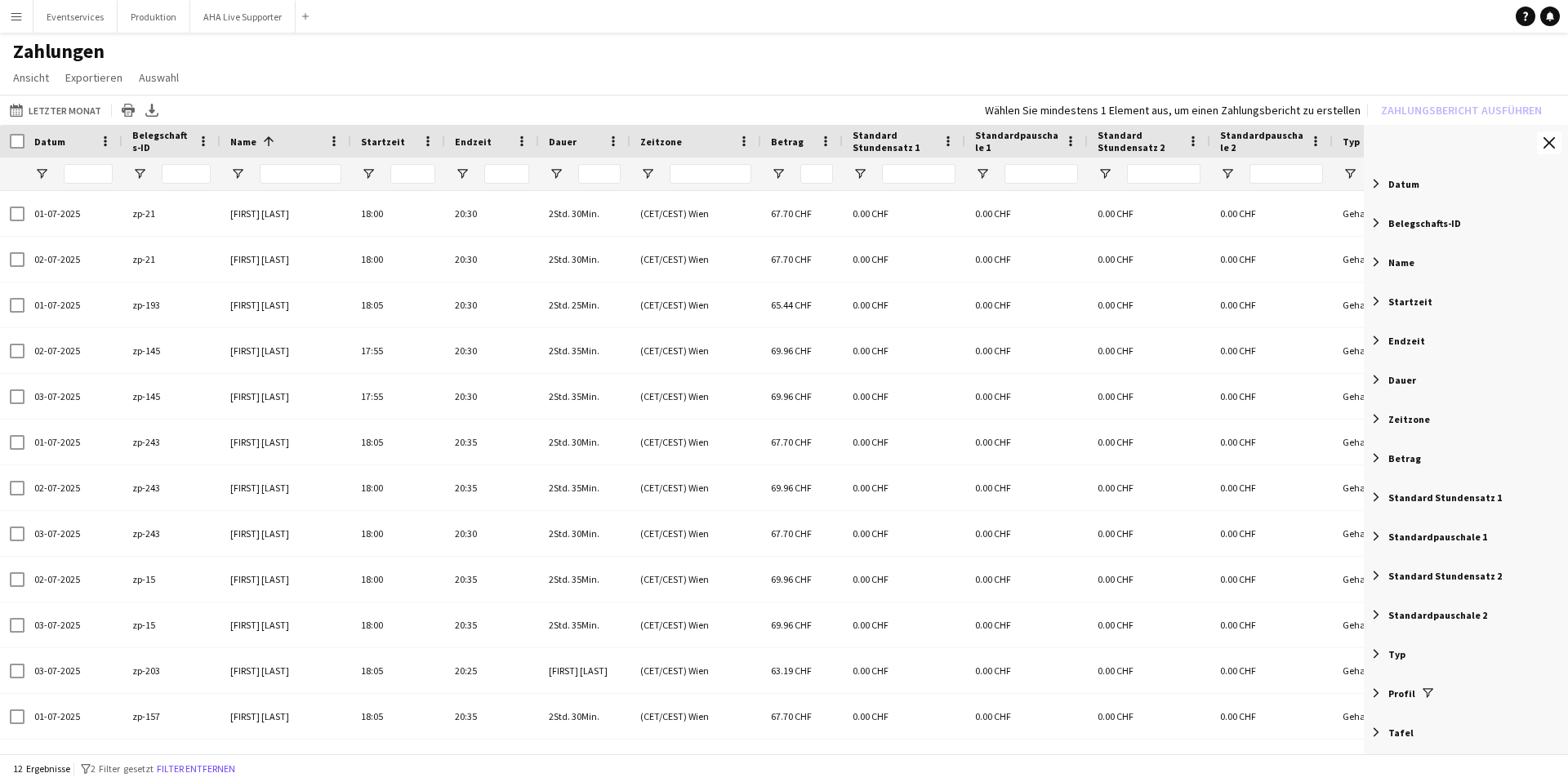 click on "Name" at bounding box center (1466, 262) 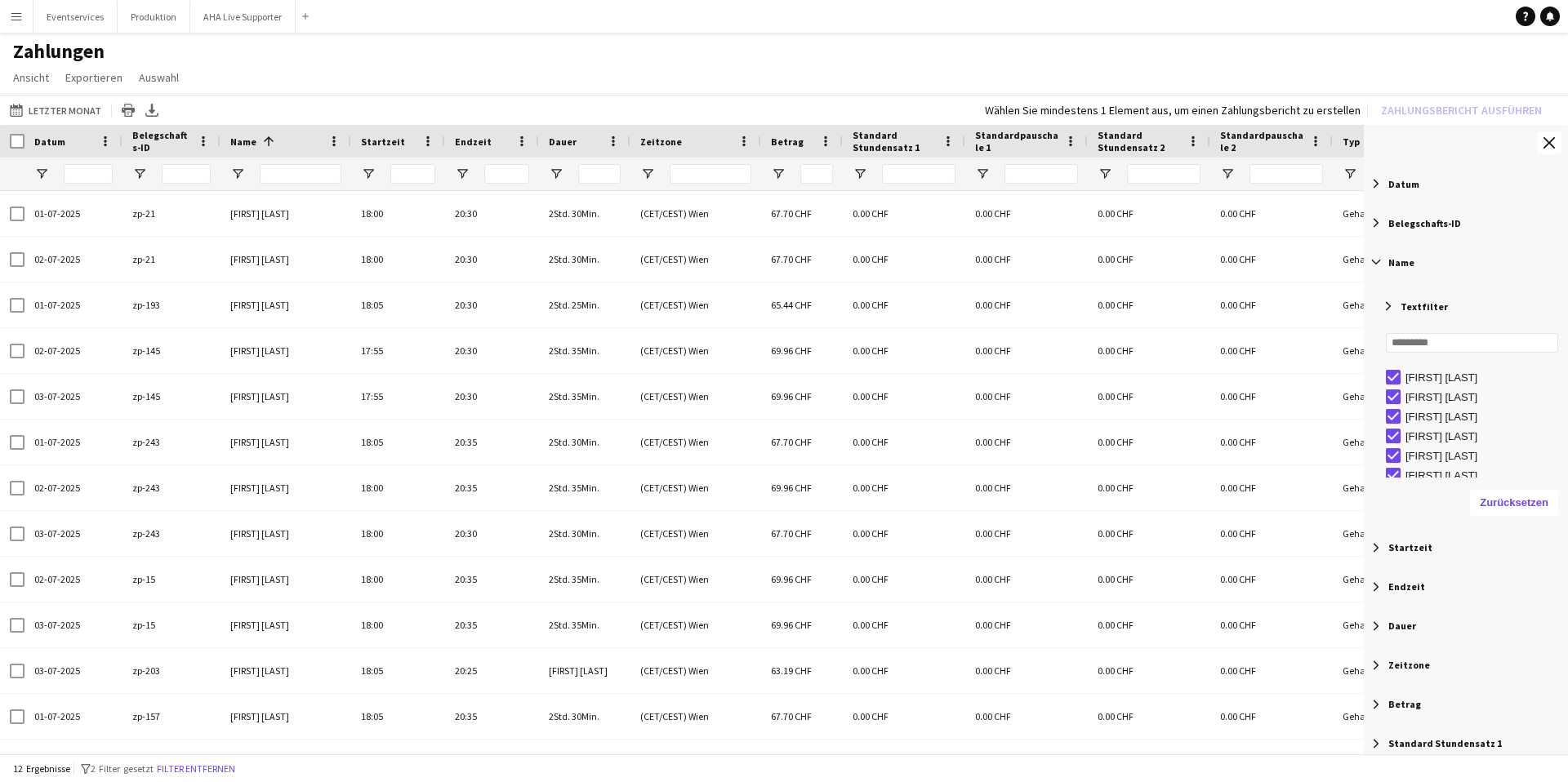 scroll, scrollTop: 44, scrollLeft: 0, axis: vertical 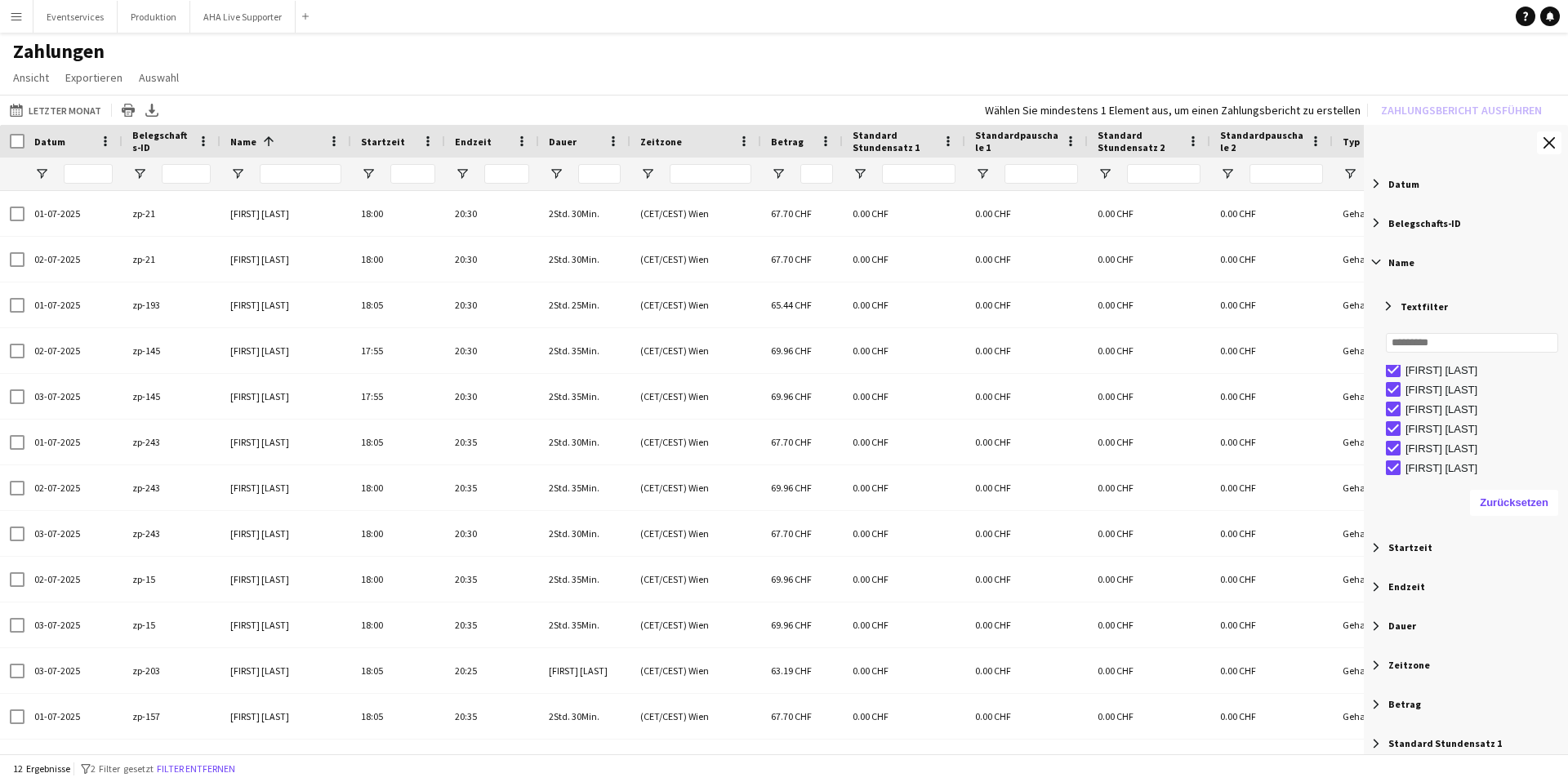 click at bounding box center (1376, 262) 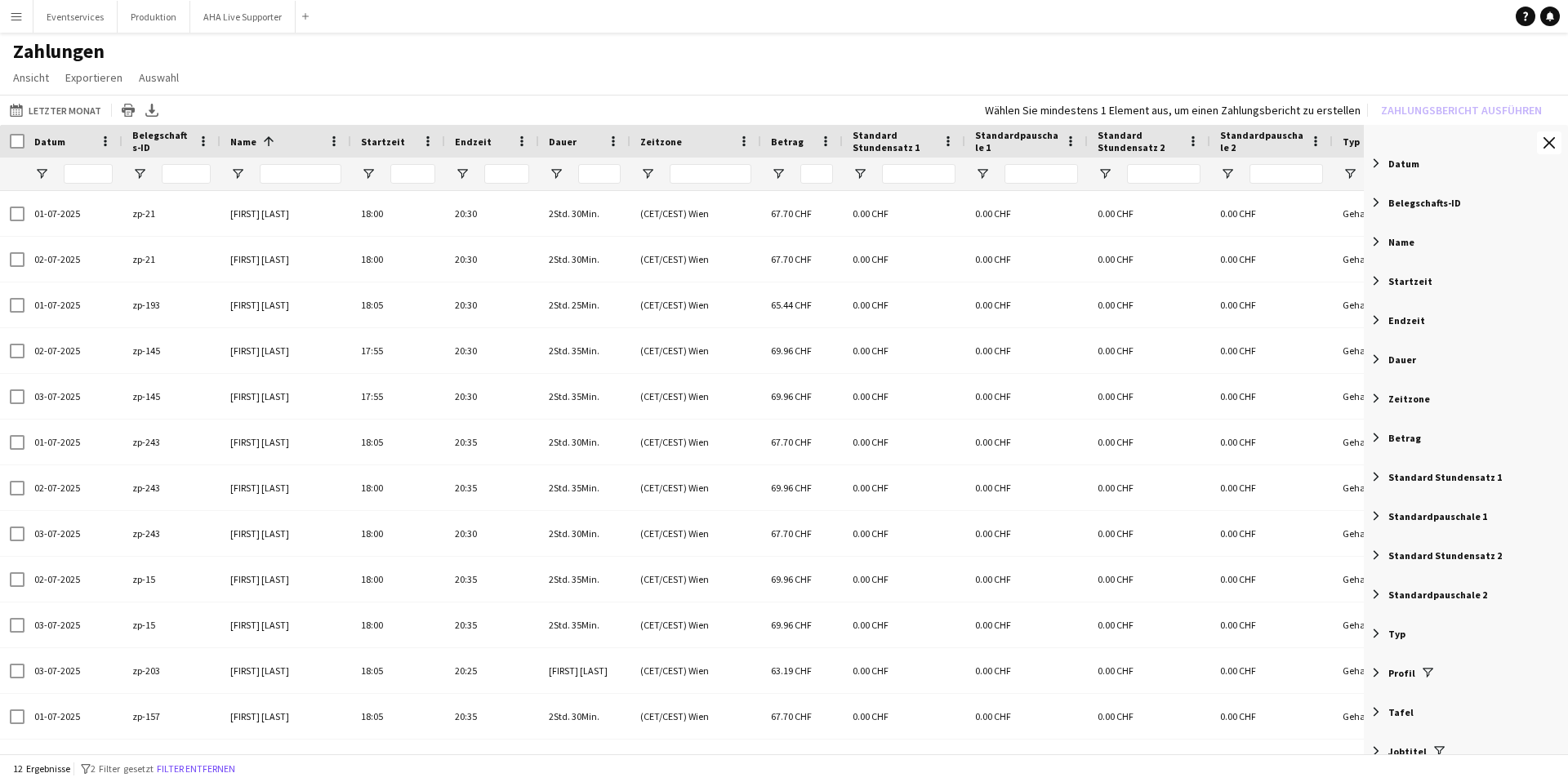 scroll, scrollTop: 141, scrollLeft: 0, axis: vertical 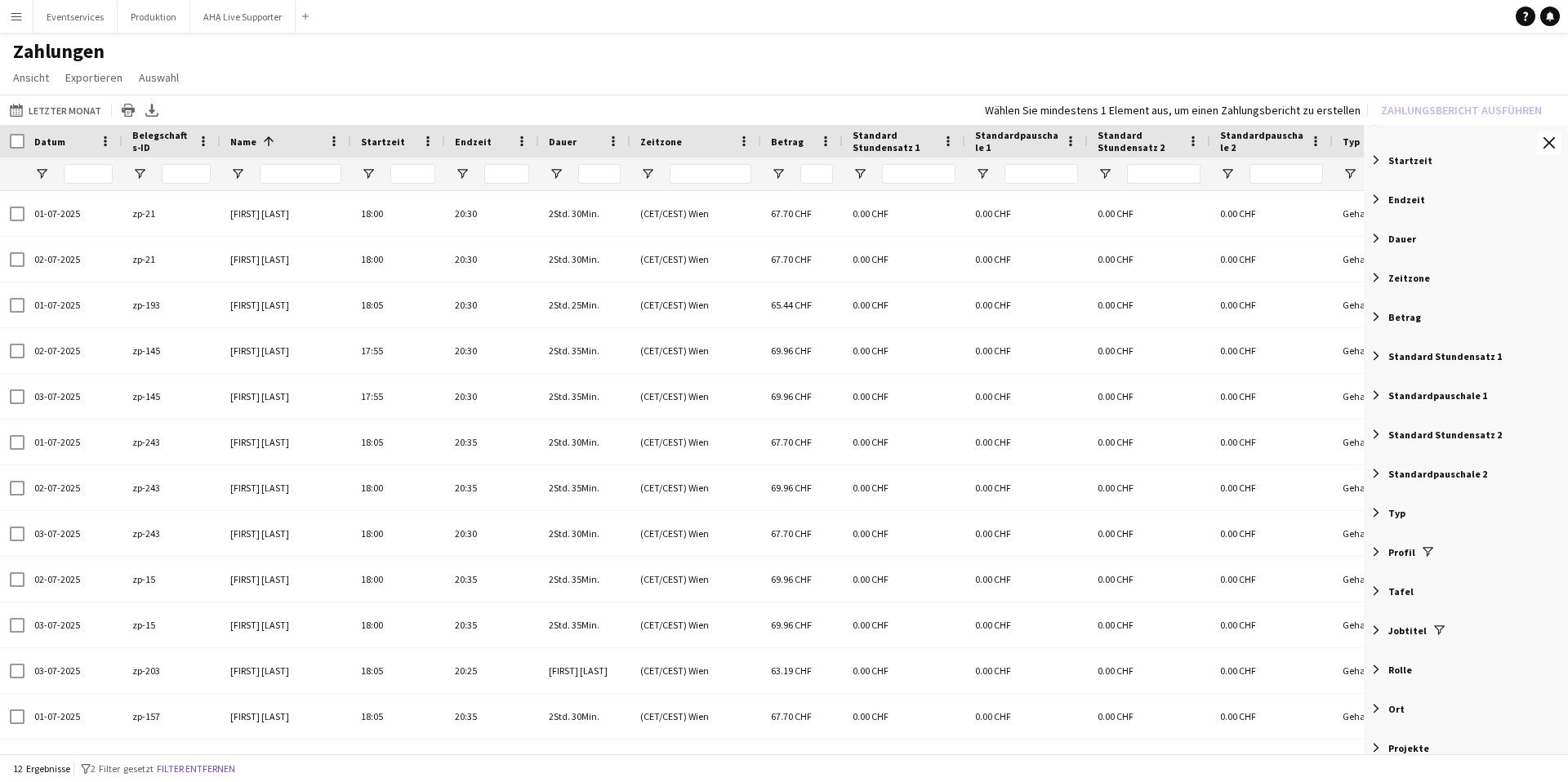 click at bounding box center [1376, 552] 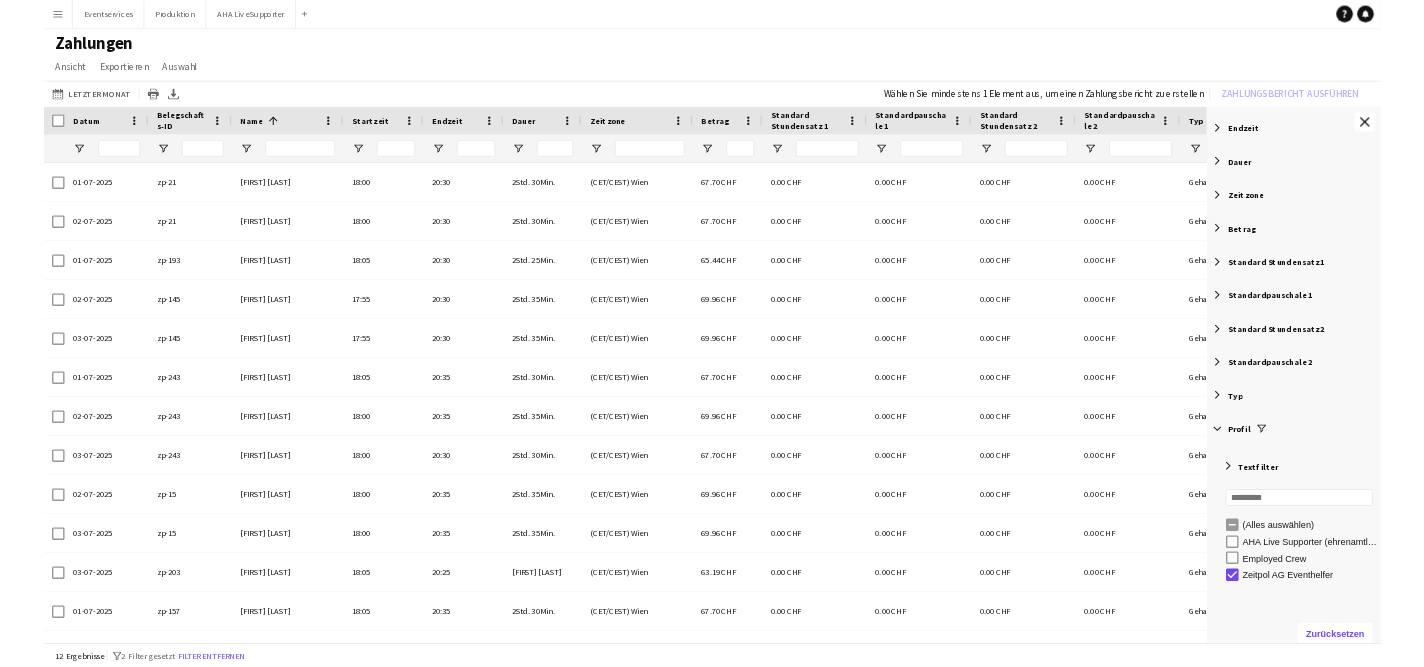 scroll, scrollTop: 282, scrollLeft: 0, axis: vertical 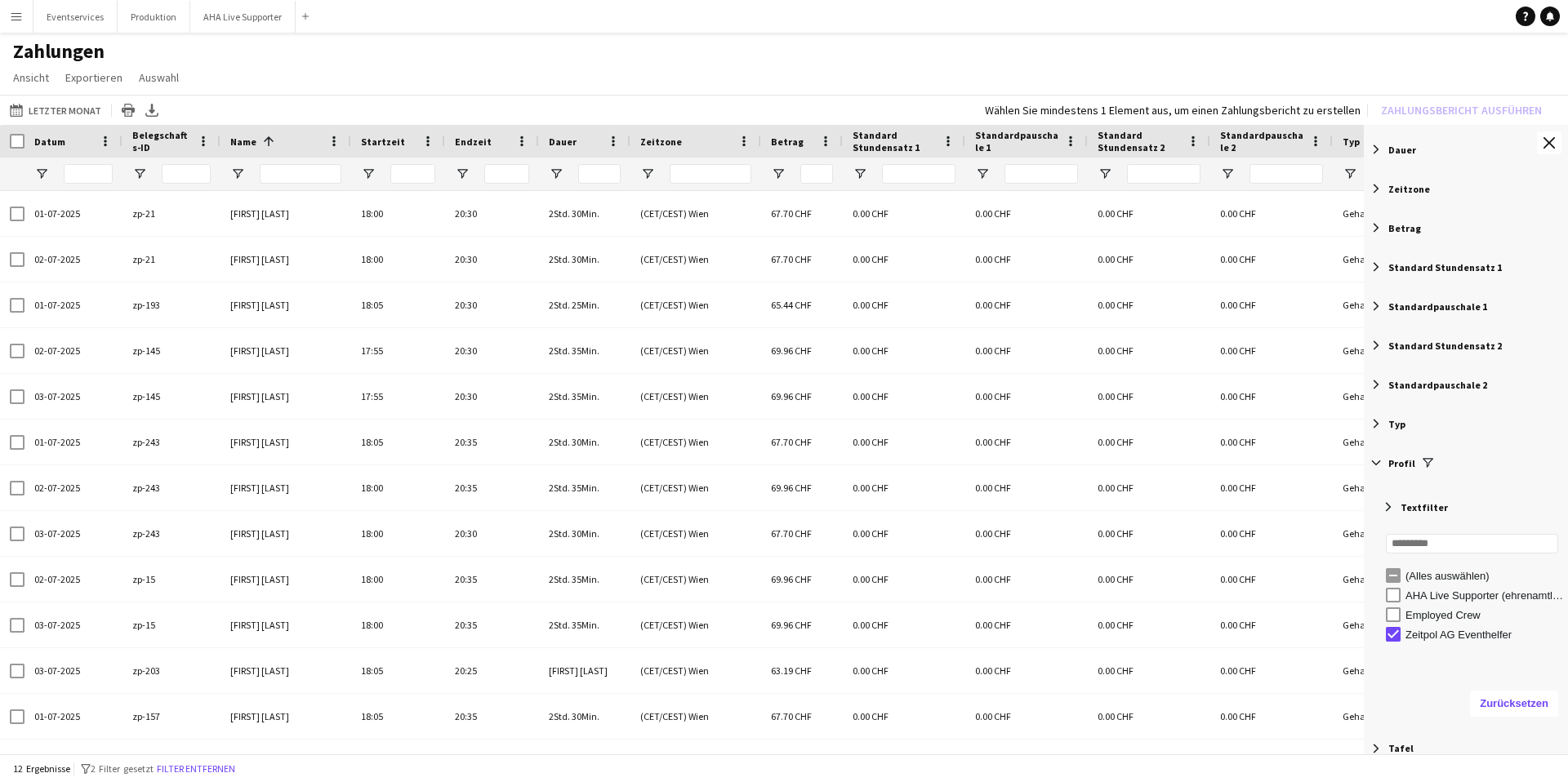 click at bounding box center (1376, 463) 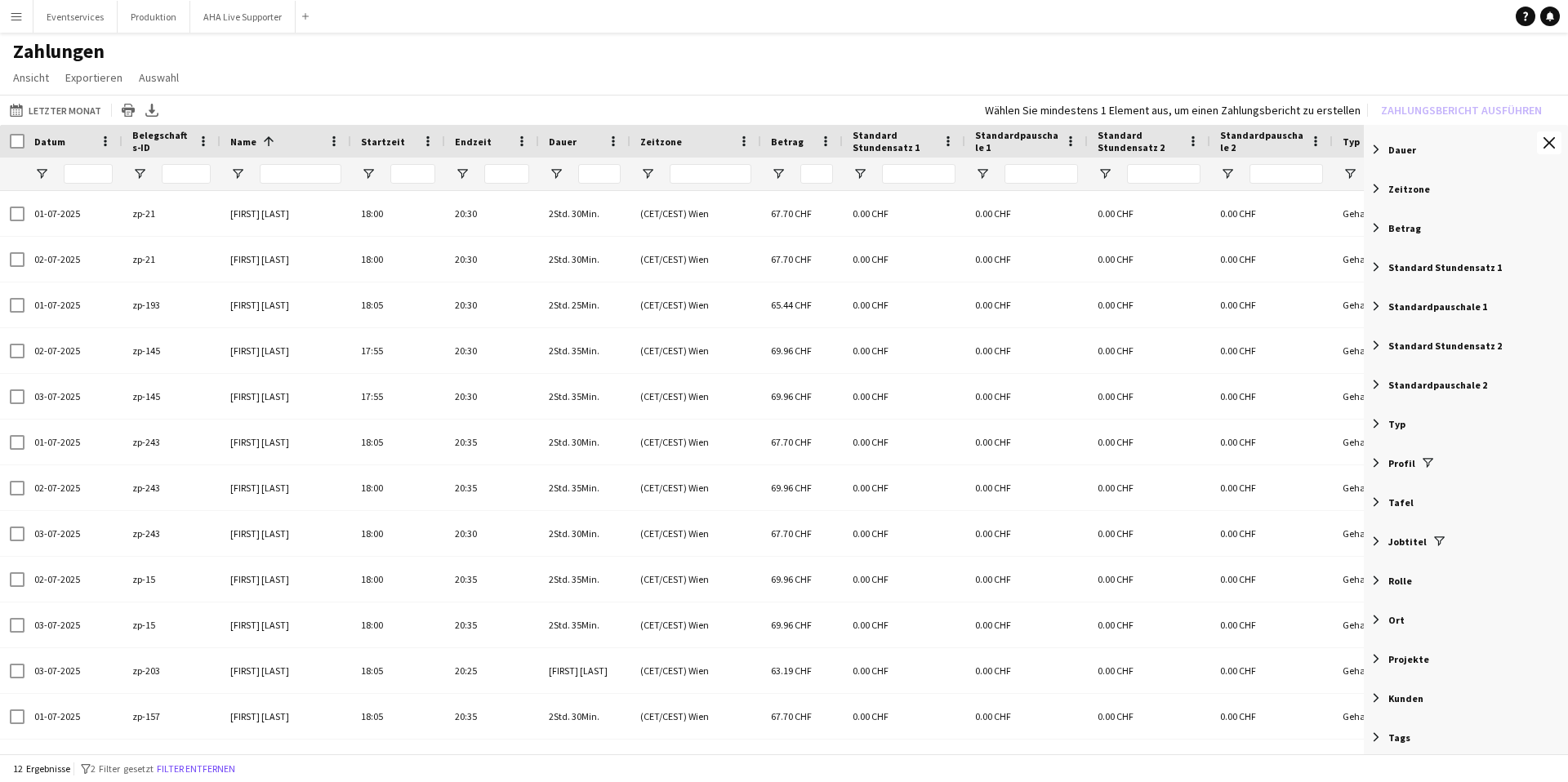 click at bounding box center [1428, 463] 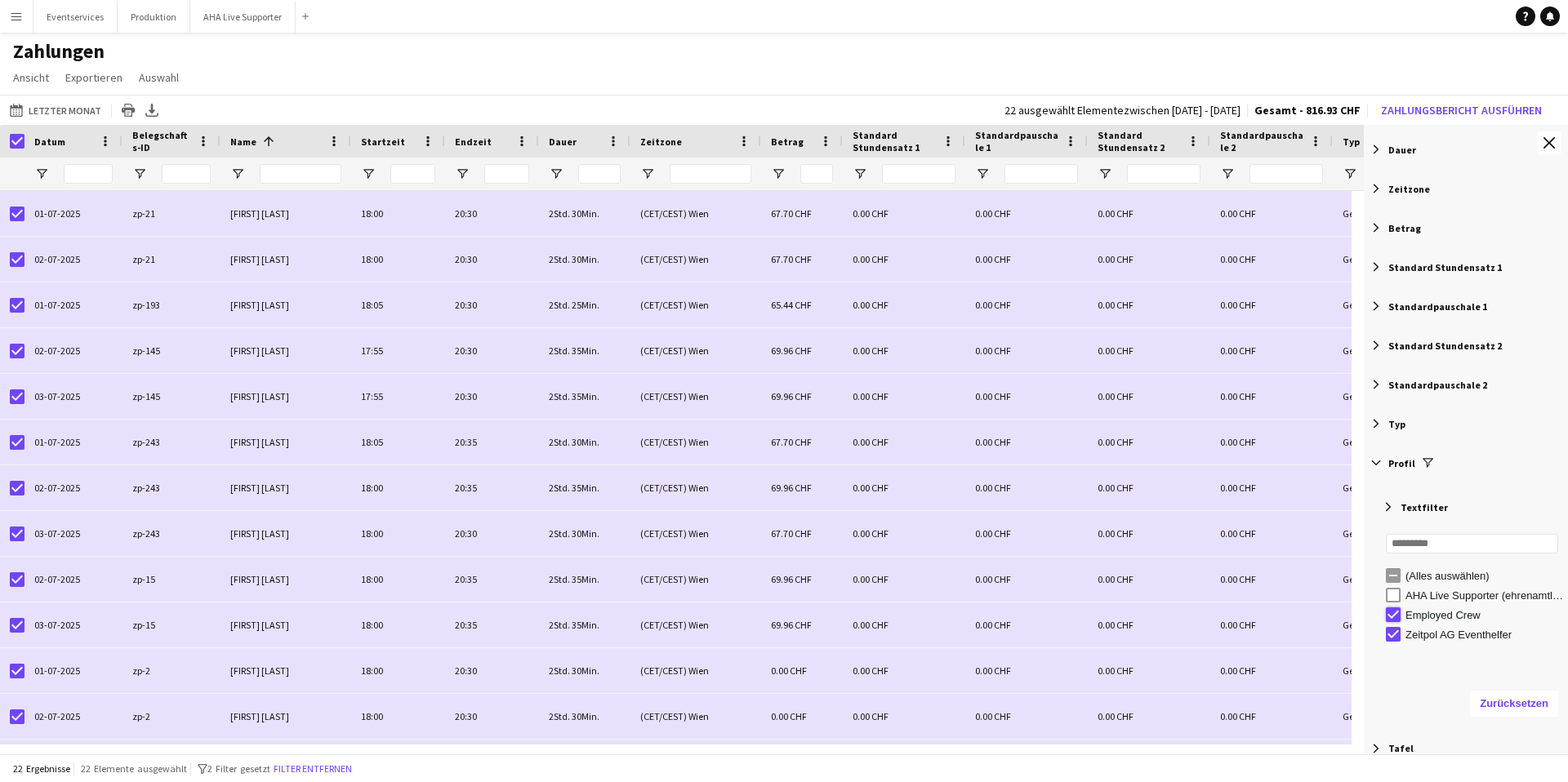 type on "**********" 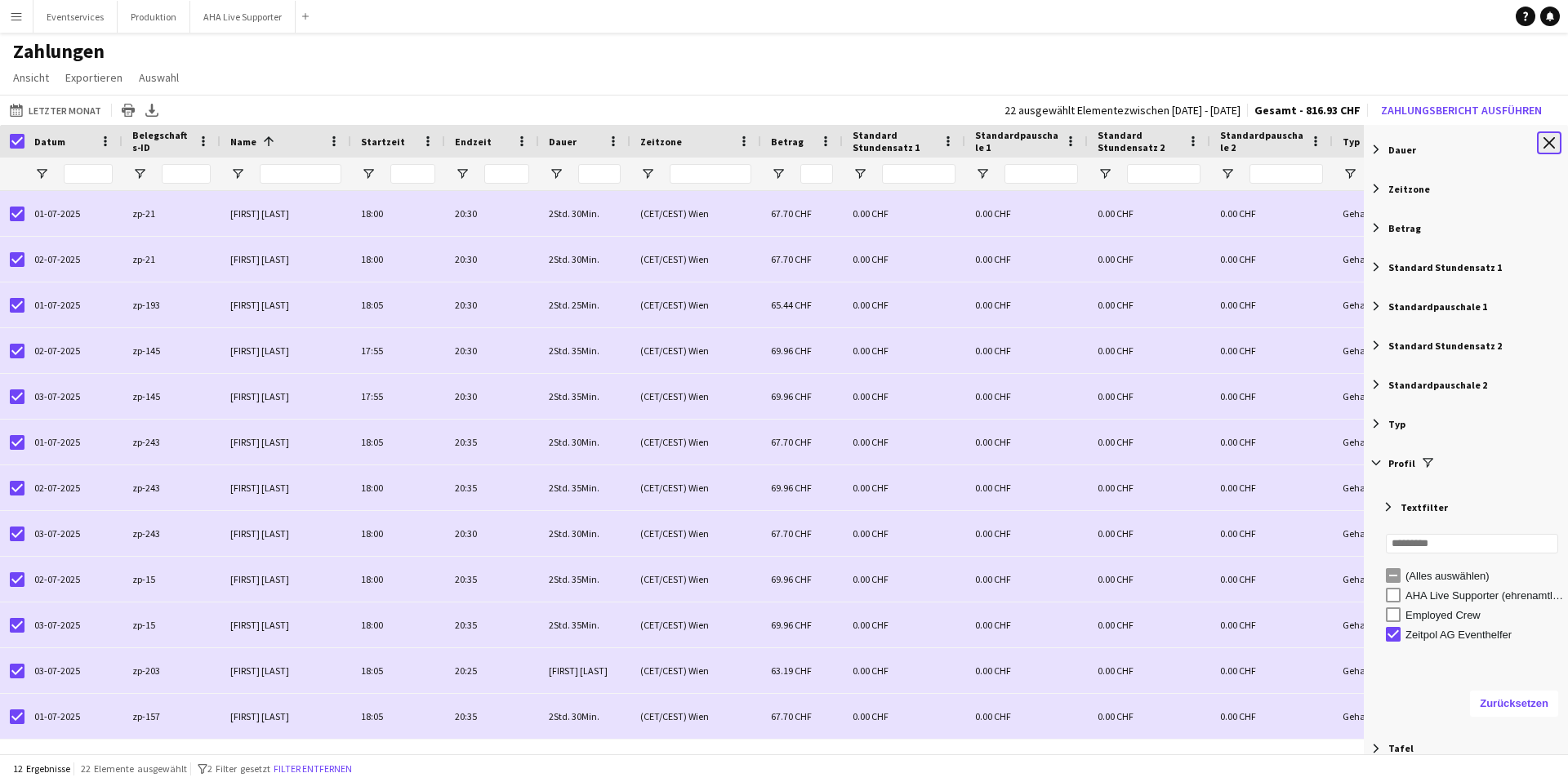 click on "Werkzeugleiste schließen" 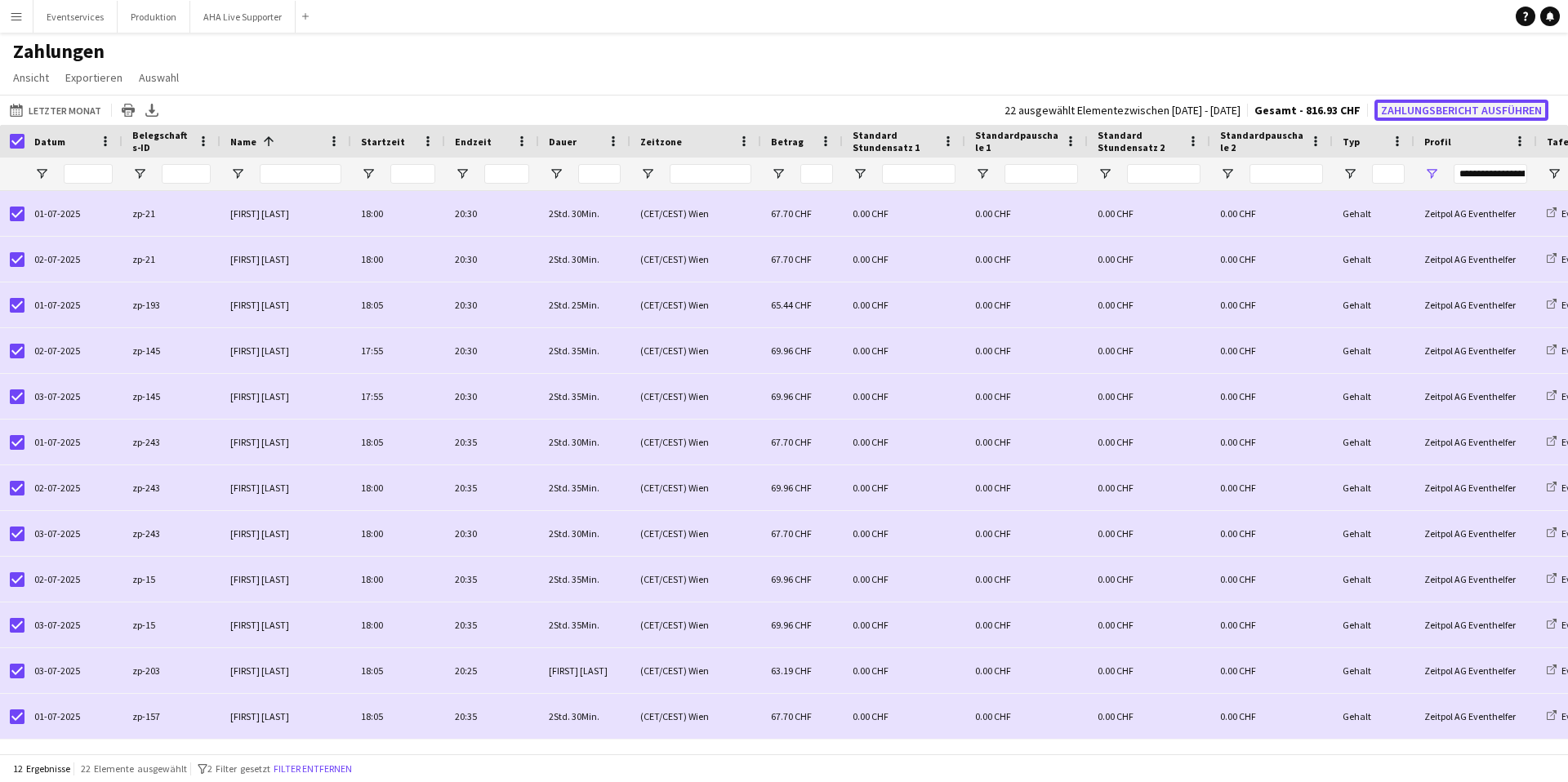 click on "Zahlungsbericht ausführen" 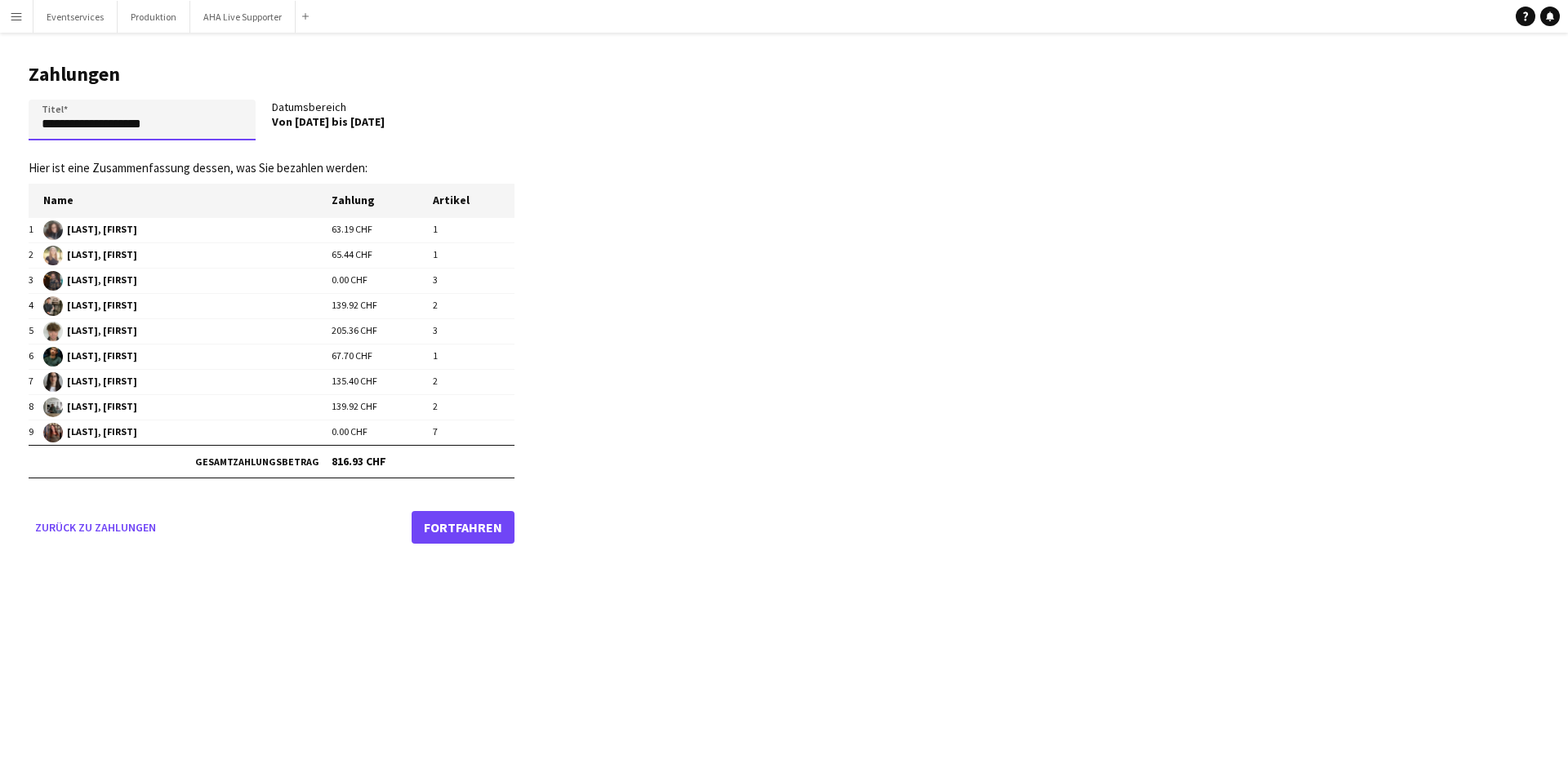 click on "**********" at bounding box center (142, 120) 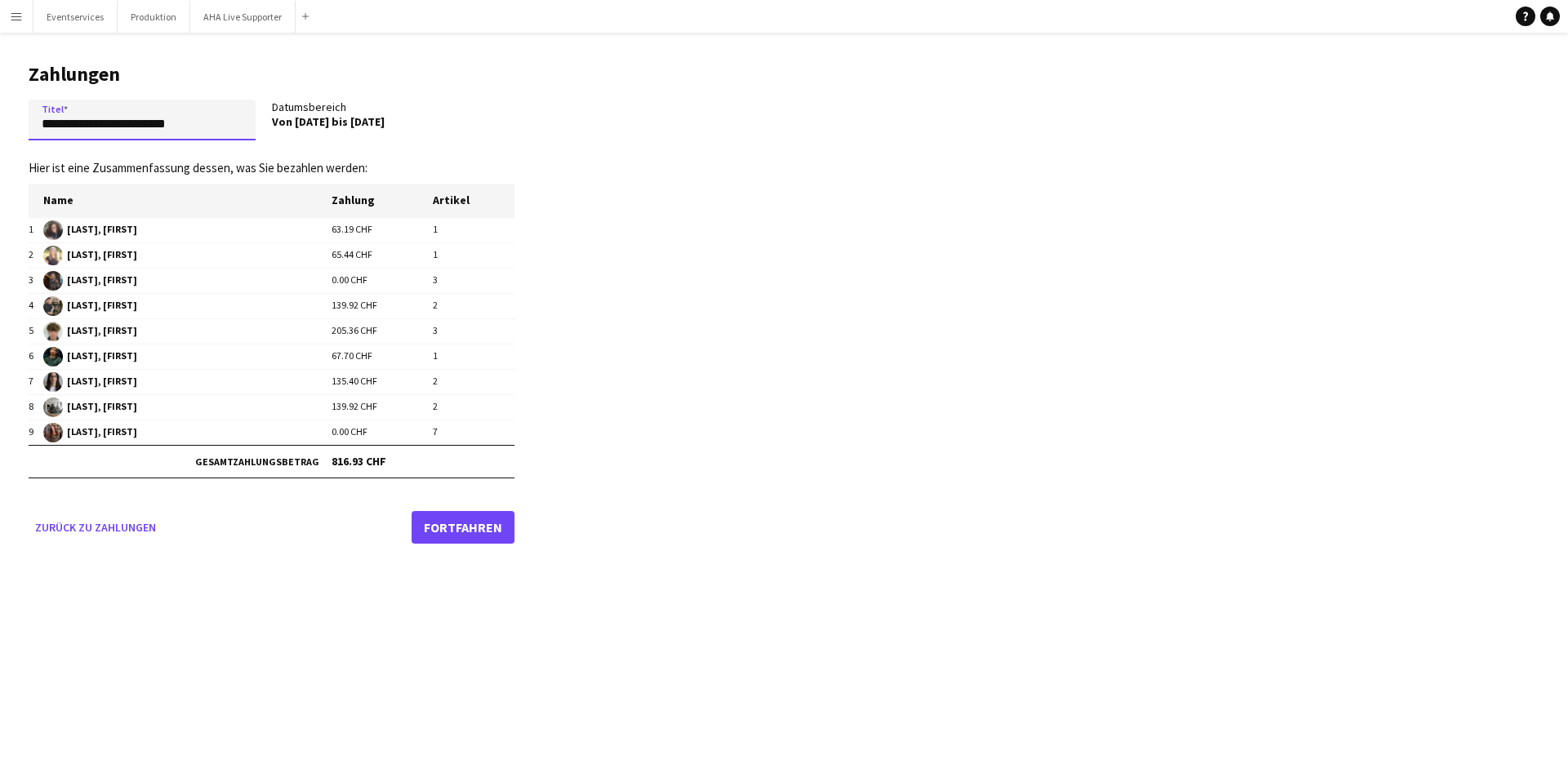 type on "**********" 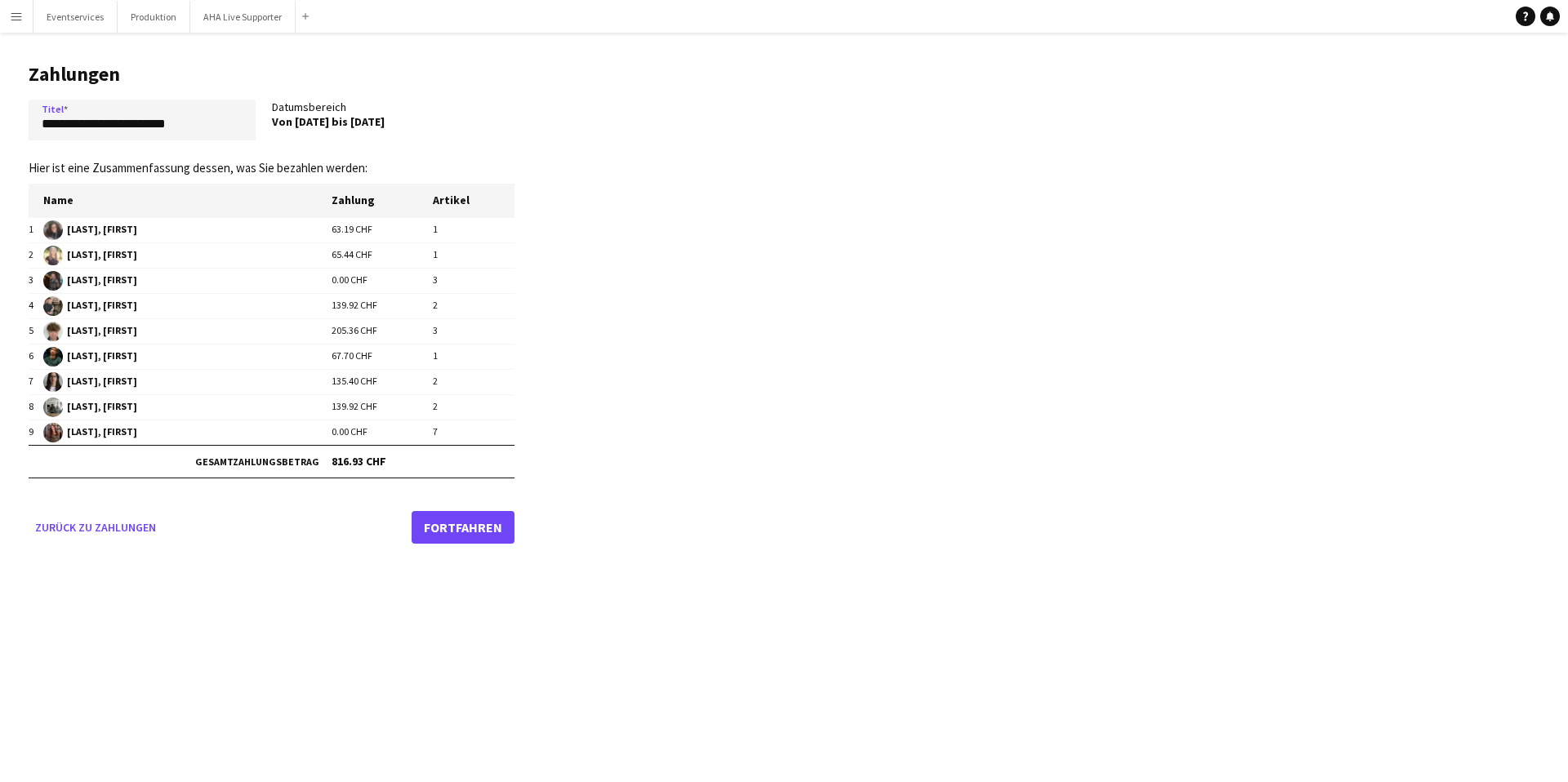 click on "Fortfahren" 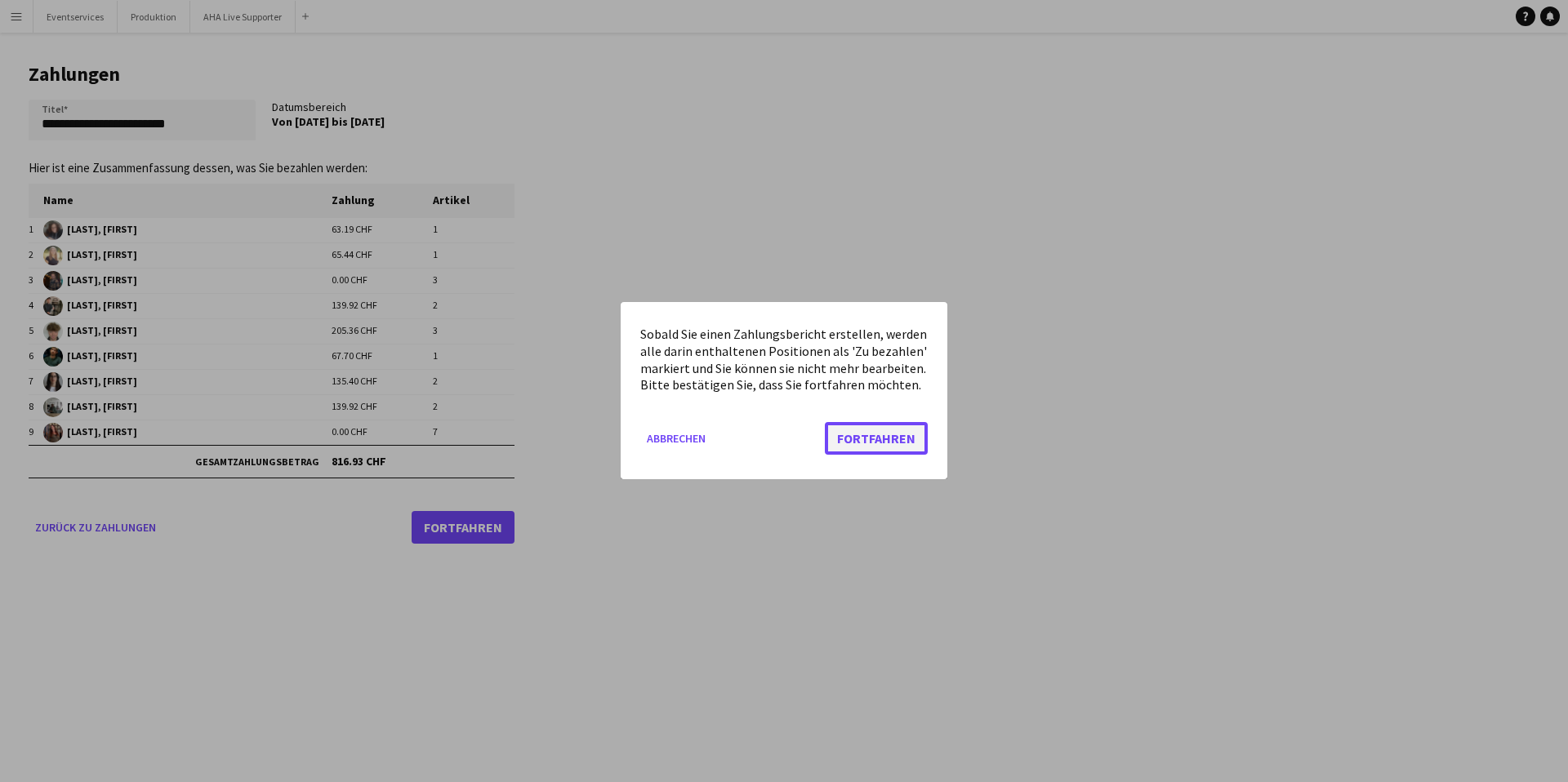 click on "Fortfahren" 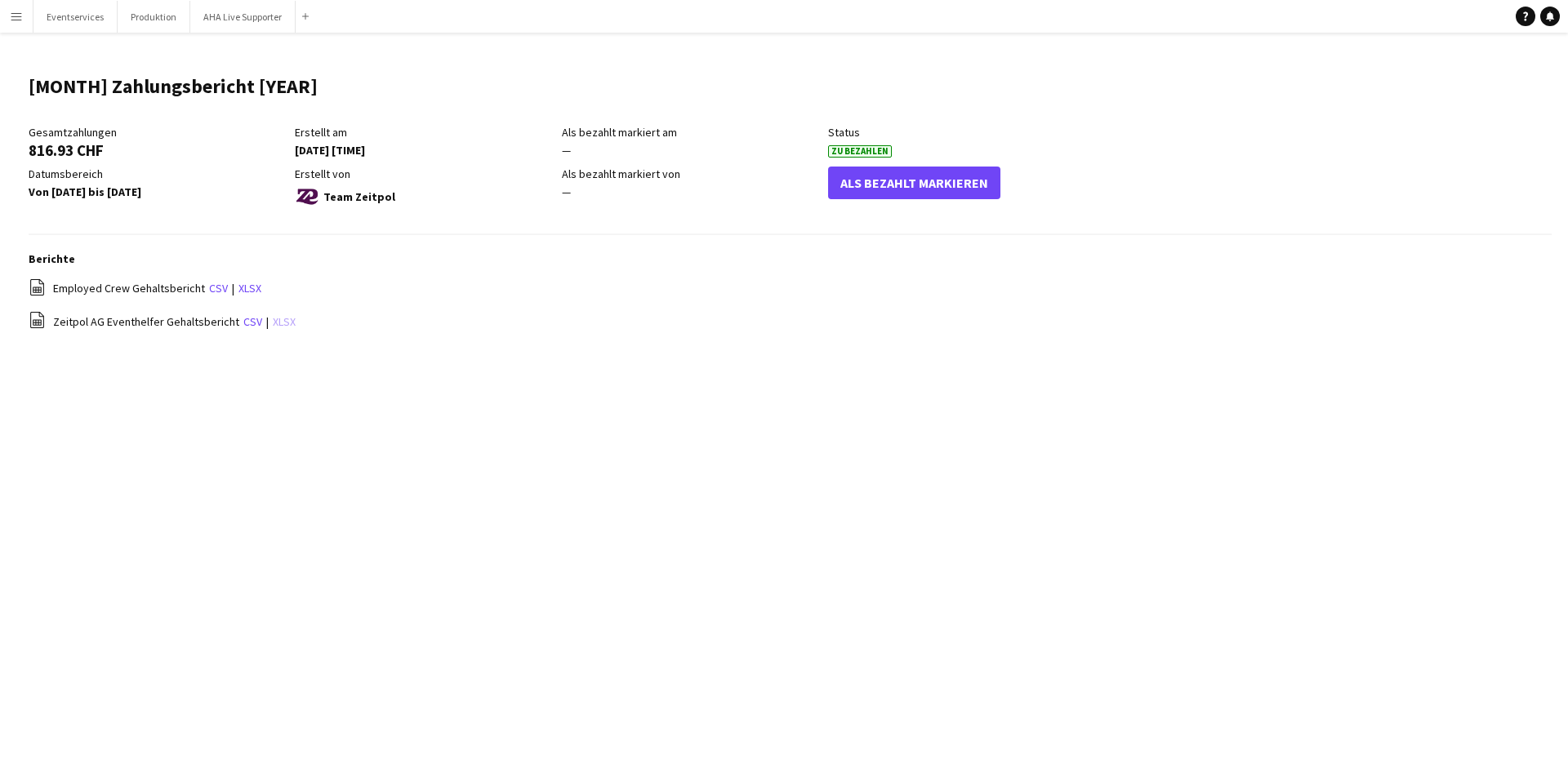 click on "xlsx" 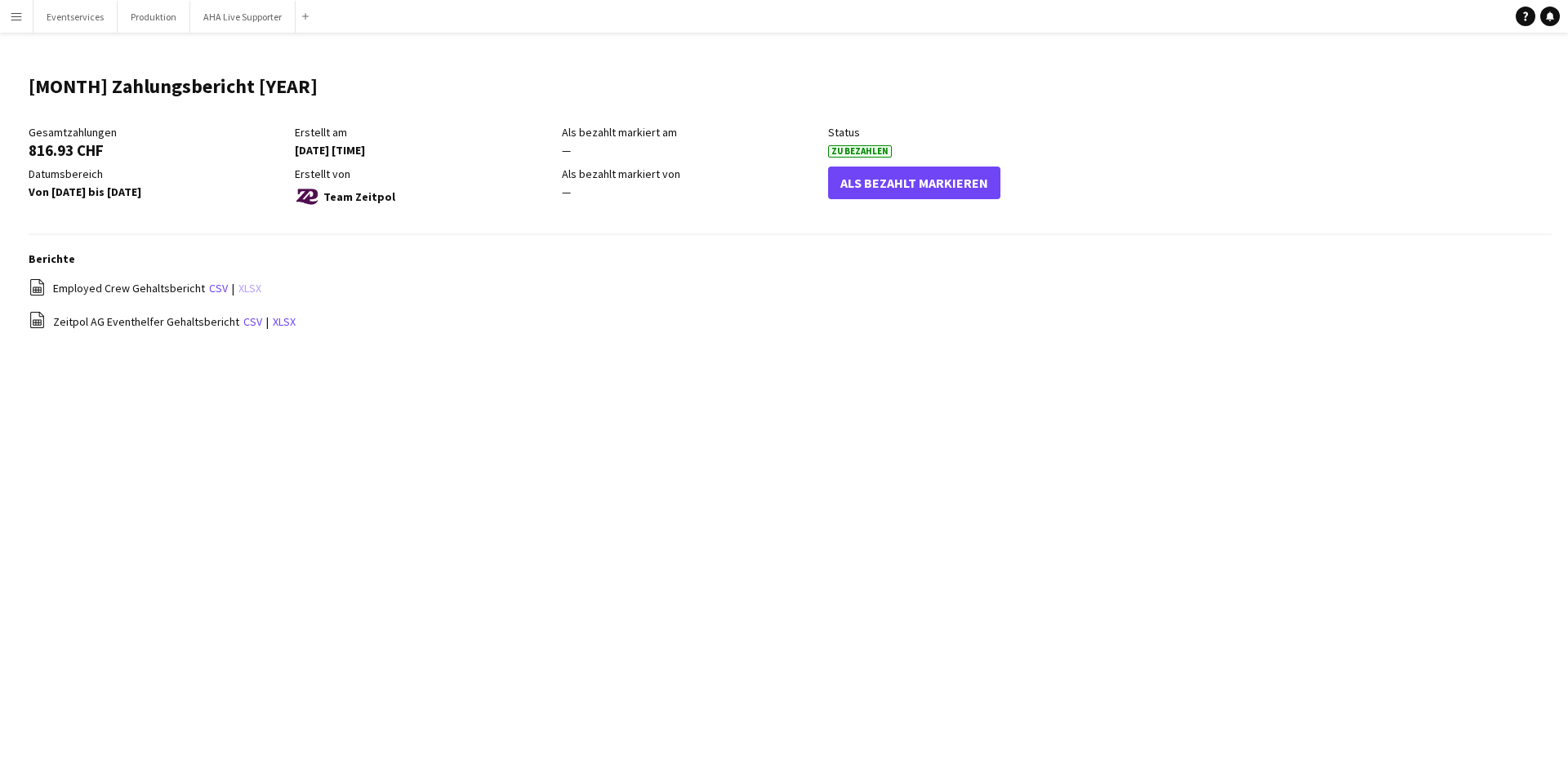 click on "xlsx" 